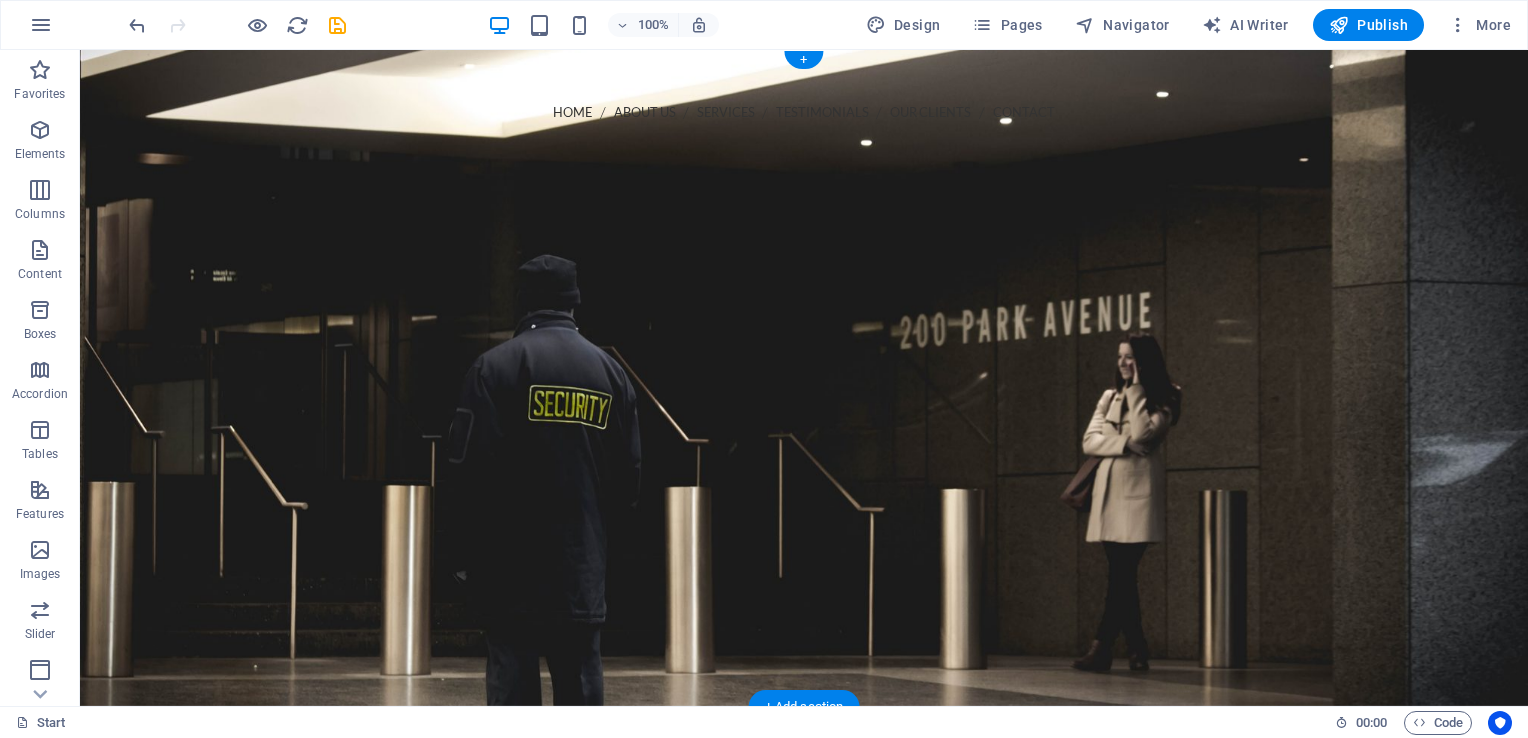 scroll, scrollTop: 0, scrollLeft: 0, axis: both 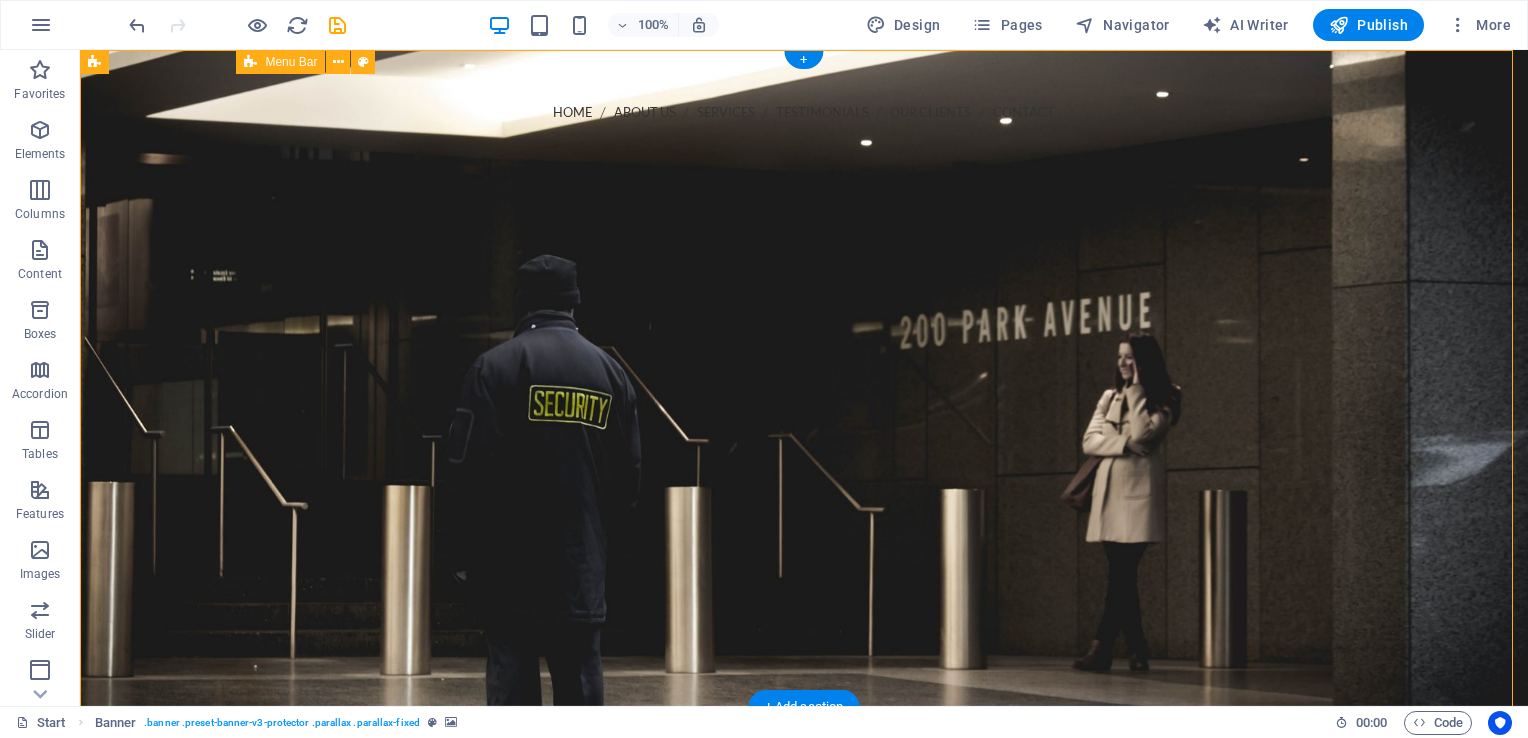 click on "Home About us Services Testimonials Our Clients Contact Menu" at bounding box center [804, 148] 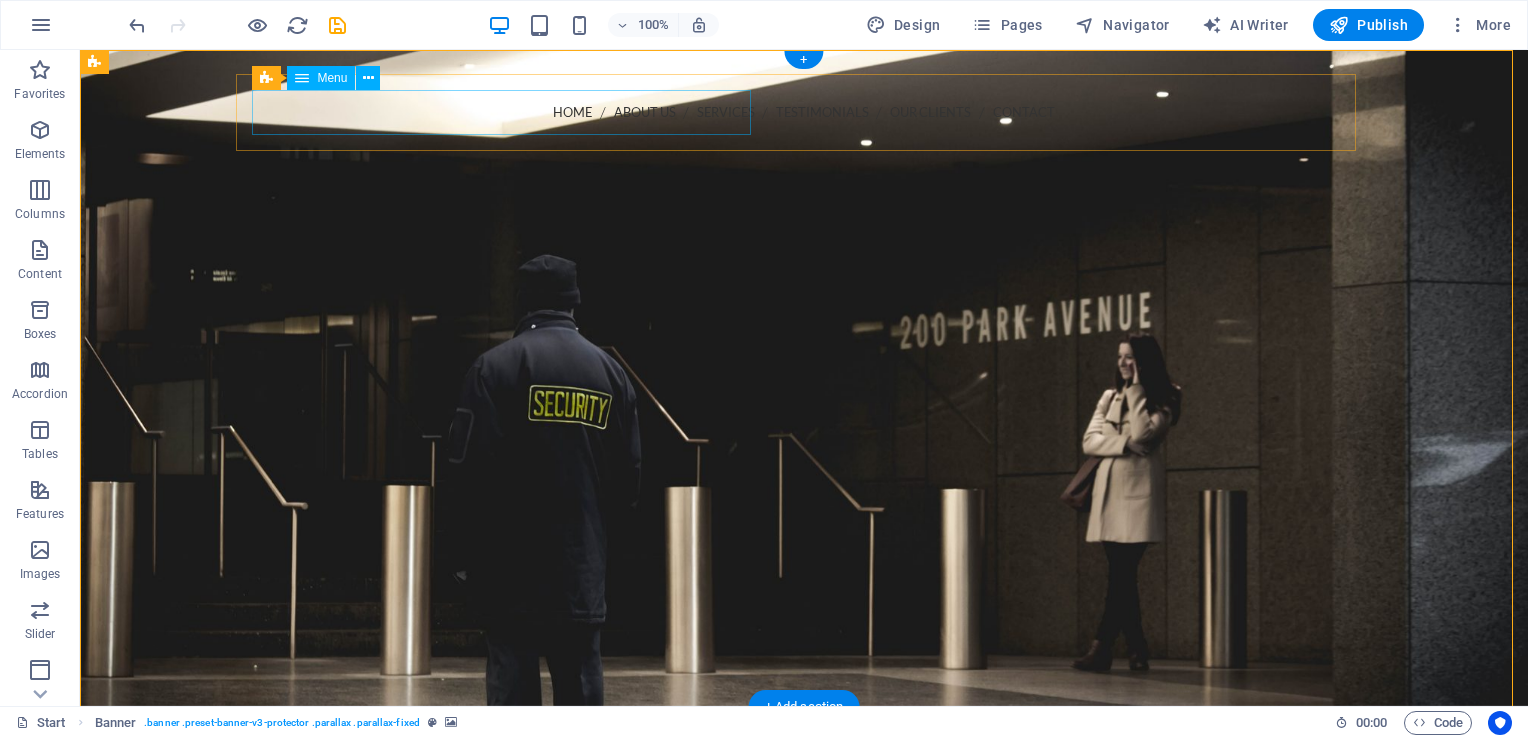 click on "Home About us Services Testimonials Our Clients Contact" at bounding box center (804, 112) 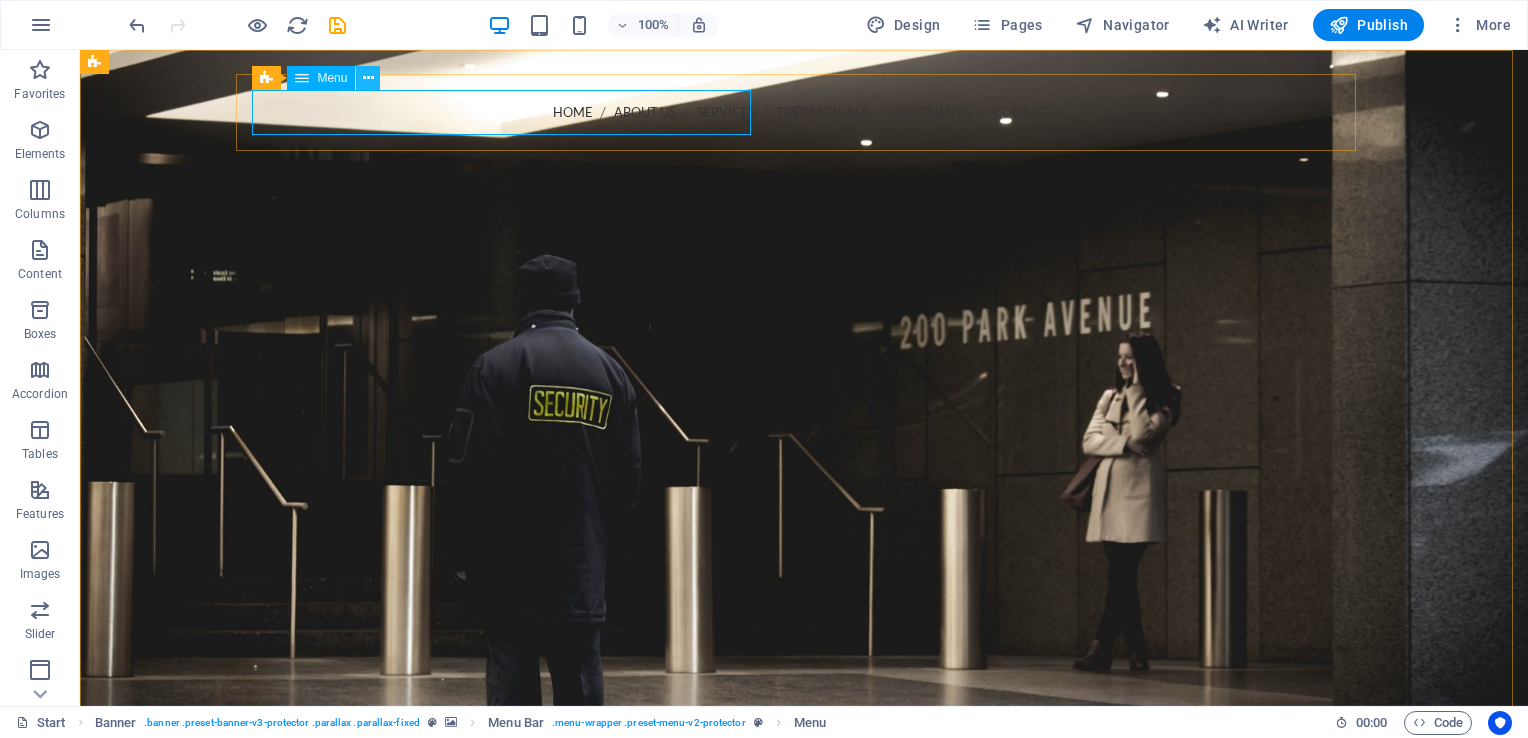 click at bounding box center (368, 78) 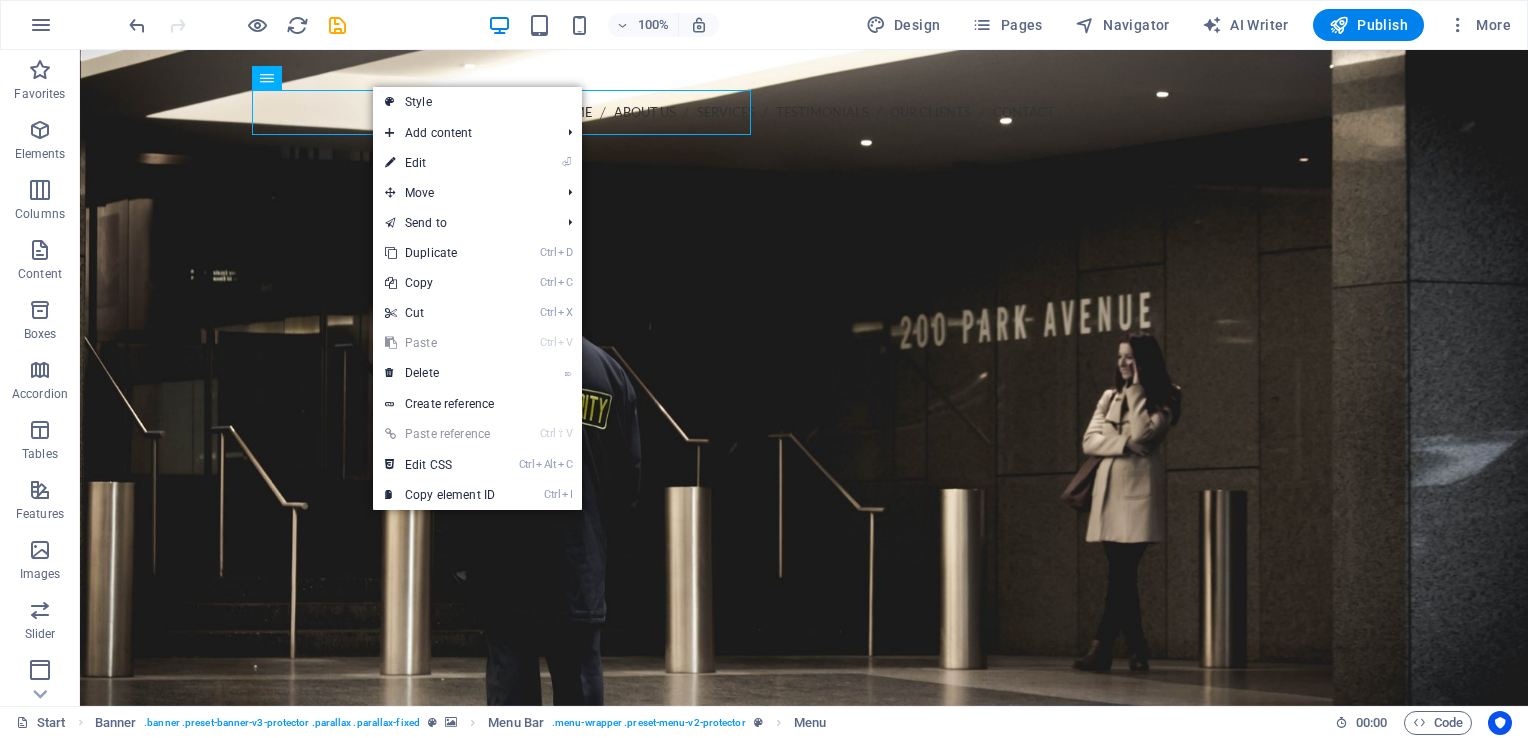 click on "⏎  Edit" at bounding box center (440, 163) 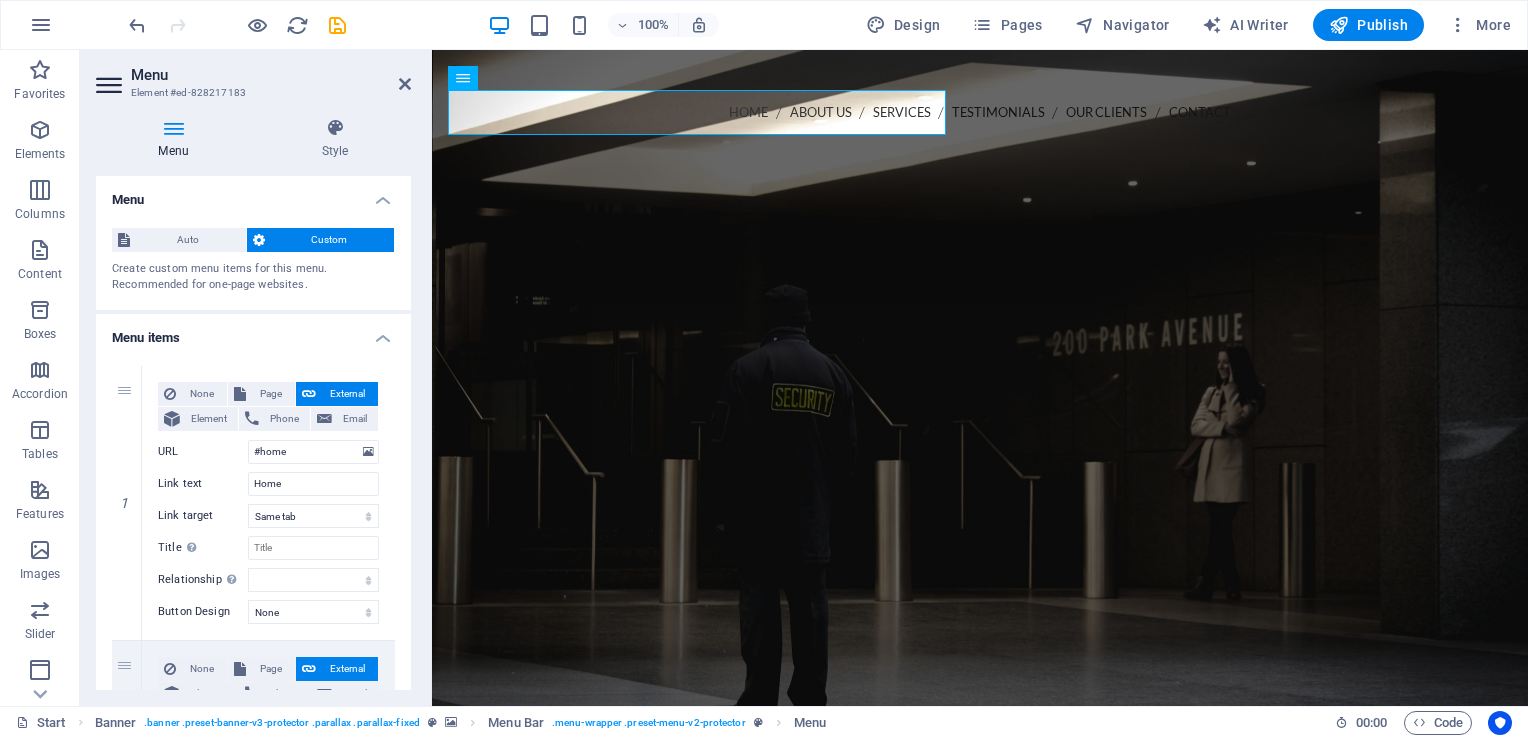 click on "Custom" at bounding box center (330, 240) 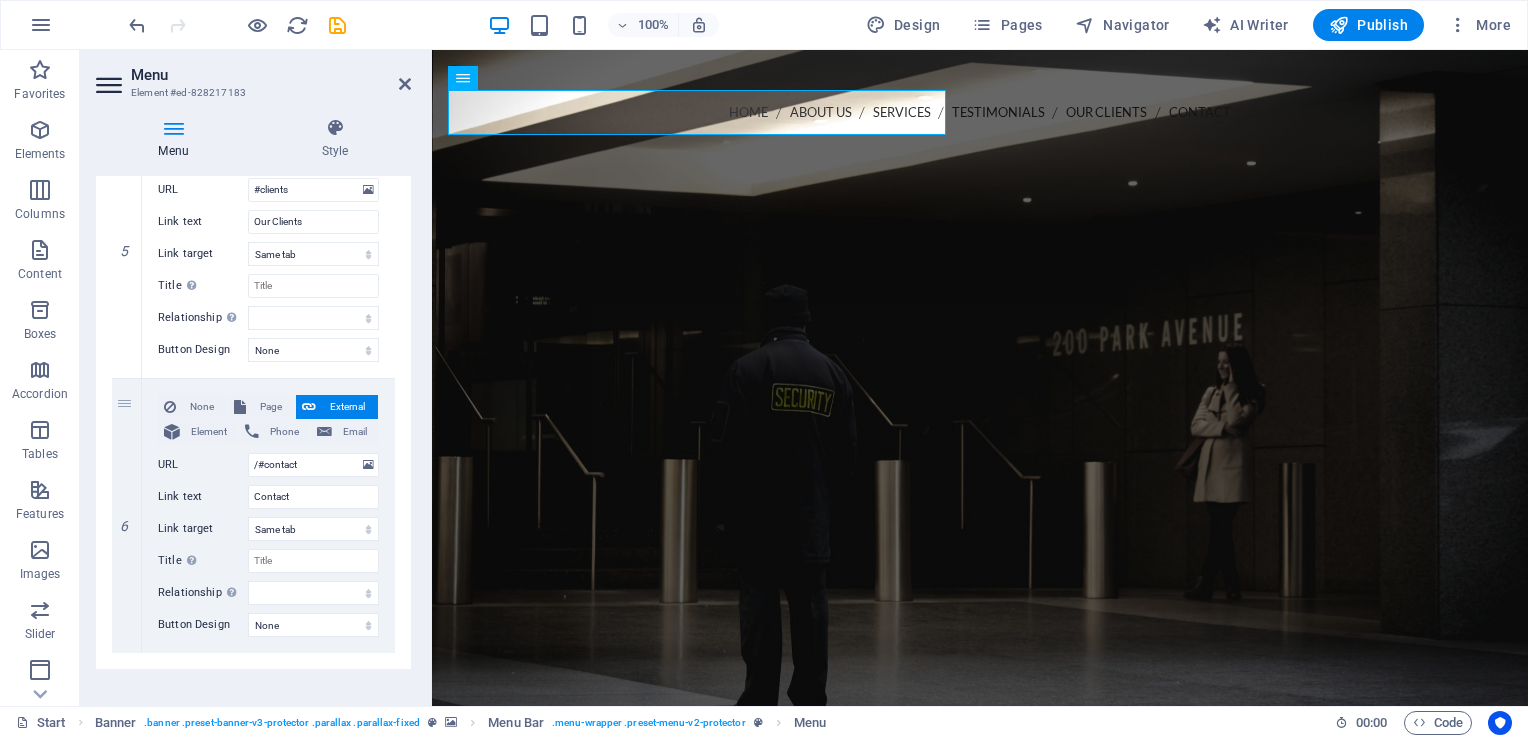 scroll, scrollTop: 1379, scrollLeft: 0, axis: vertical 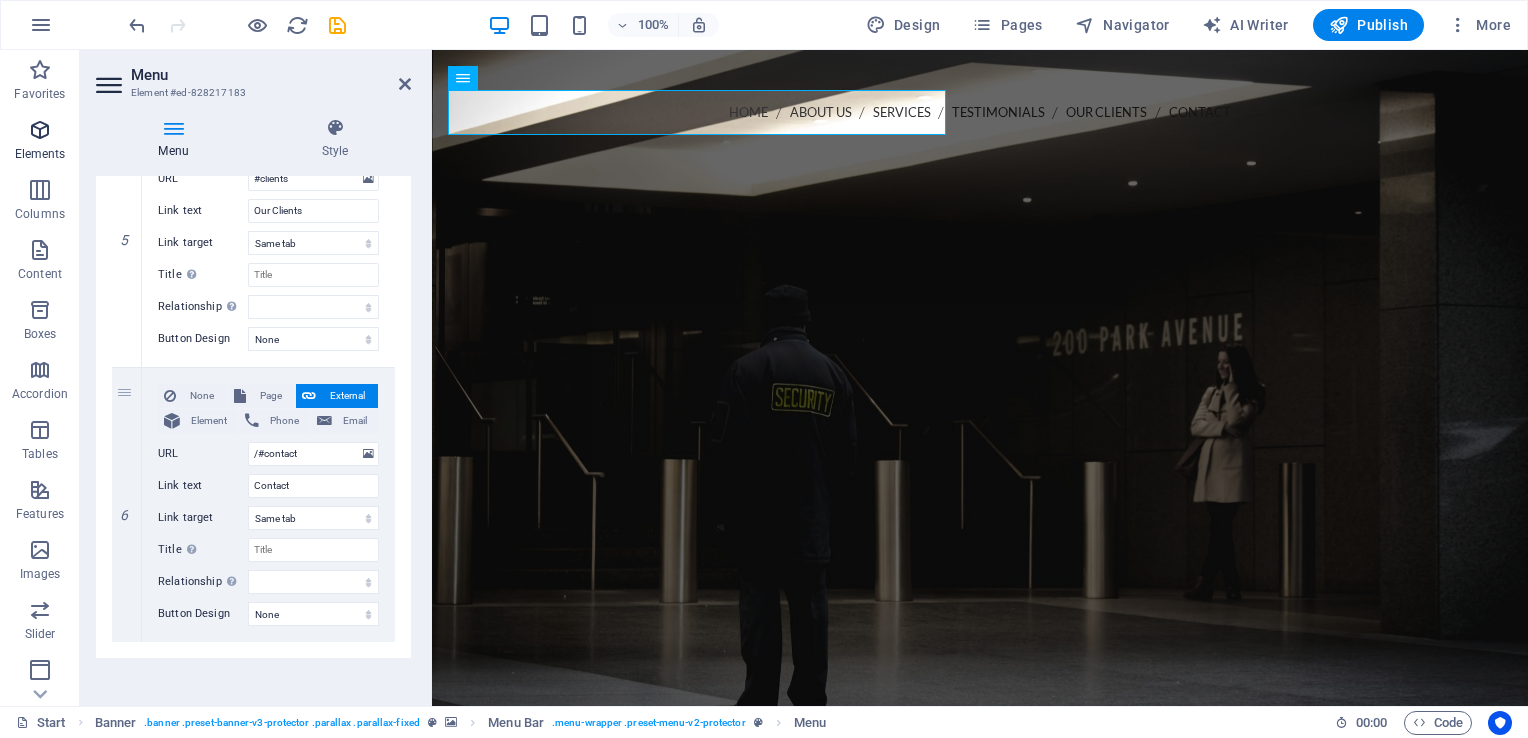 click at bounding box center (40, 130) 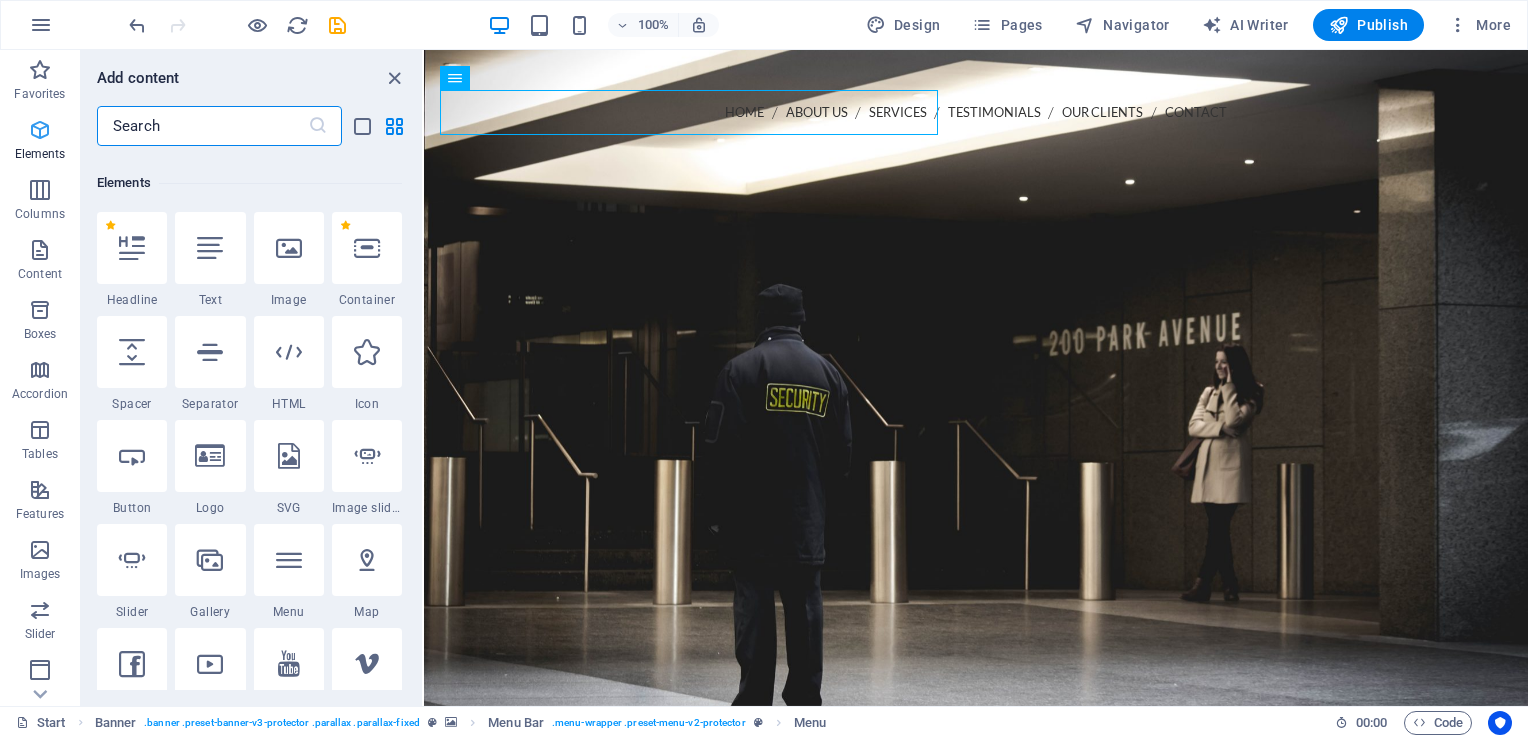 scroll, scrollTop: 212, scrollLeft: 0, axis: vertical 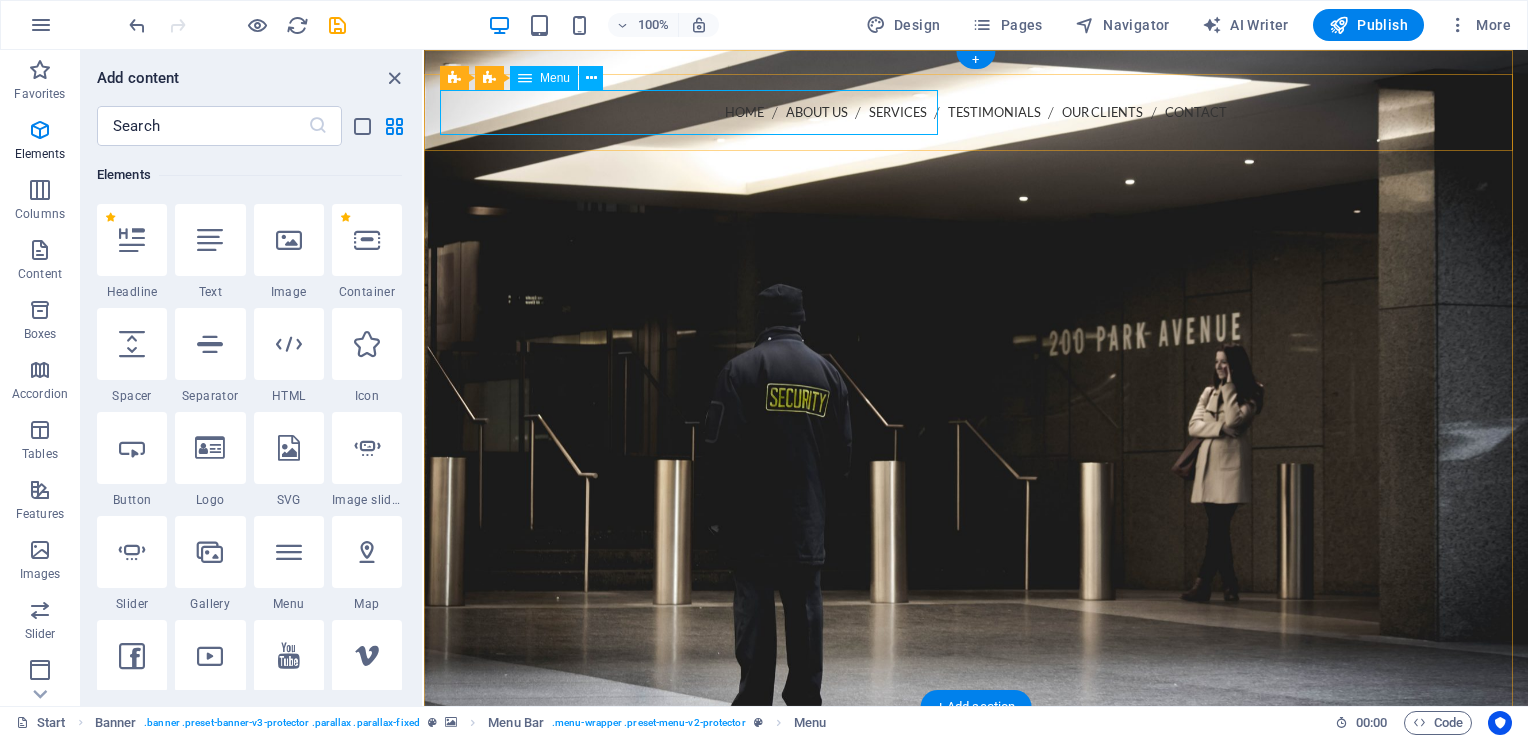 click on "Home About us Services Testimonials Our Clients Contact" at bounding box center [976, 112] 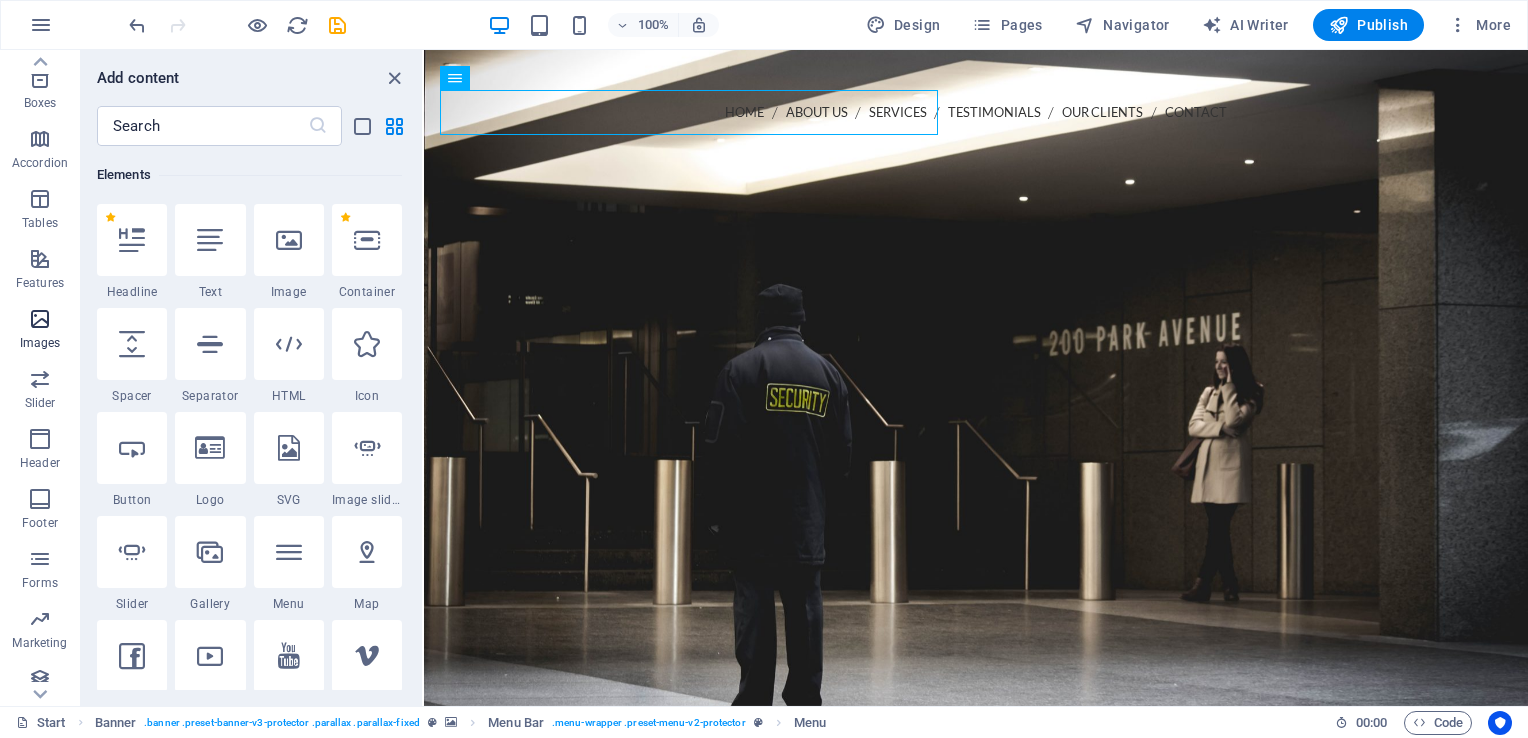 scroll, scrollTop: 243, scrollLeft: 0, axis: vertical 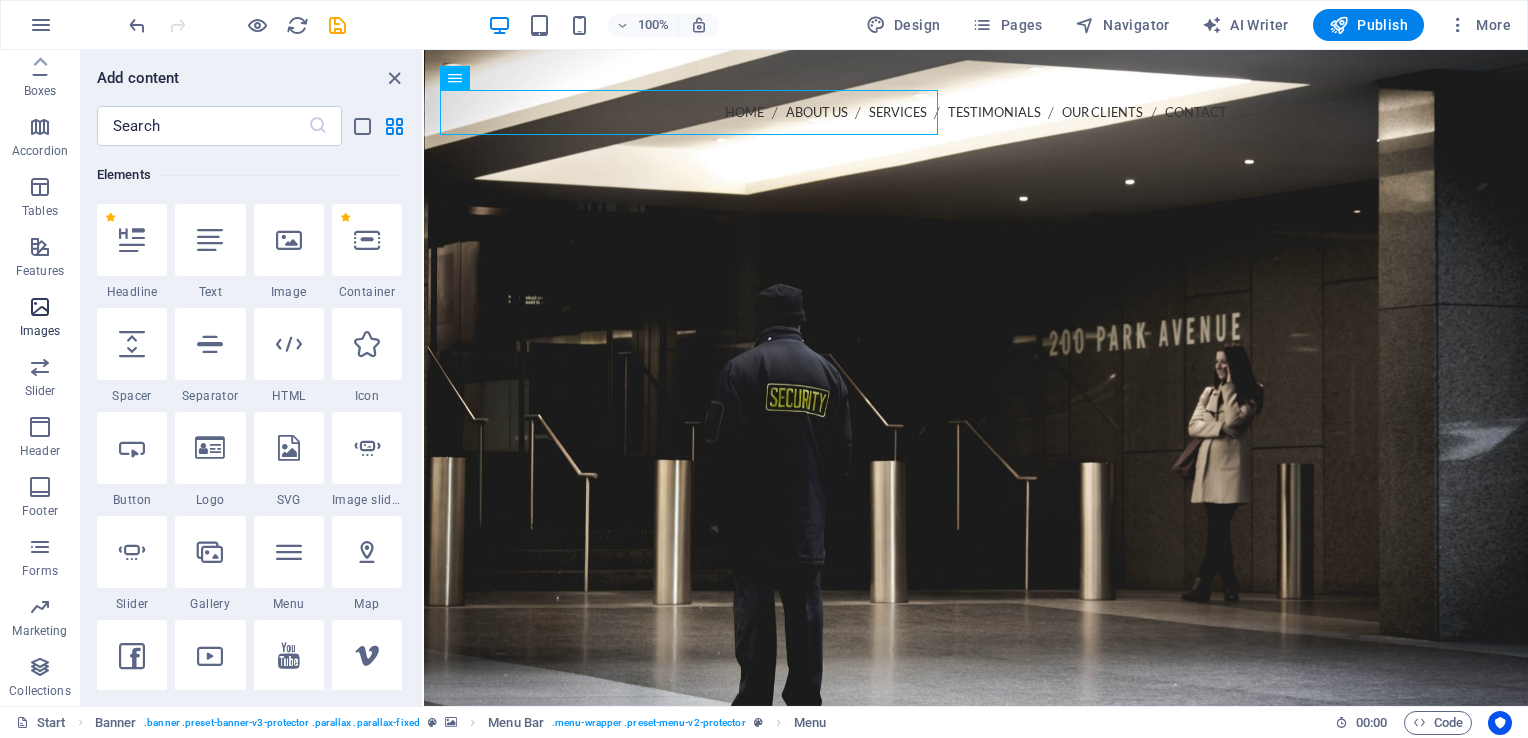 click at bounding box center (40, 307) 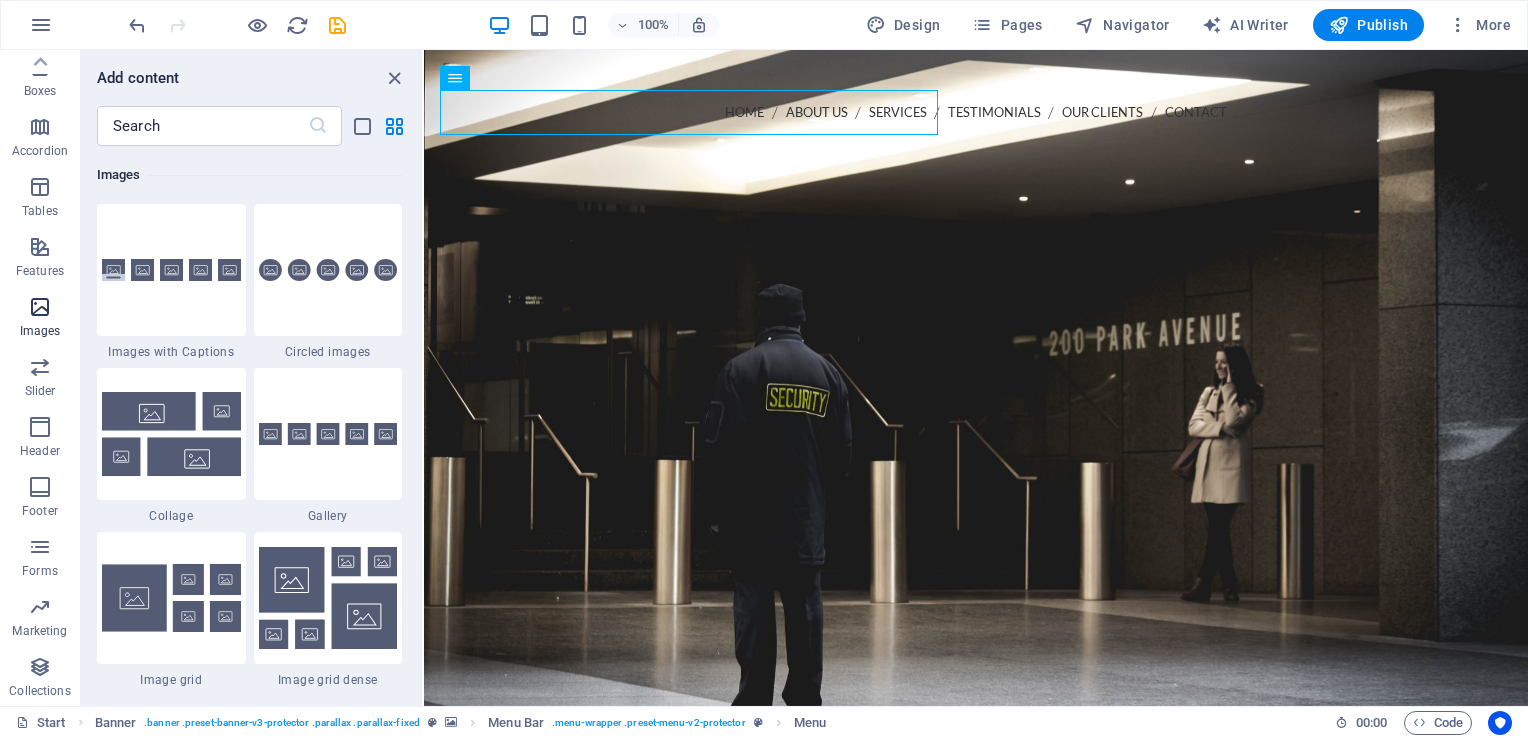 scroll, scrollTop: 10140, scrollLeft: 0, axis: vertical 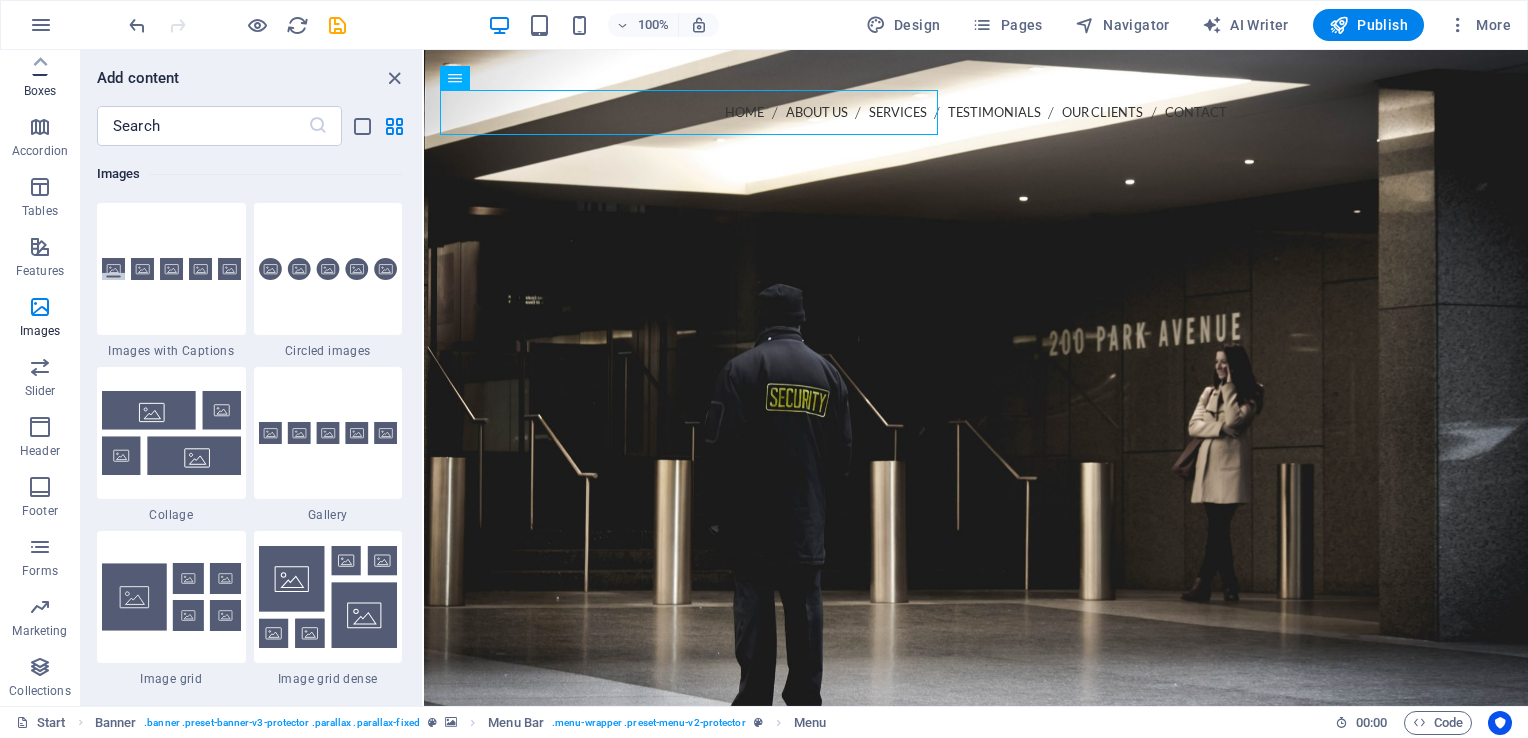 click on "Boxes" at bounding box center (40, 91) 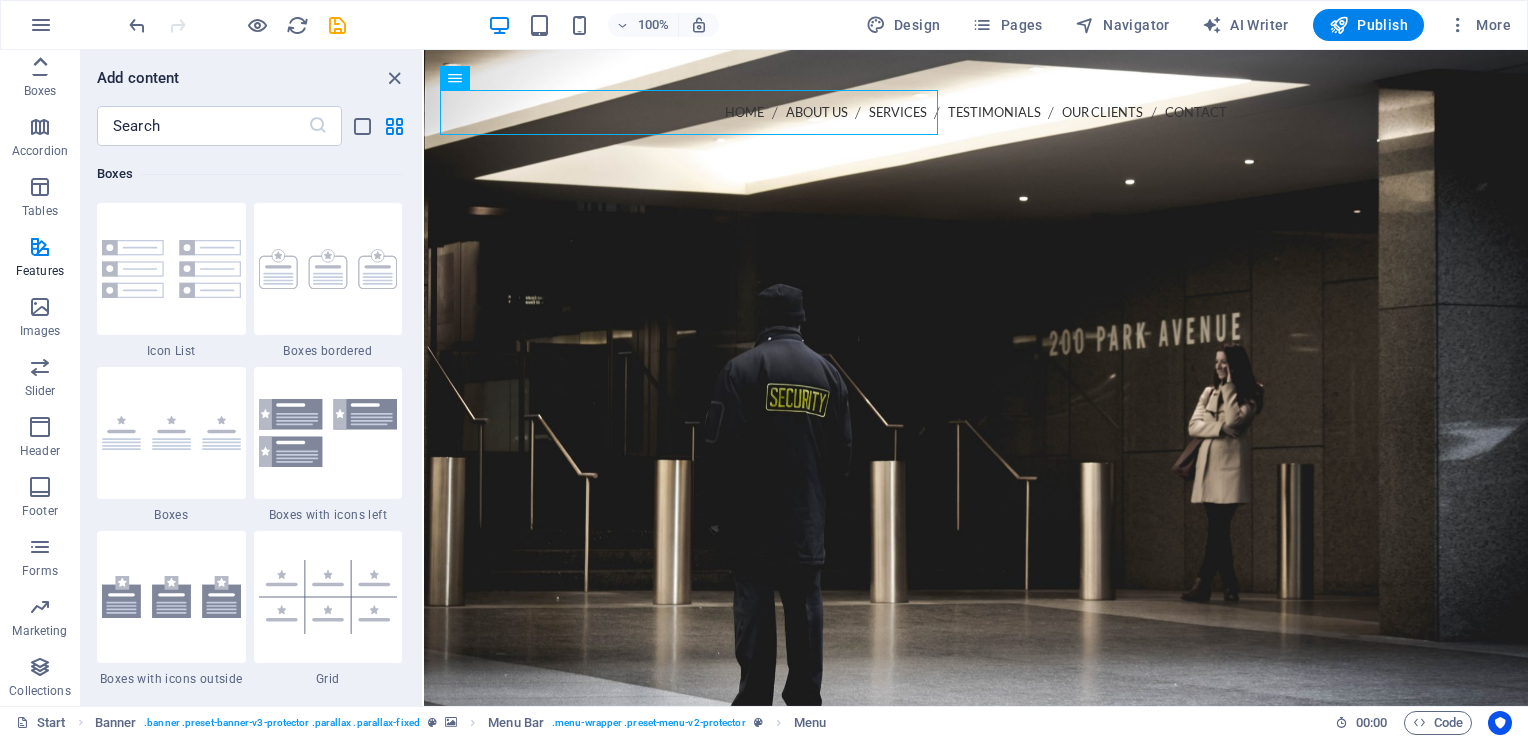 scroll, scrollTop: 5516, scrollLeft: 0, axis: vertical 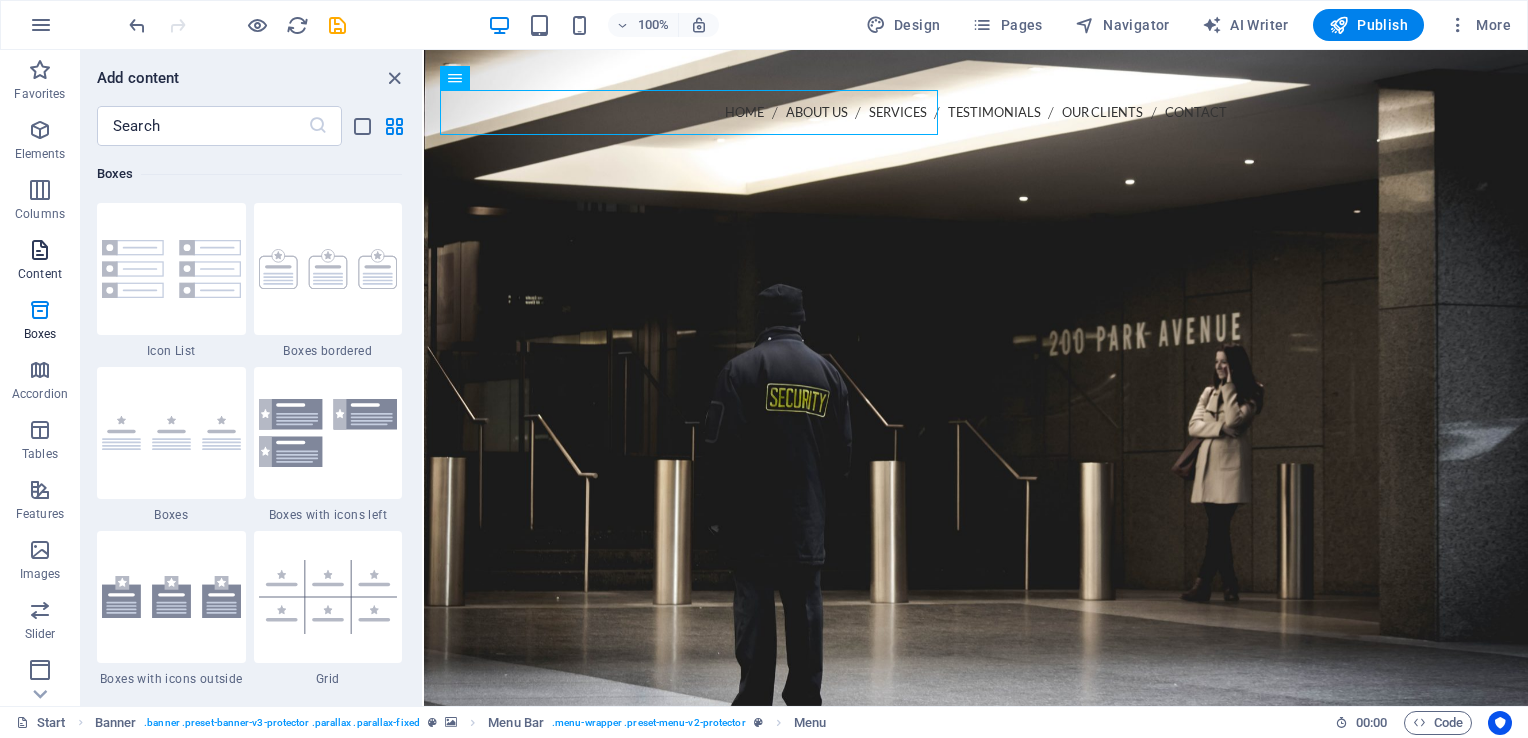 click at bounding box center [40, 250] 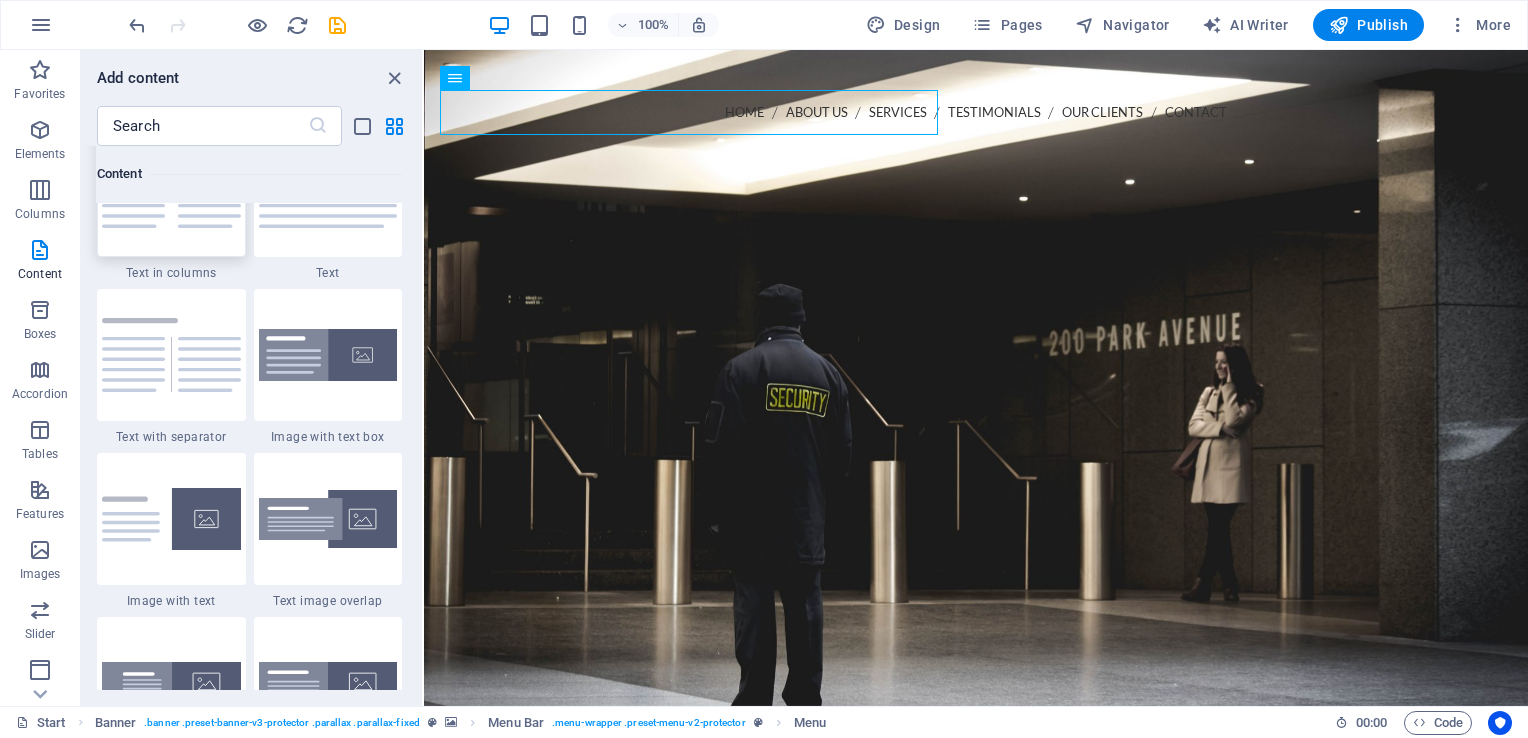 scroll, scrollTop: 3599, scrollLeft: 0, axis: vertical 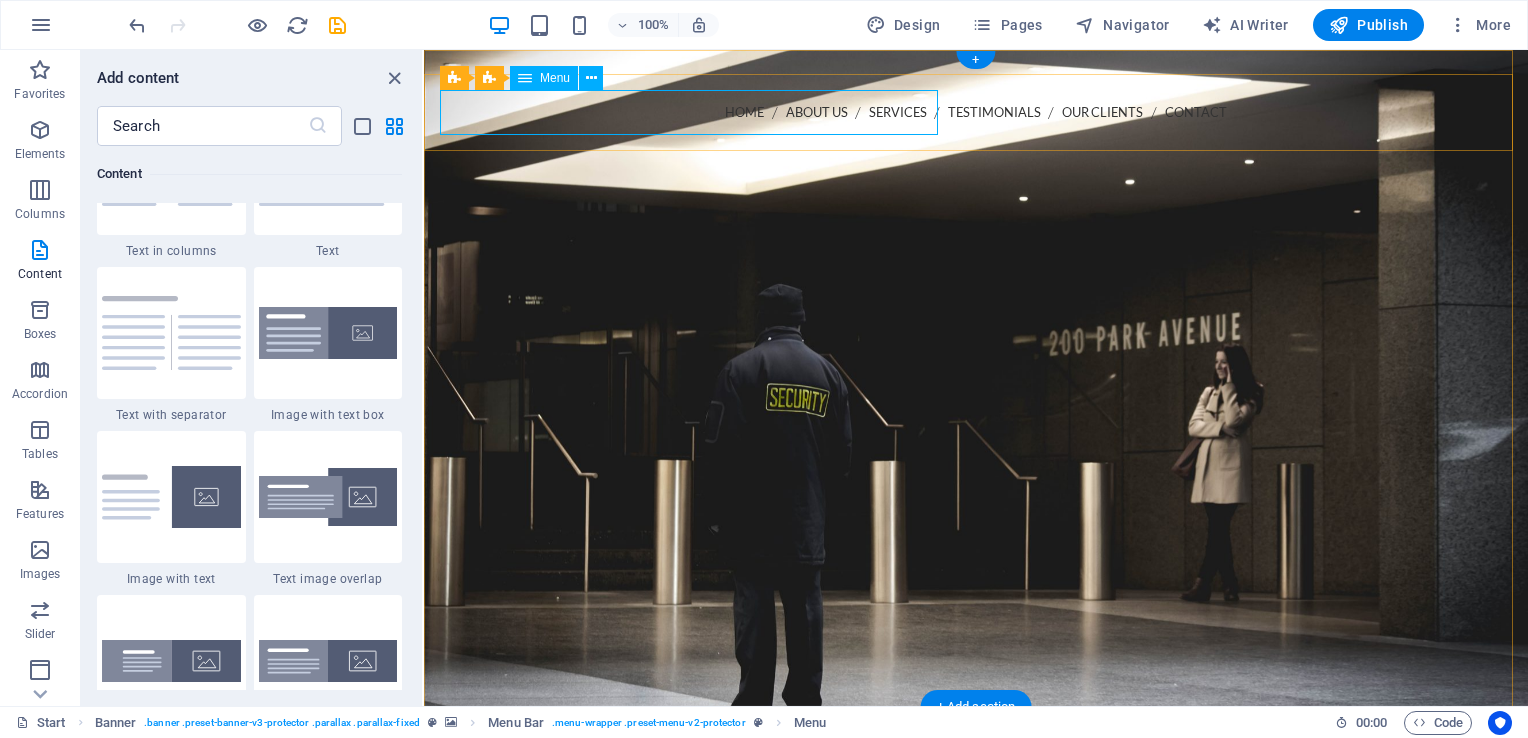 click on "Home About us Services Testimonials Our Clients Contact" at bounding box center [976, 112] 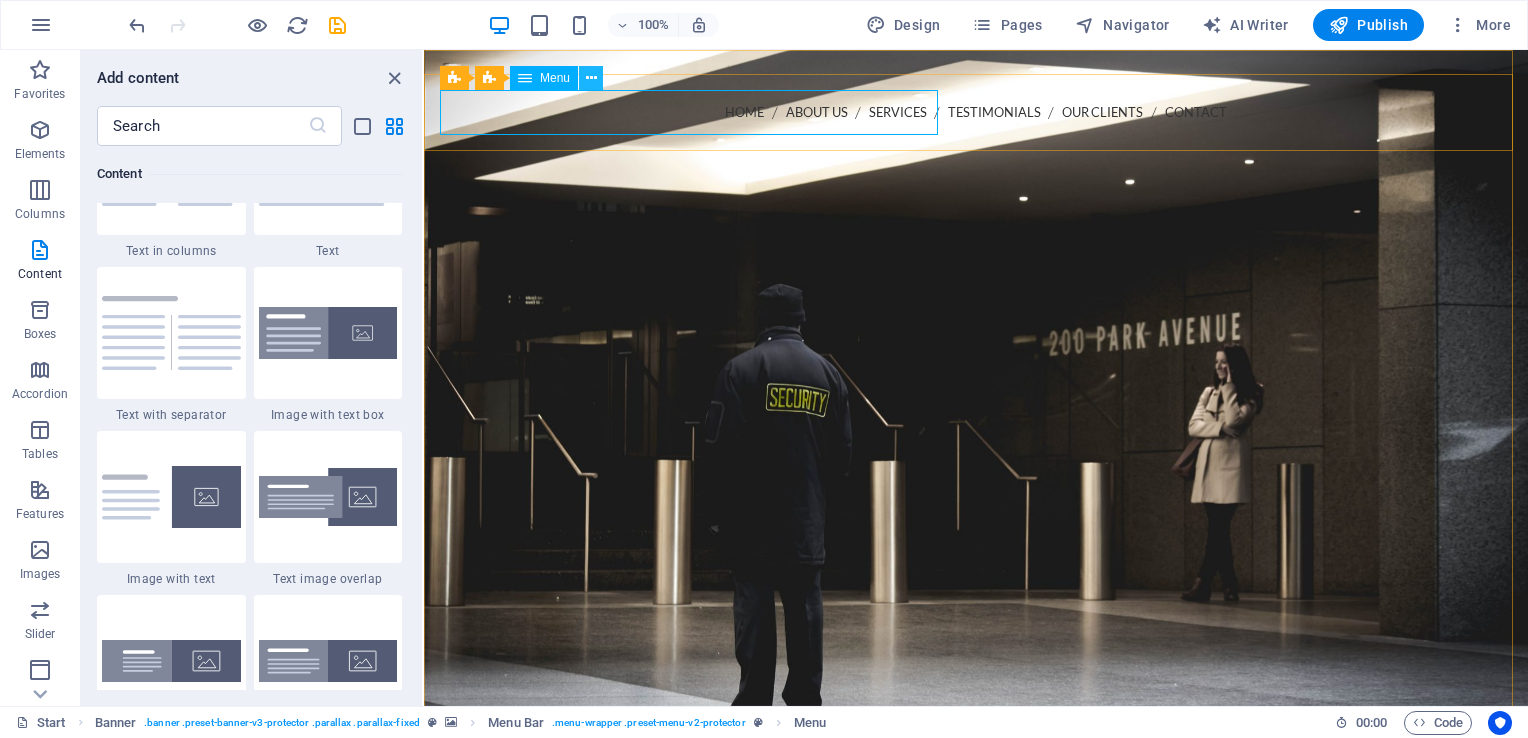 click at bounding box center (591, 78) 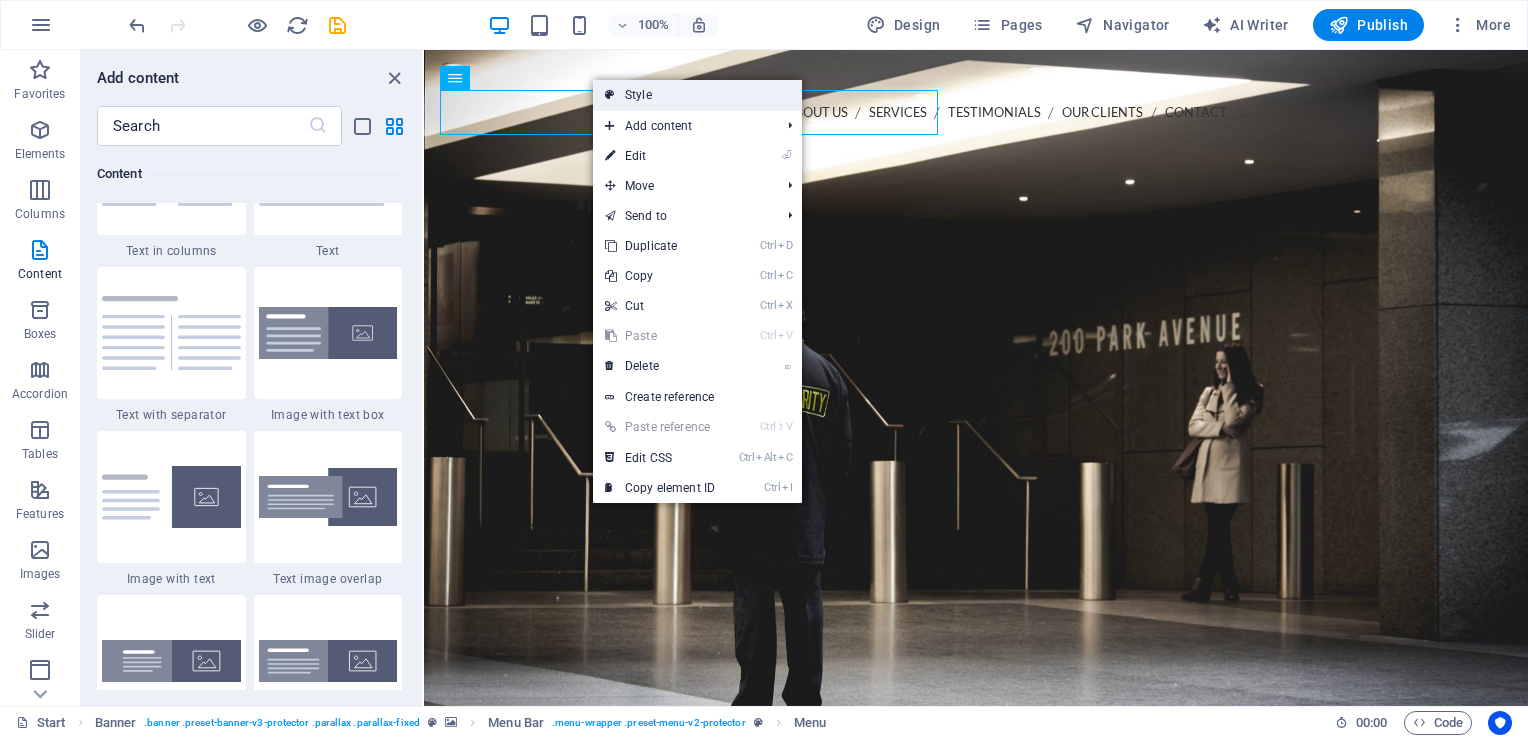 click on "Style" at bounding box center (697, 95) 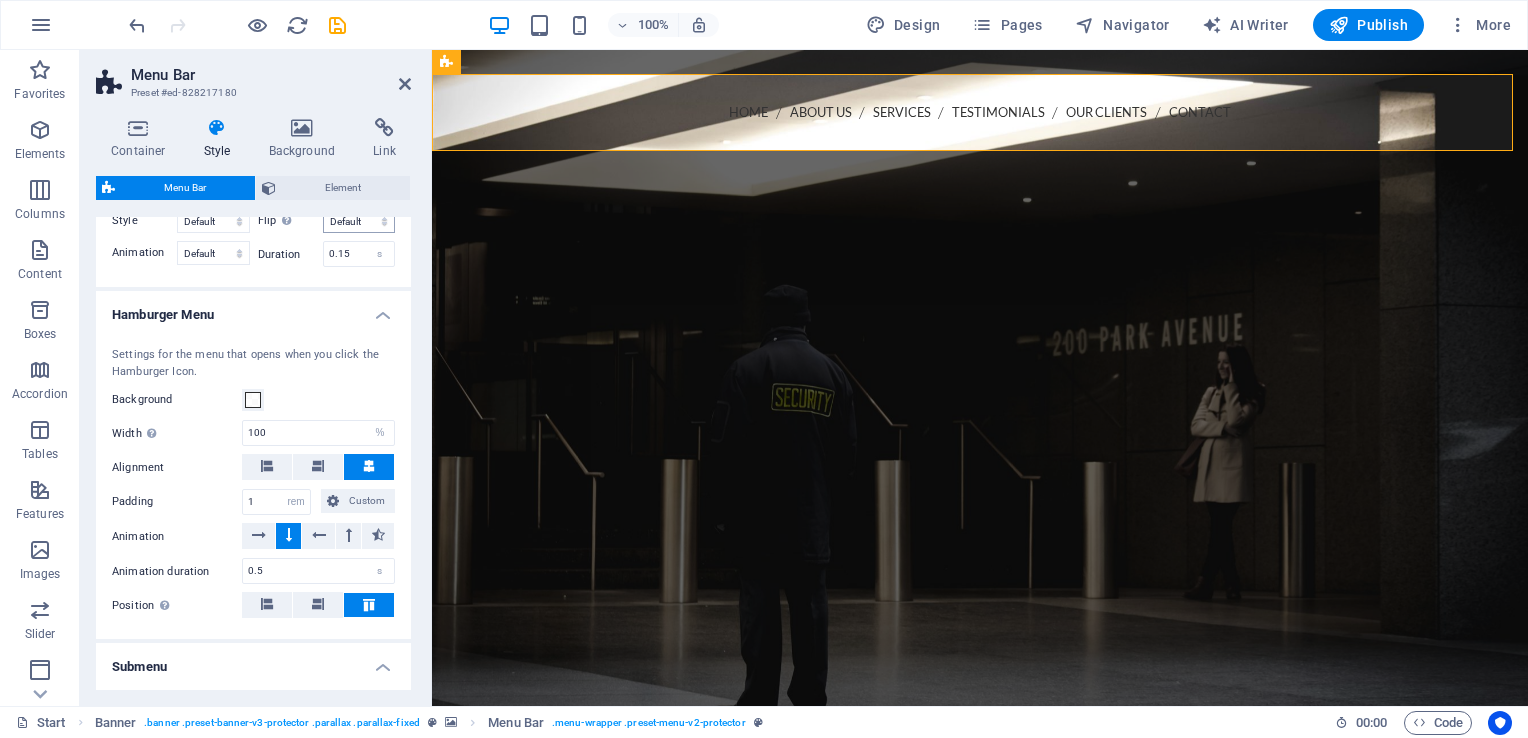 scroll, scrollTop: 1520, scrollLeft: 0, axis: vertical 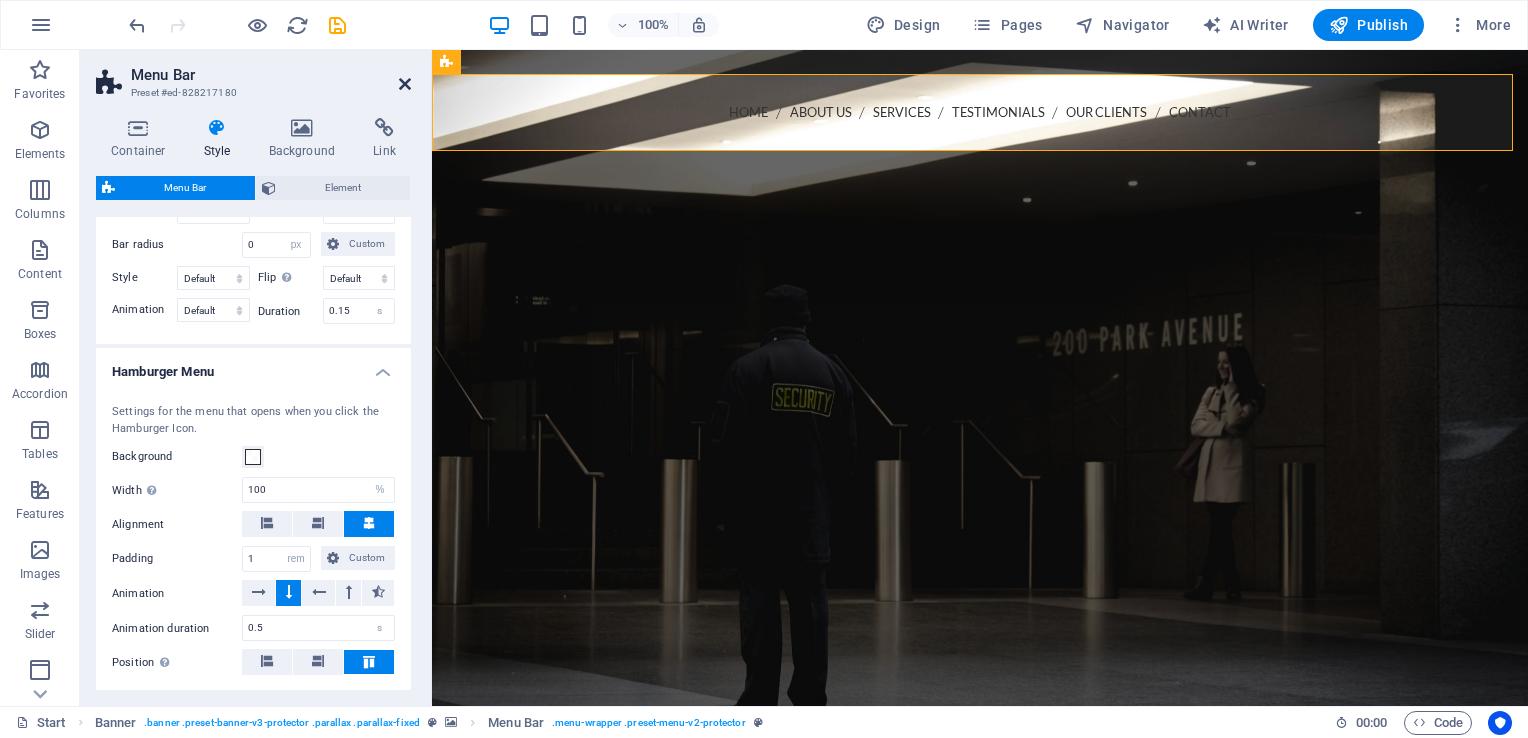 click at bounding box center (405, 84) 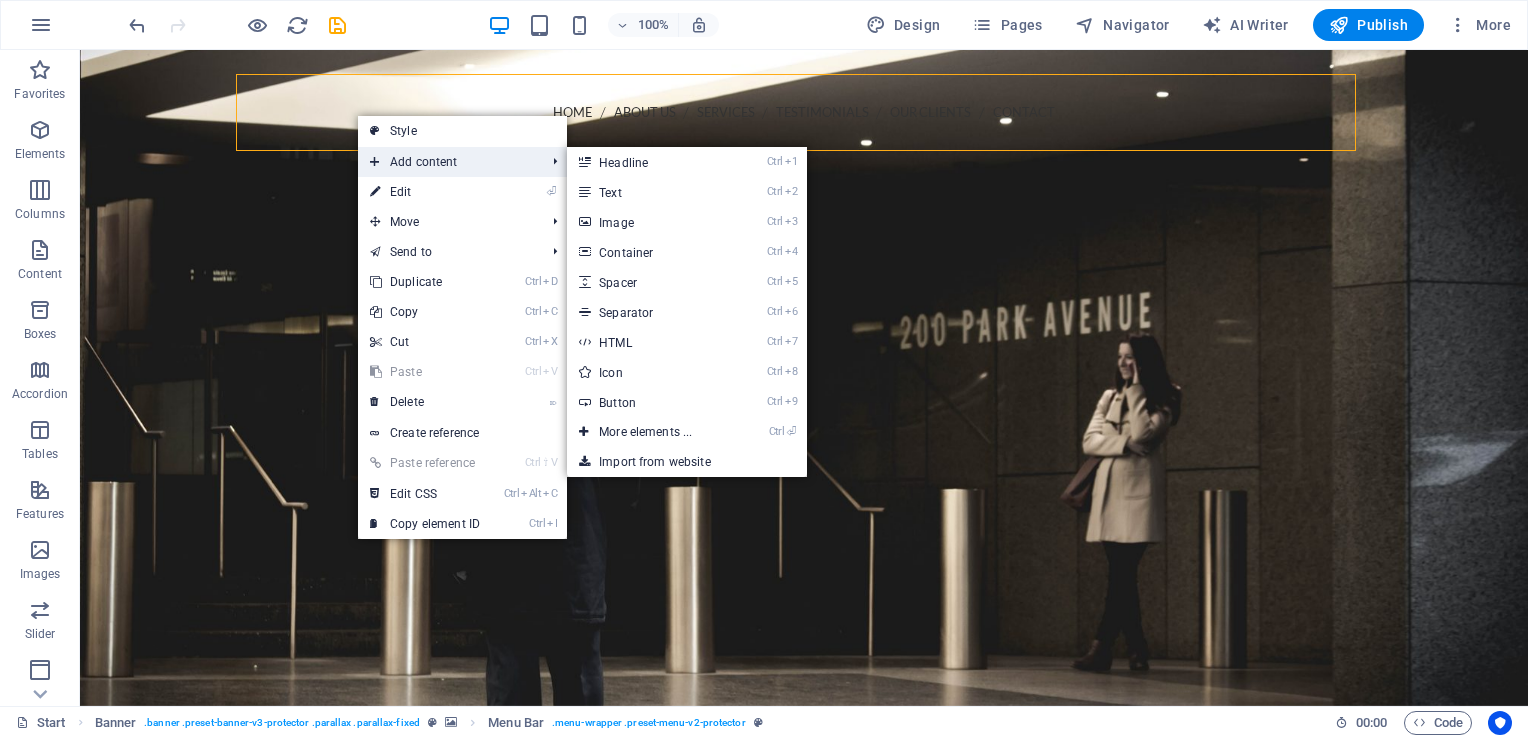 click on "Add content" at bounding box center [447, 162] 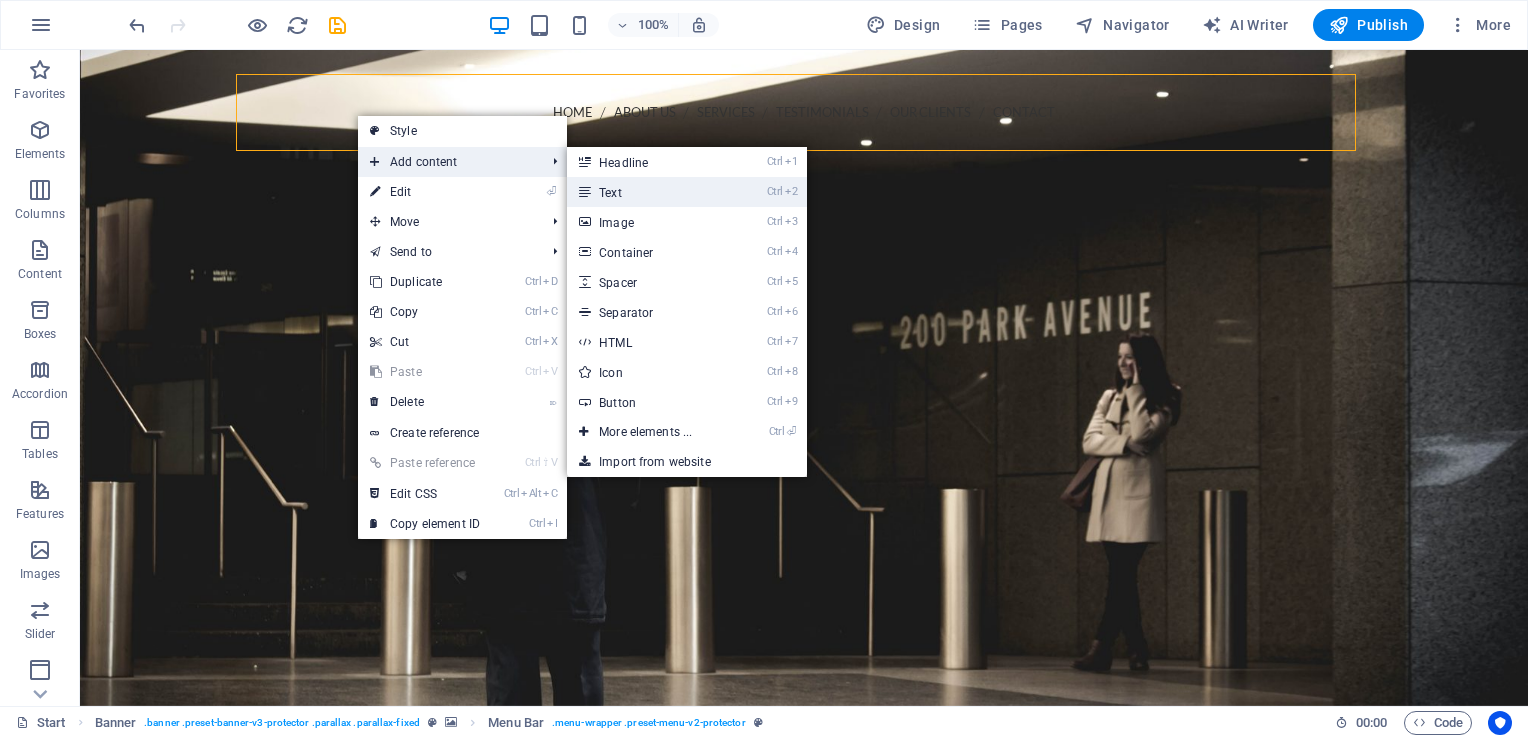 click on "Ctrl 2  Text" at bounding box center (649, 192) 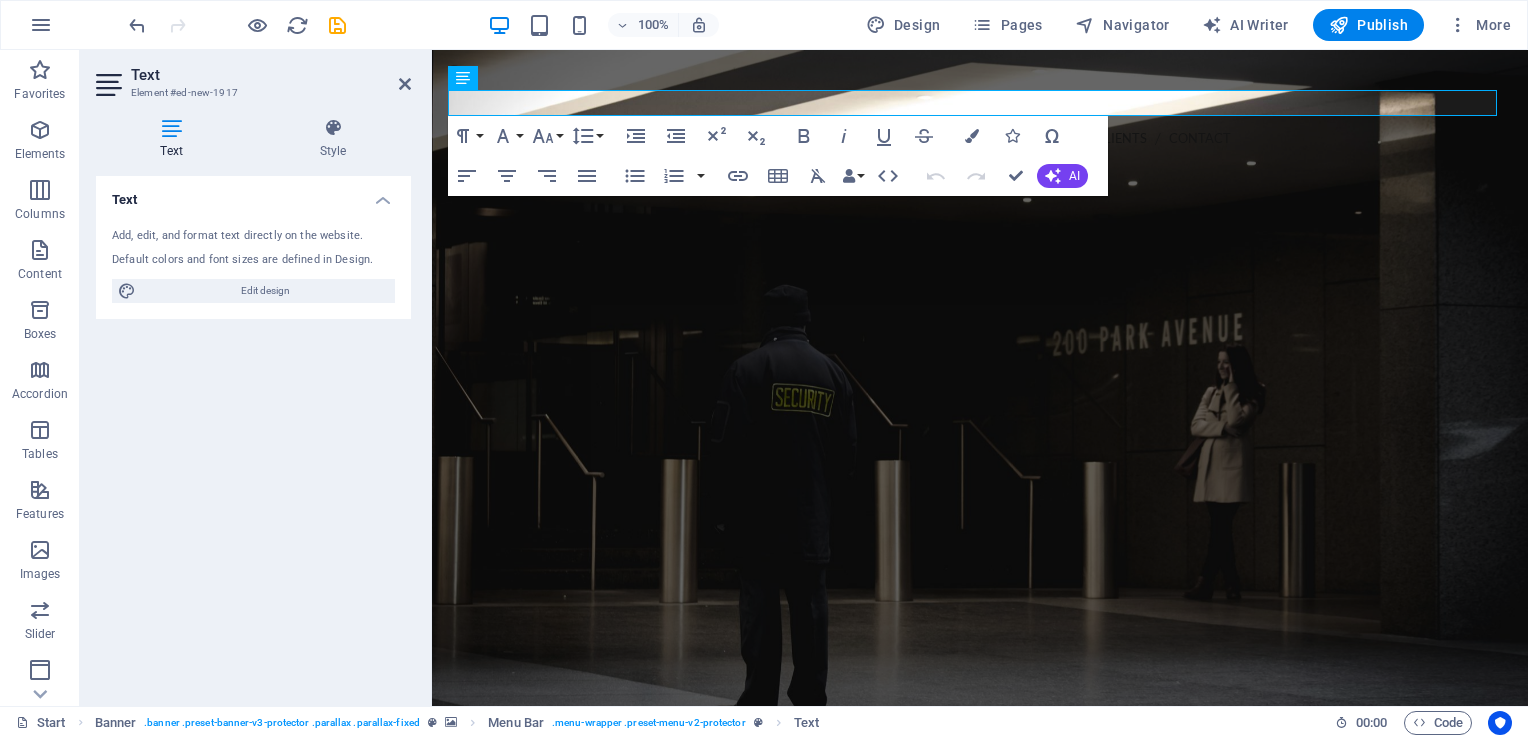 drag, startPoint x: 1367, startPoint y: 212, endPoint x: 1345, endPoint y: 218, distance: 22.803509 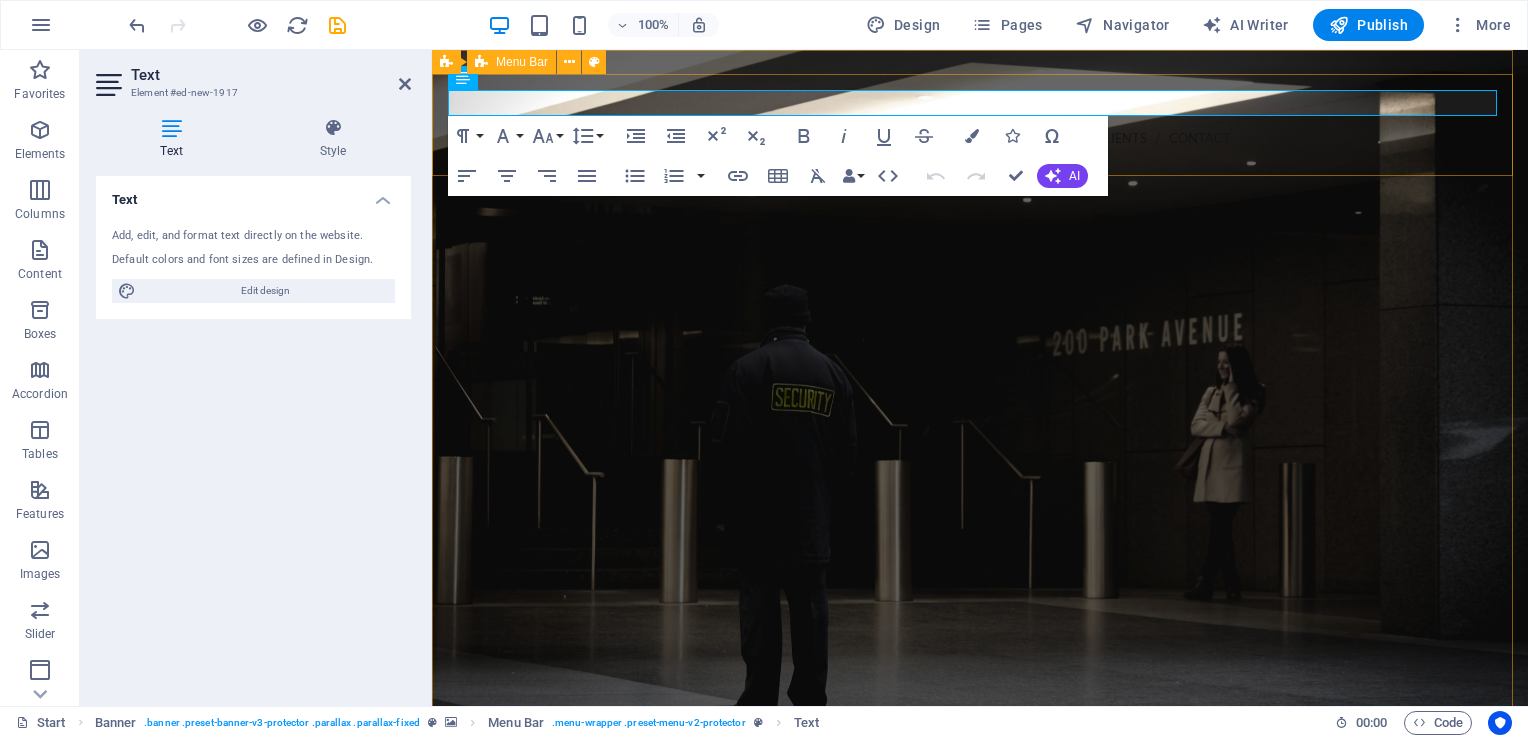 click on "New text element Home About us Services Testimonials Our Clients Contact Menu" at bounding box center [980, 161] 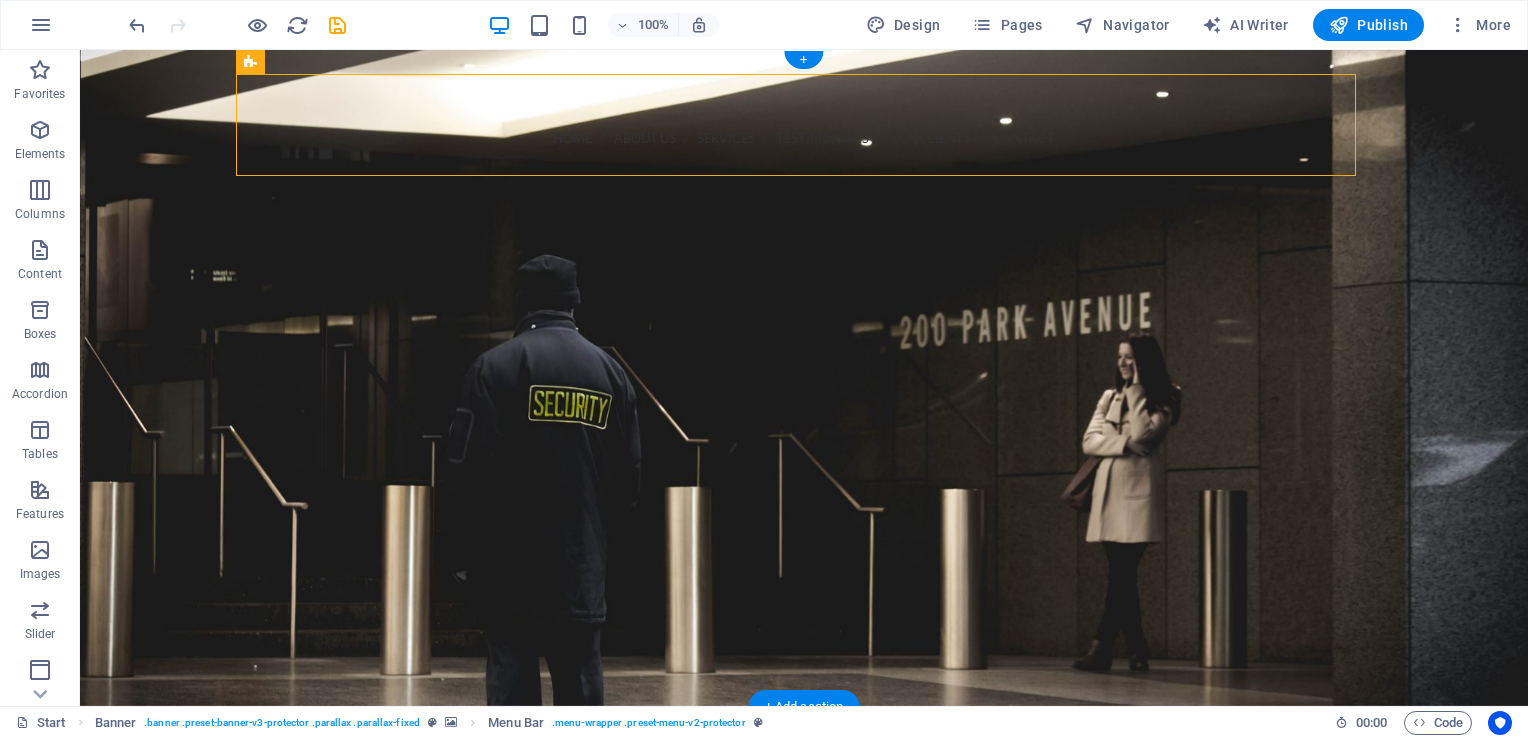 click at bounding box center [804, 378] 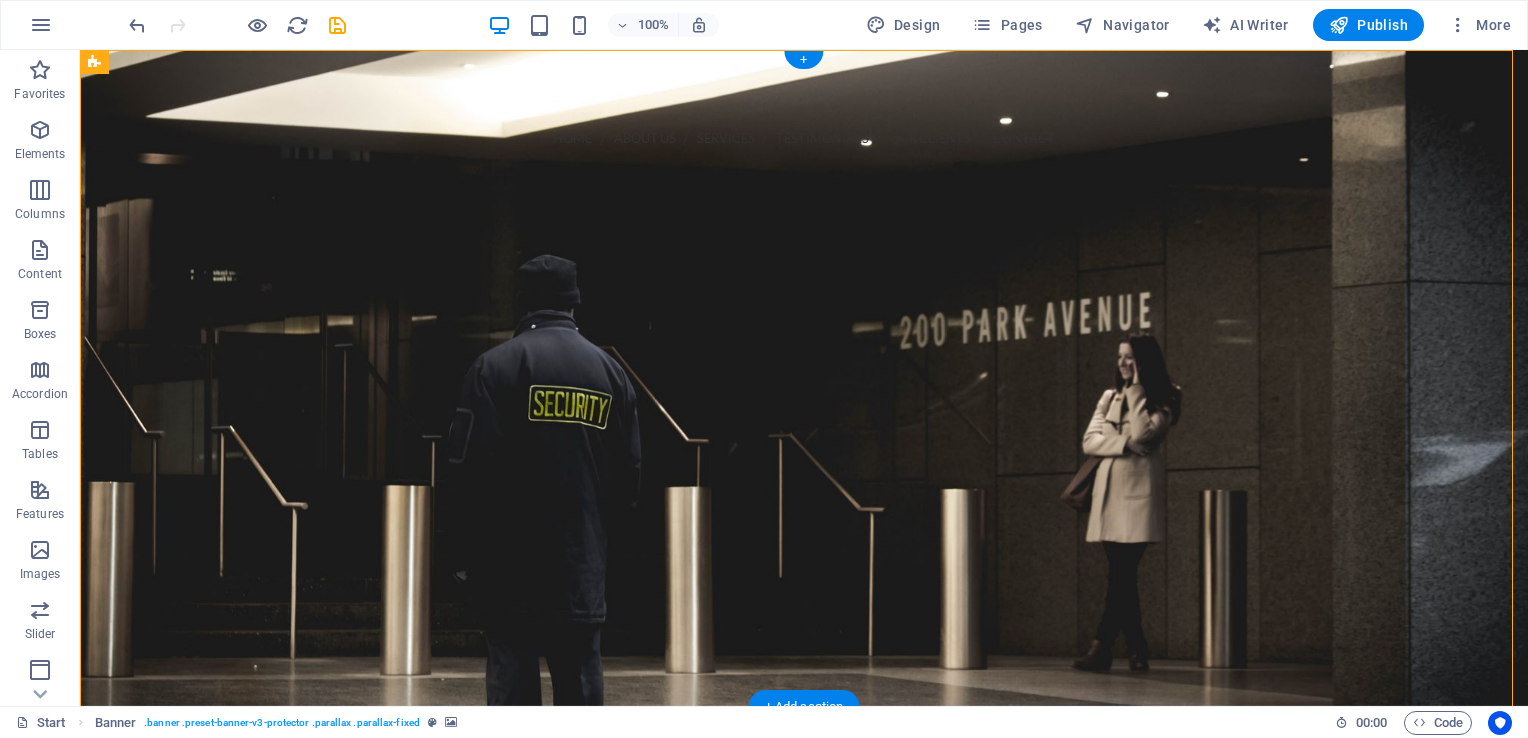 click at bounding box center (804, 378) 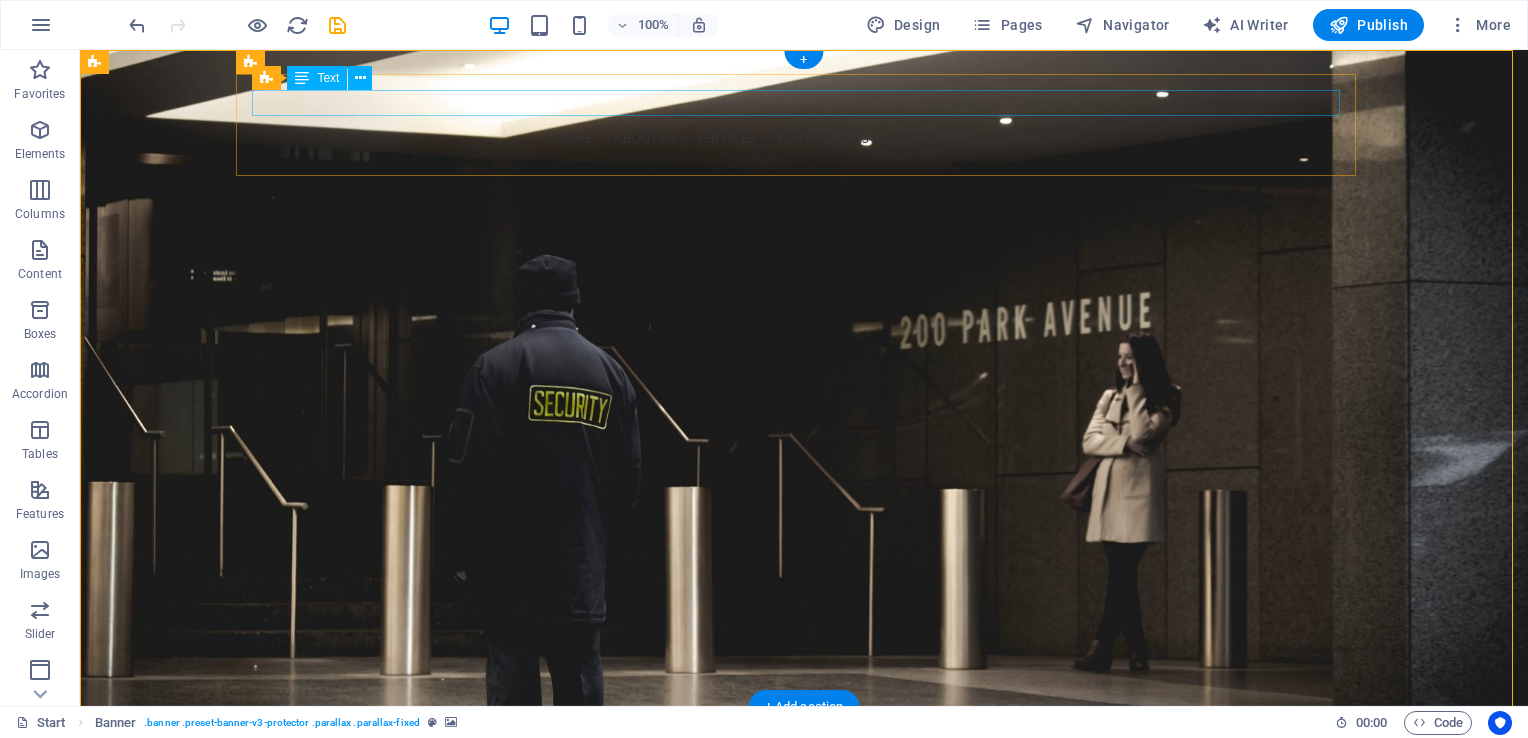 click on "New text element" at bounding box center [804, 103] 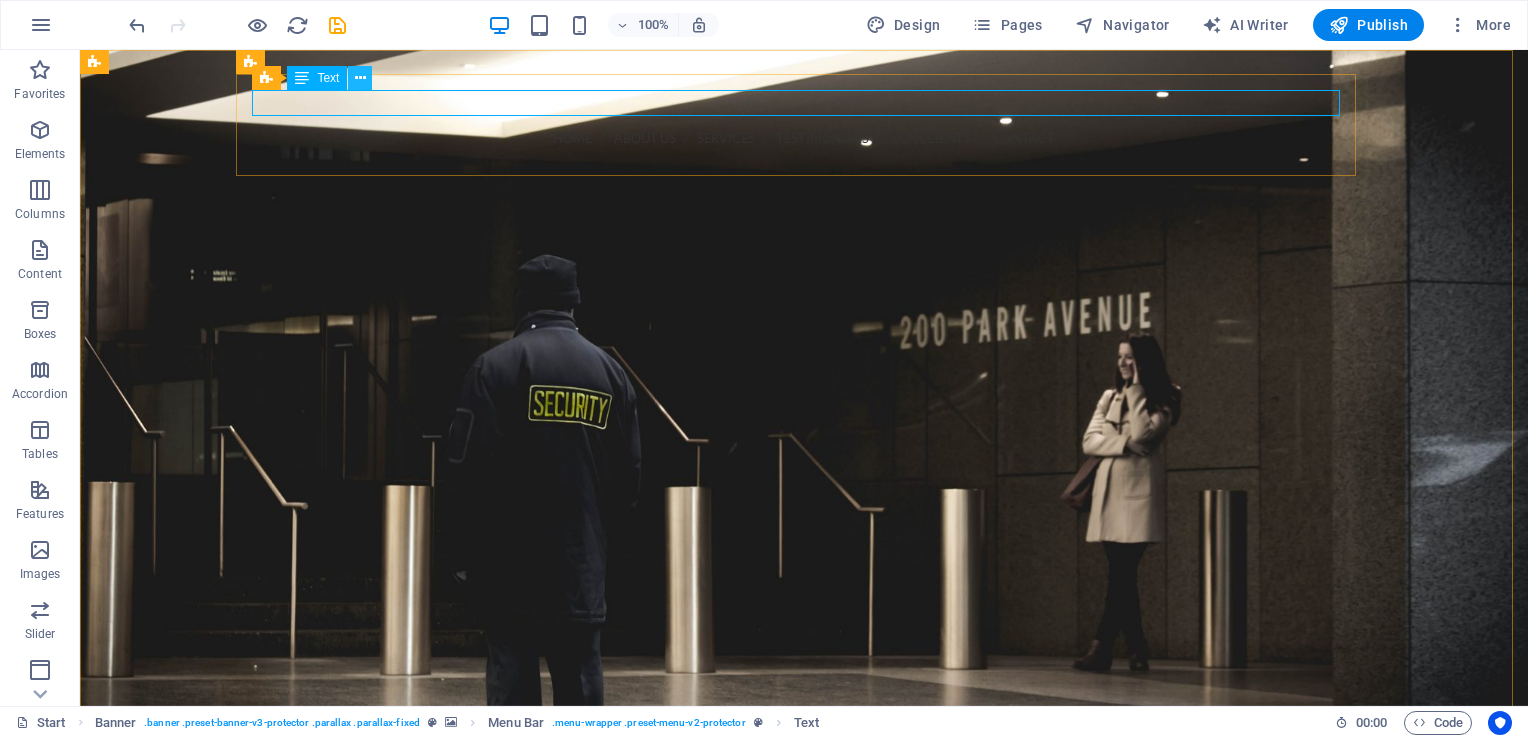 click at bounding box center [360, 78] 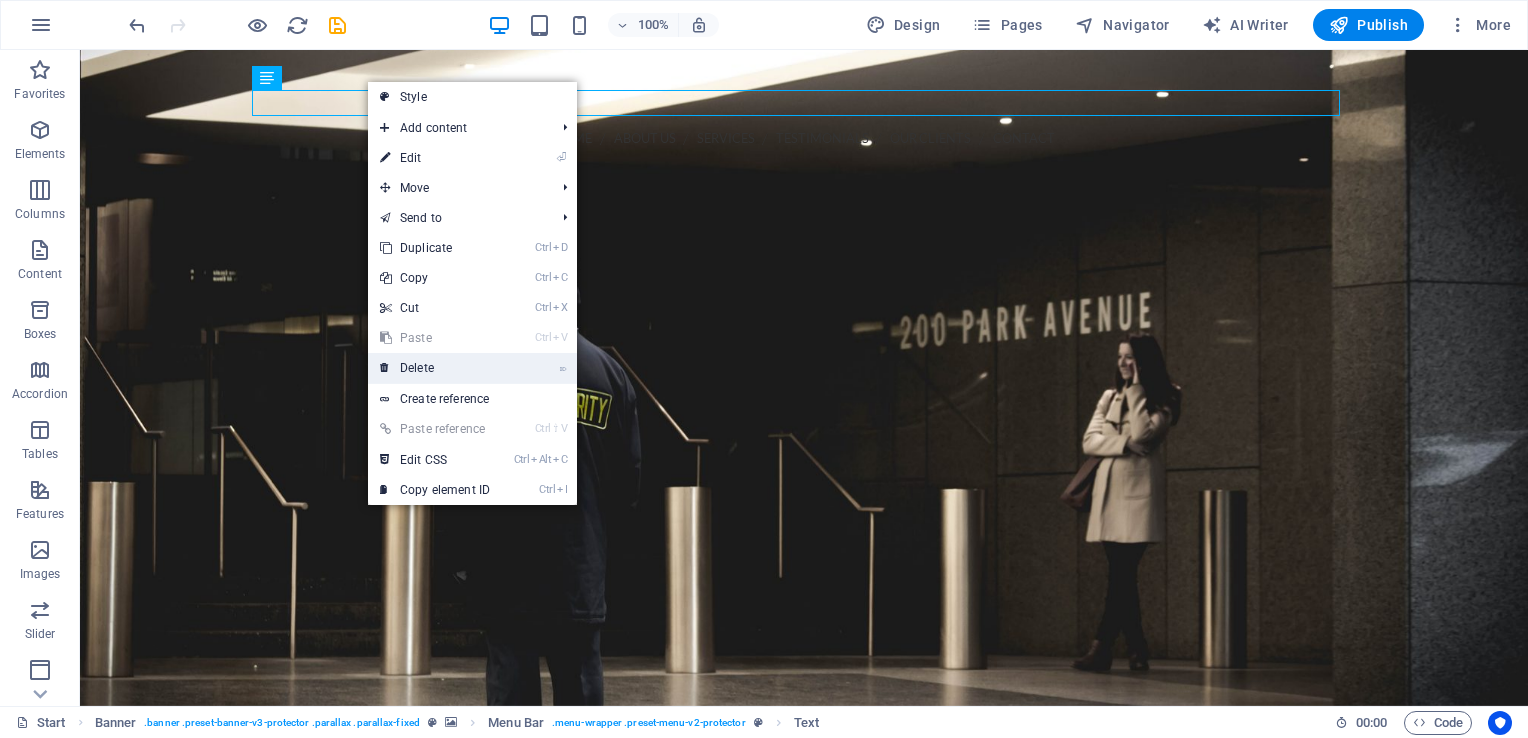 click on "⌦  Delete" at bounding box center (435, 368) 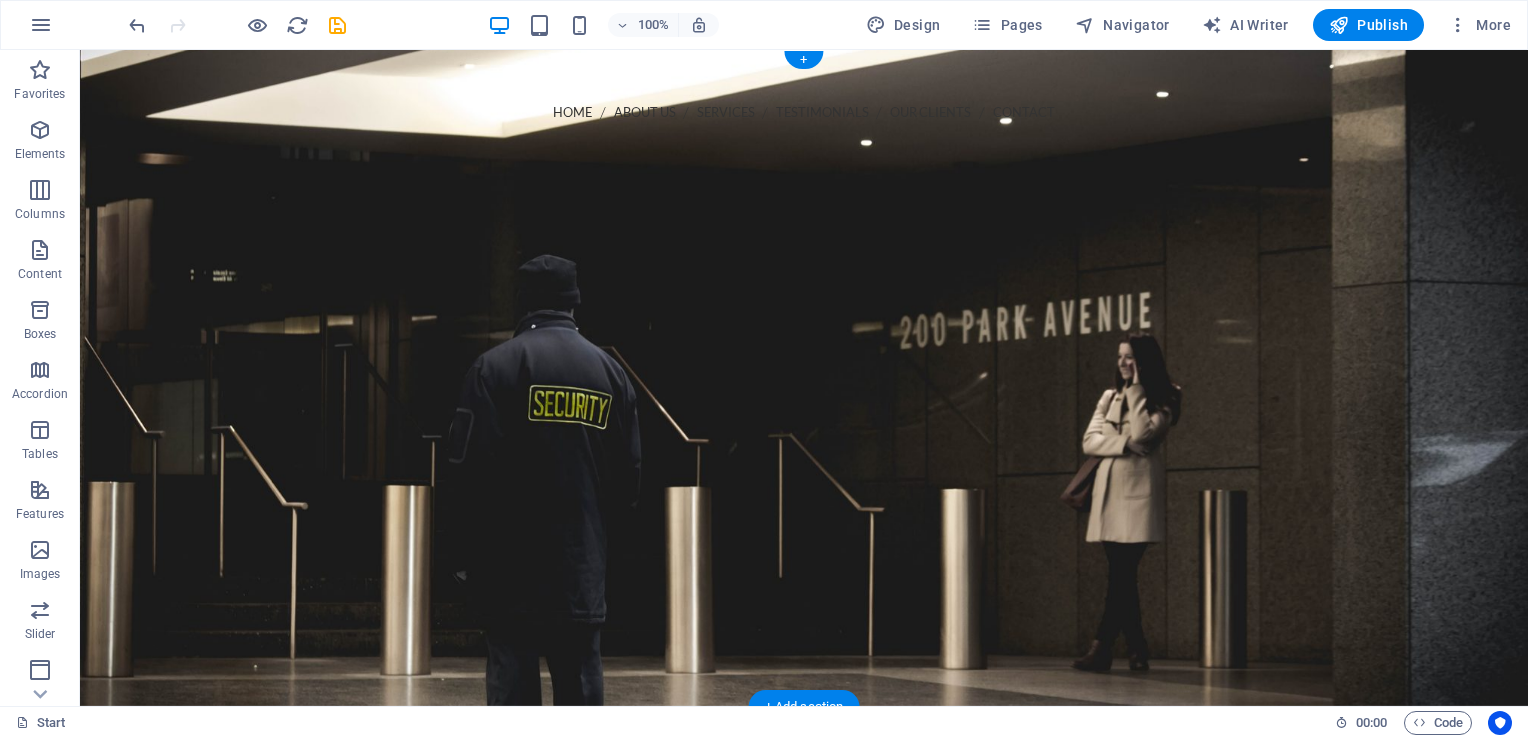 click at bounding box center [804, 378] 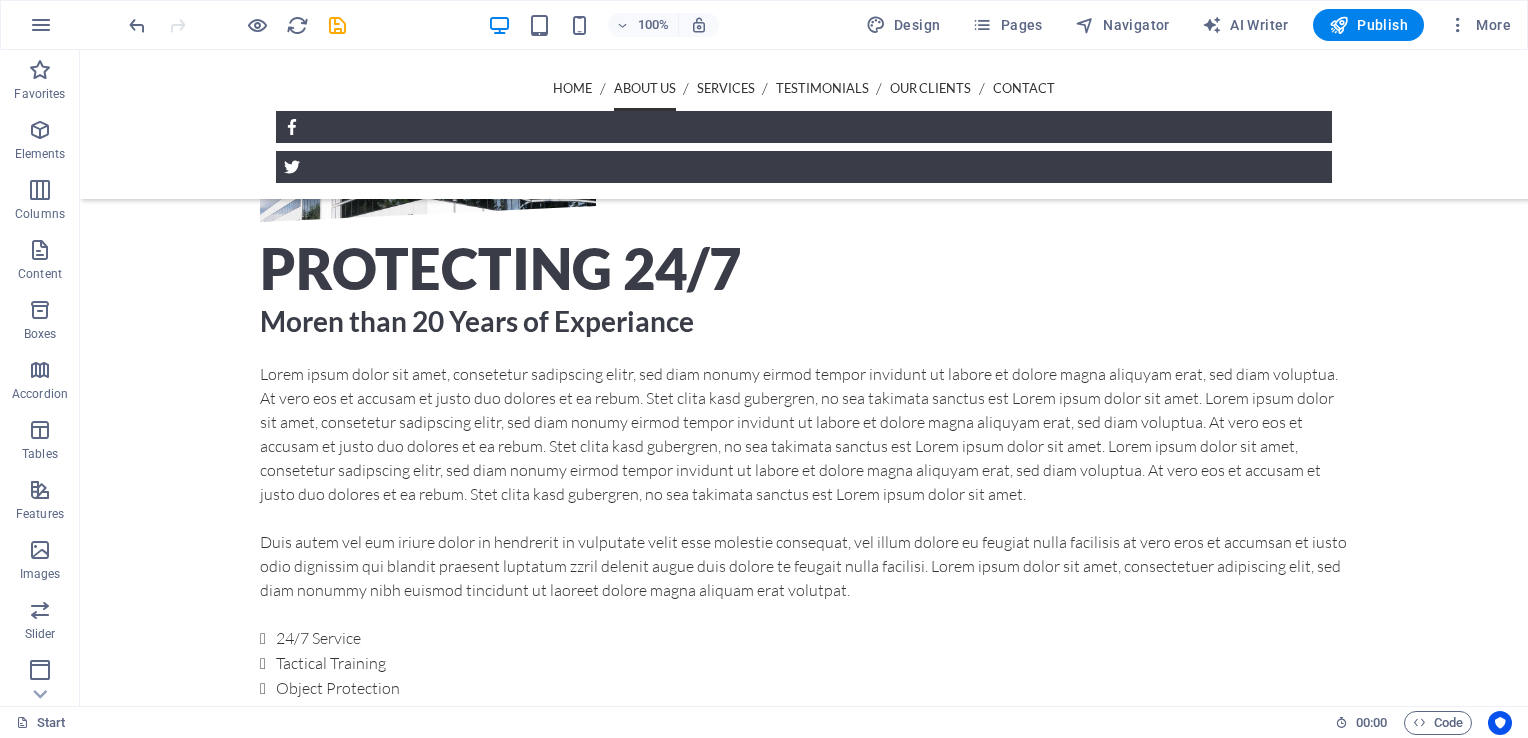 scroll, scrollTop: 0, scrollLeft: 0, axis: both 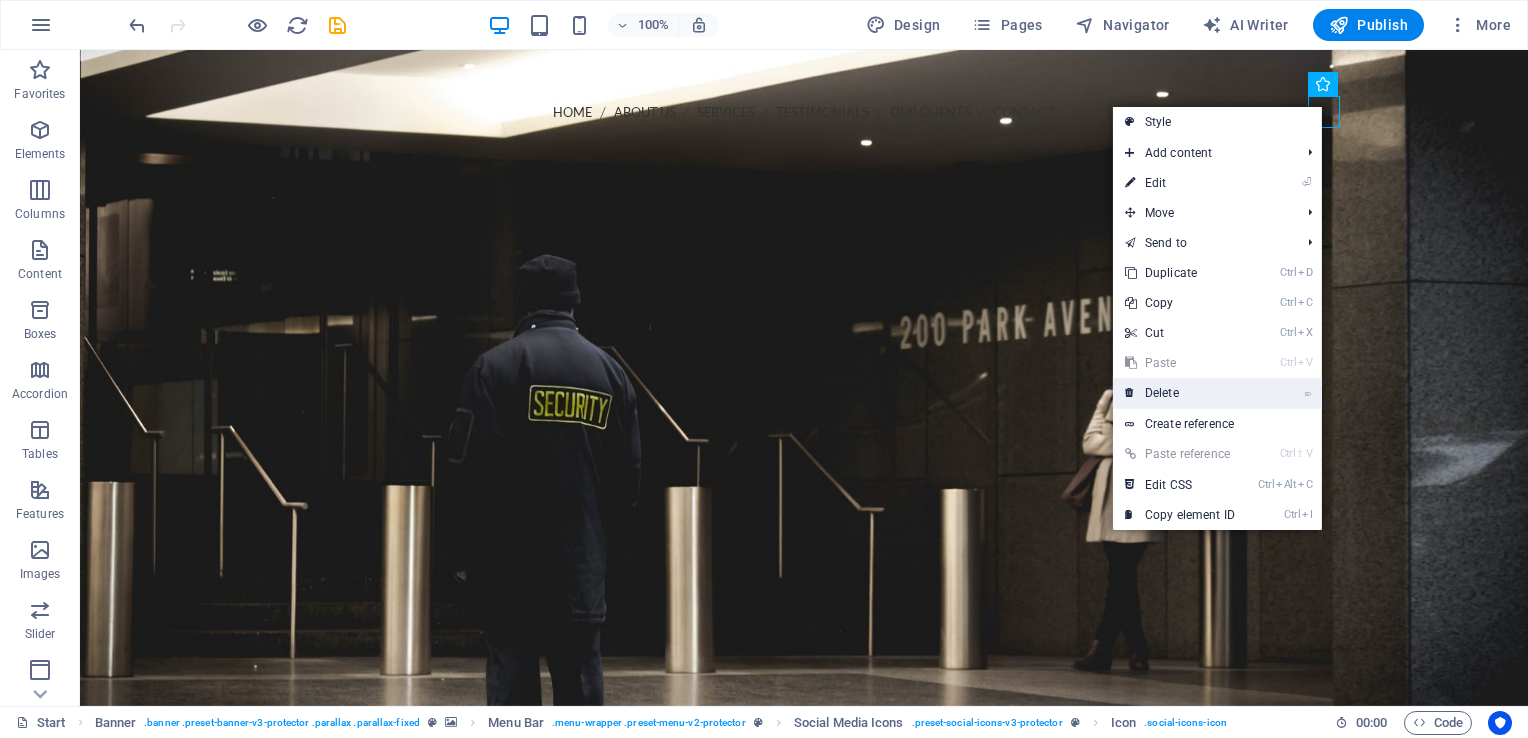 click on "⌦  Delete" at bounding box center [1180, 393] 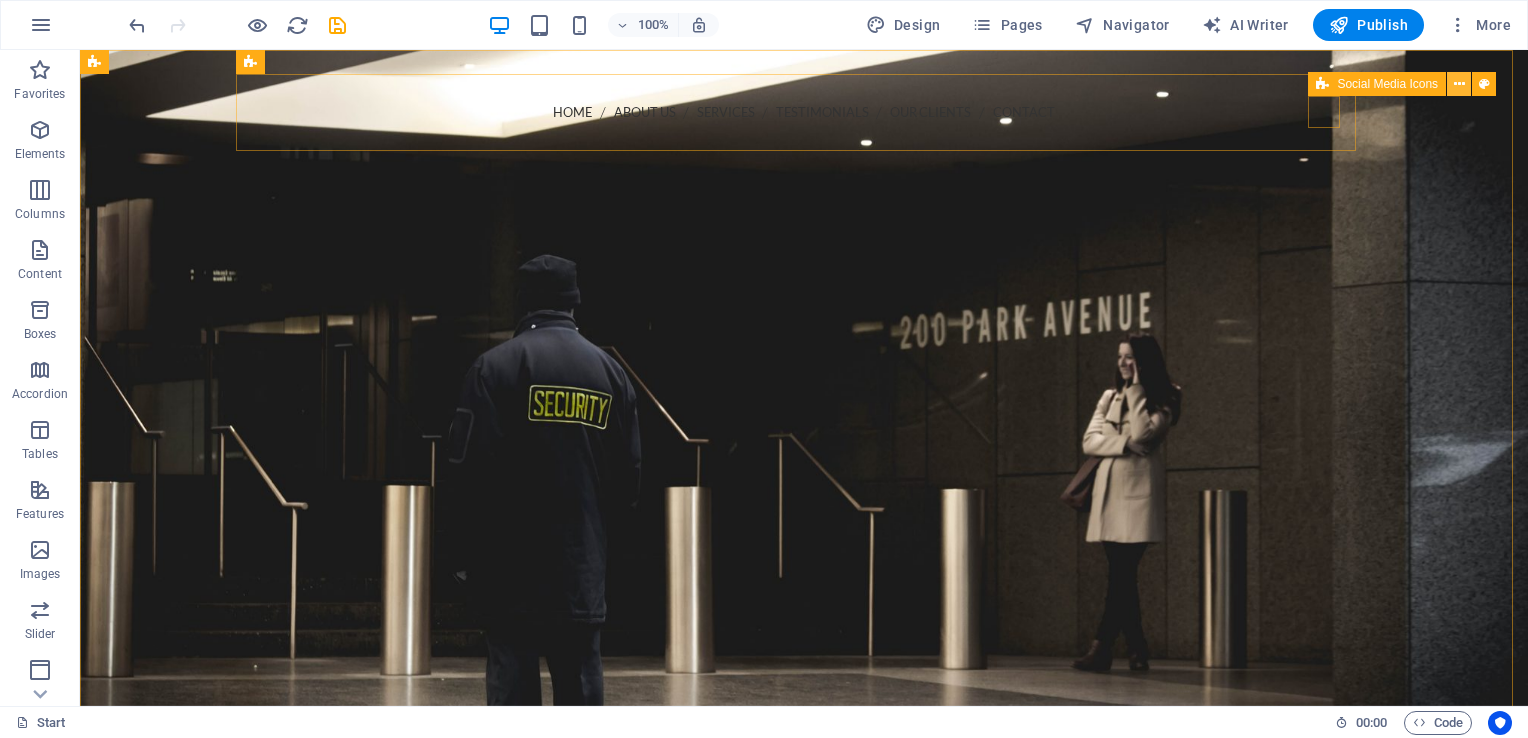 click at bounding box center (1459, 84) 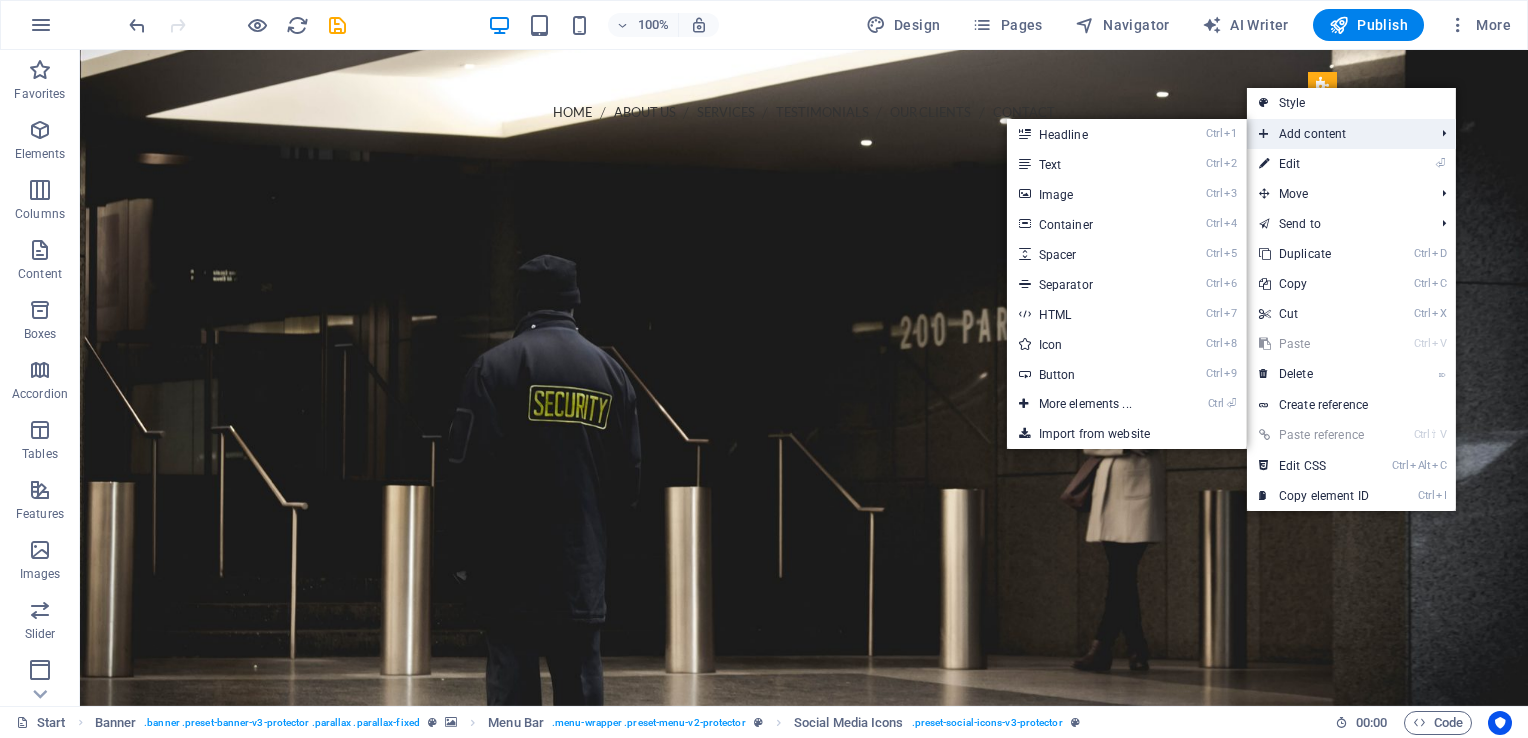drag, startPoint x: 1316, startPoint y: 142, endPoint x: 1322, endPoint y: 131, distance: 12.529964 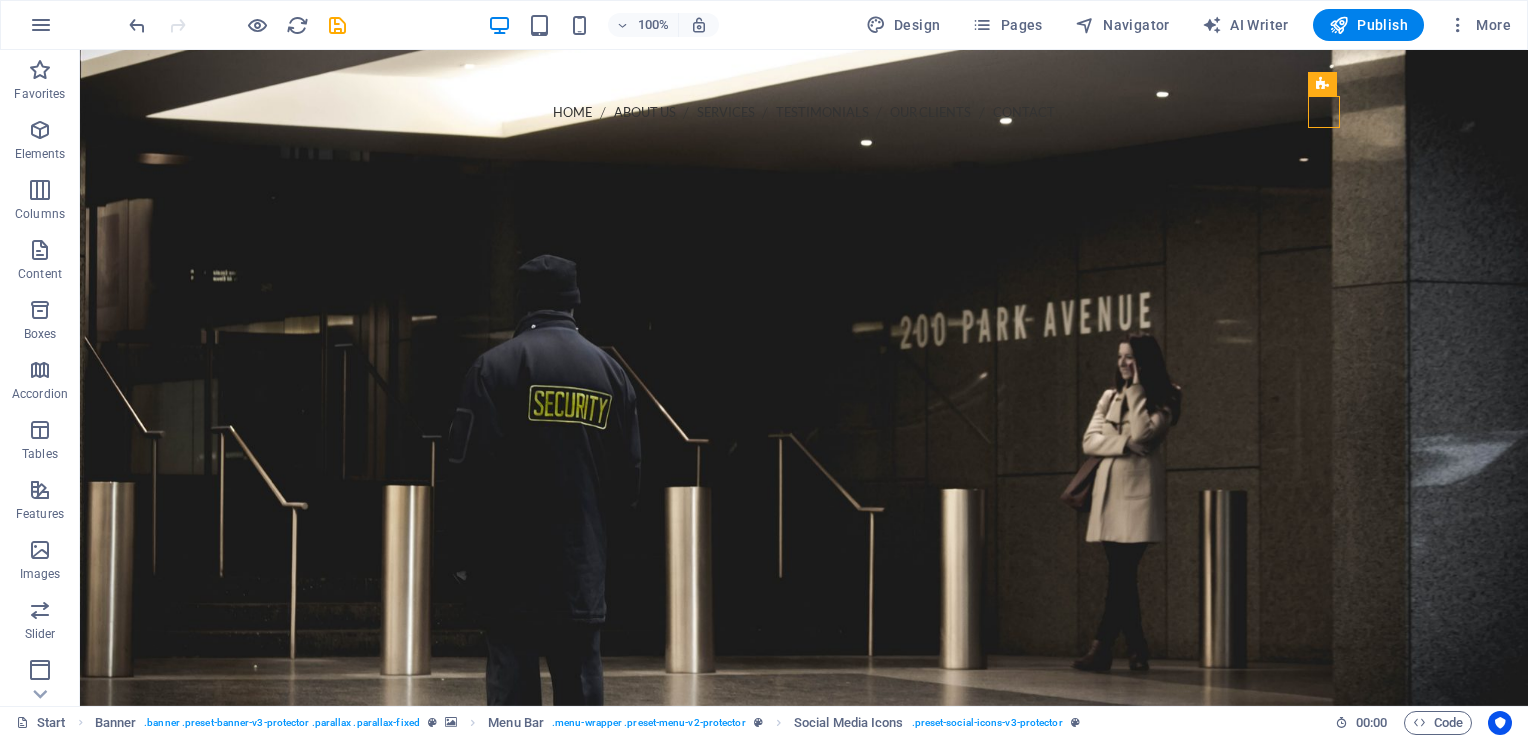 drag, startPoint x: 1402, startPoint y: 181, endPoint x: 1276, endPoint y: 95, distance: 152.55164 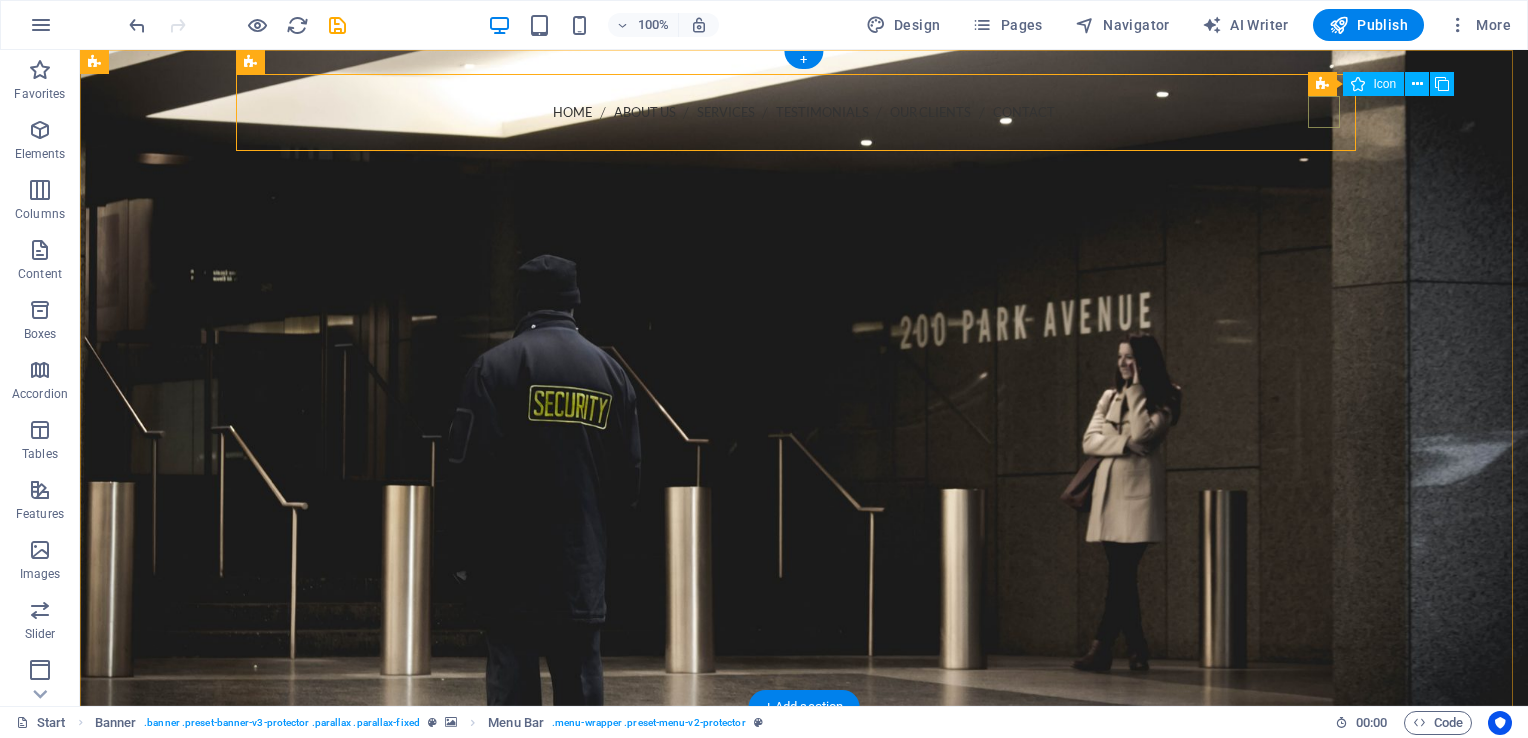 drag, startPoint x: 1328, startPoint y: 121, endPoint x: 1362, endPoint y: 106, distance: 37.161808 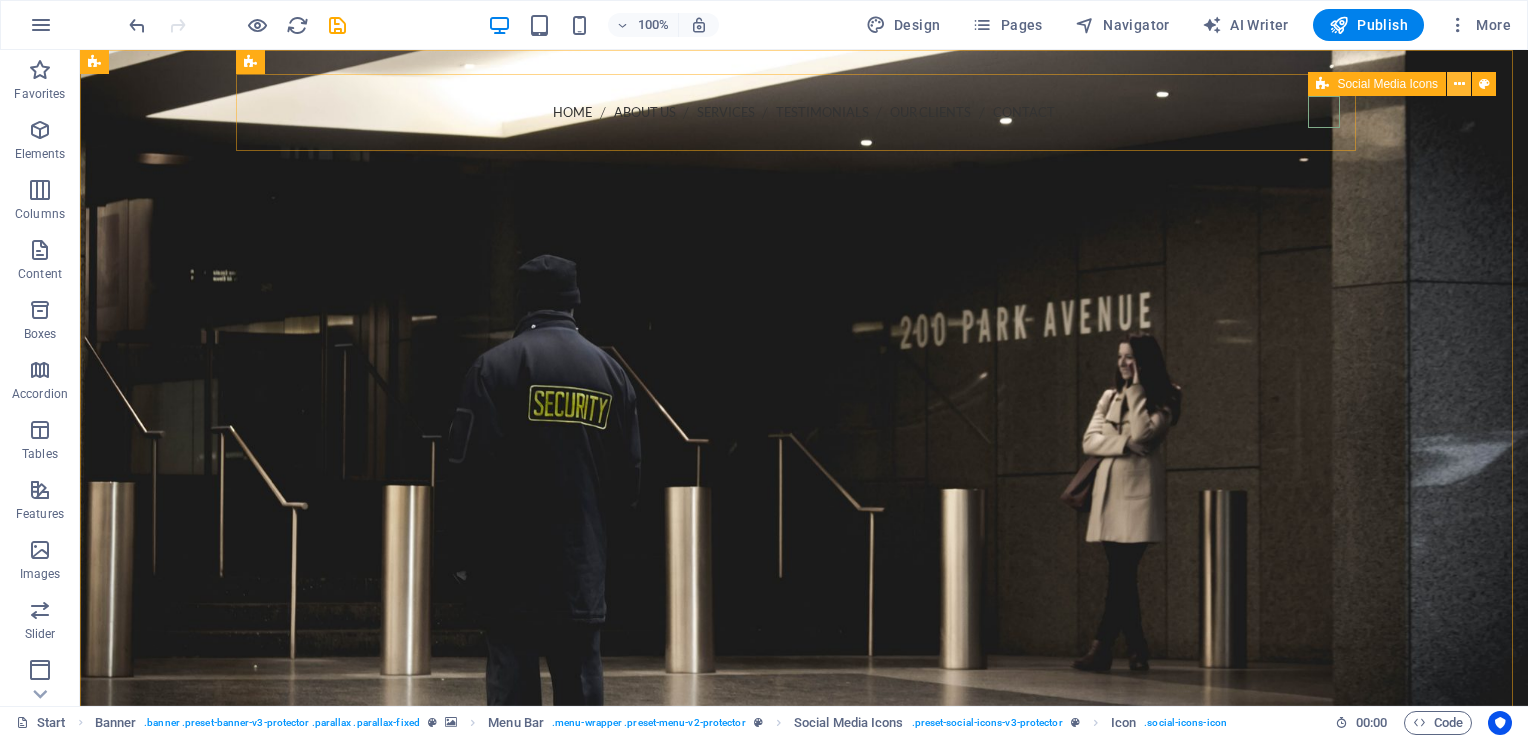click at bounding box center (1459, 84) 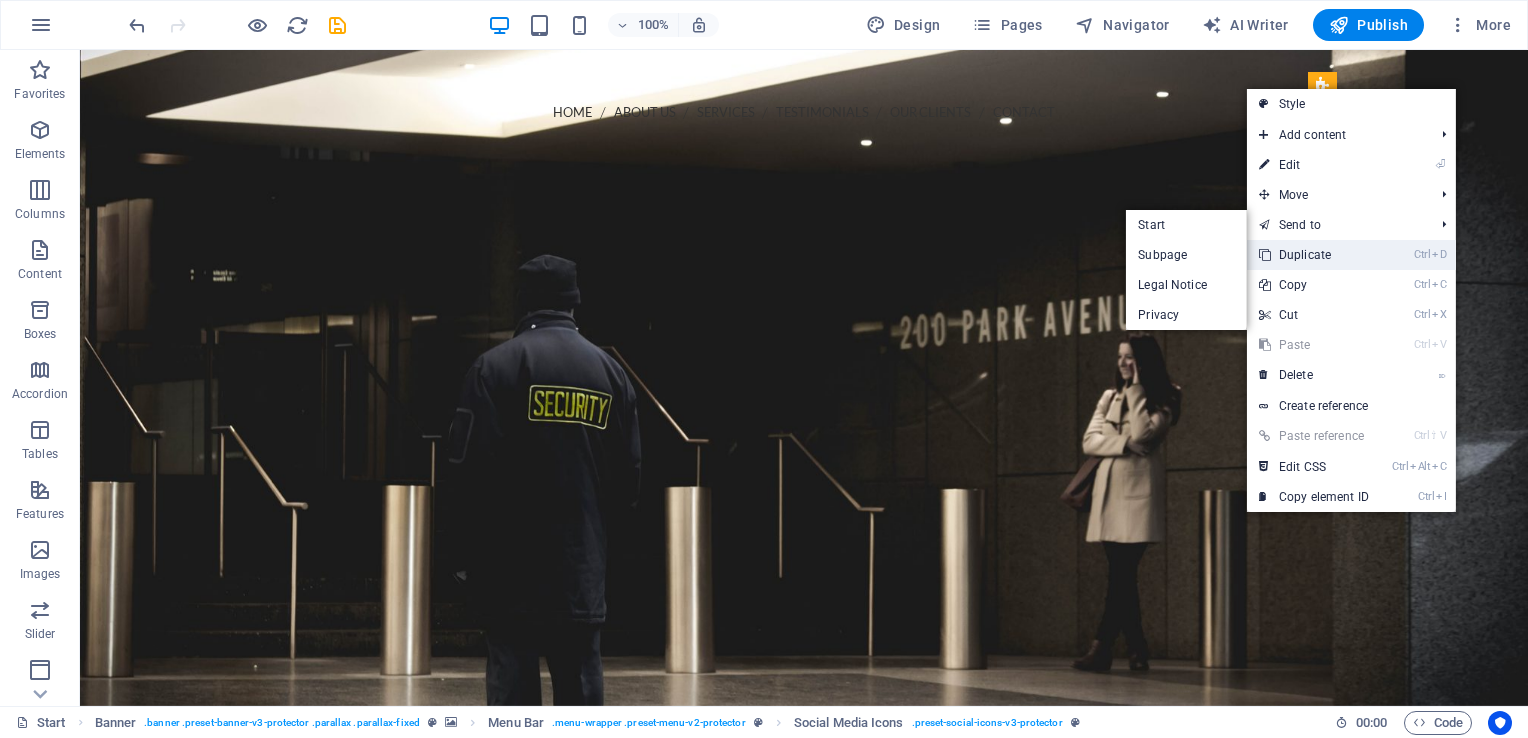 click on "Ctrl D  Duplicate" at bounding box center (1314, 255) 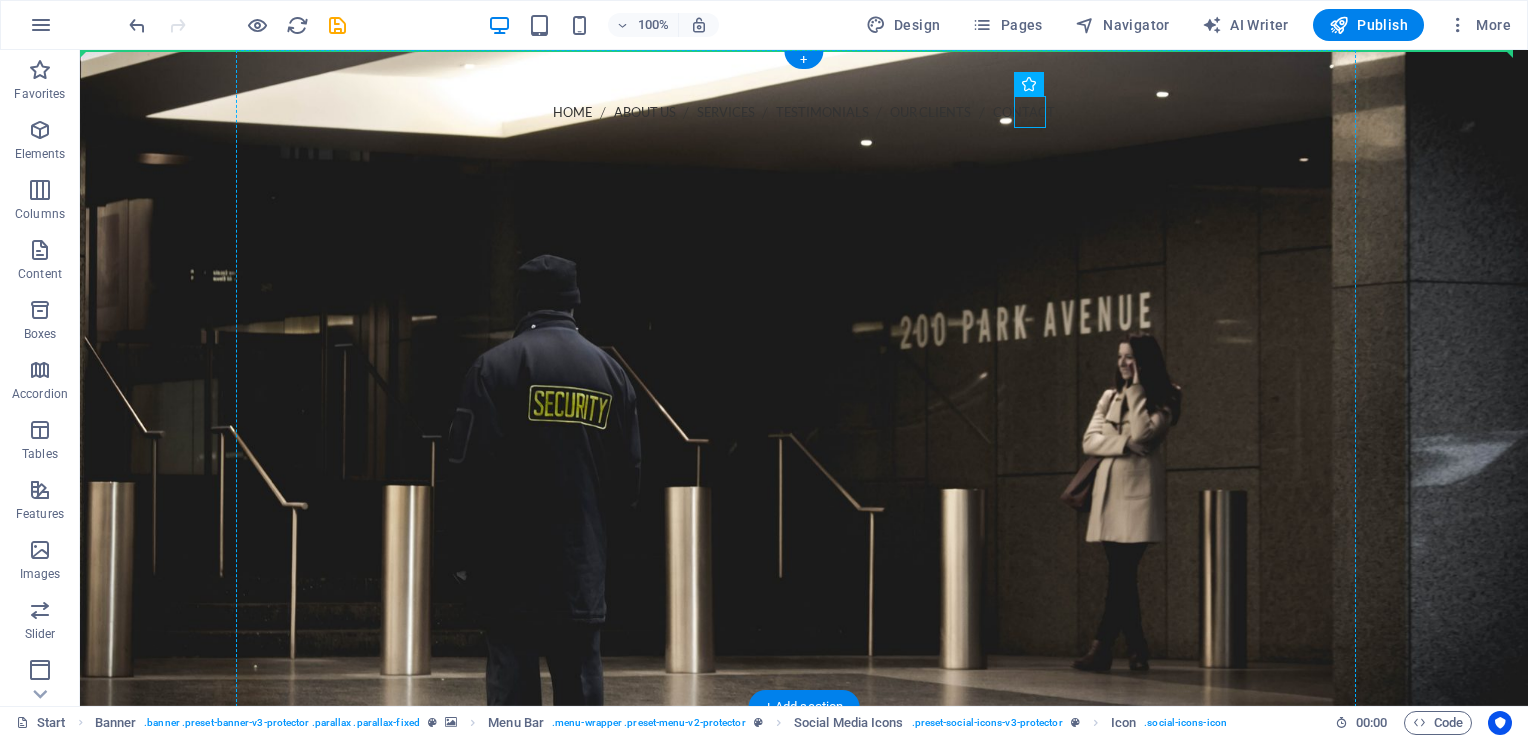drag, startPoint x: 1025, startPoint y: 108, endPoint x: 1255, endPoint y: 114, distance: 230.07825 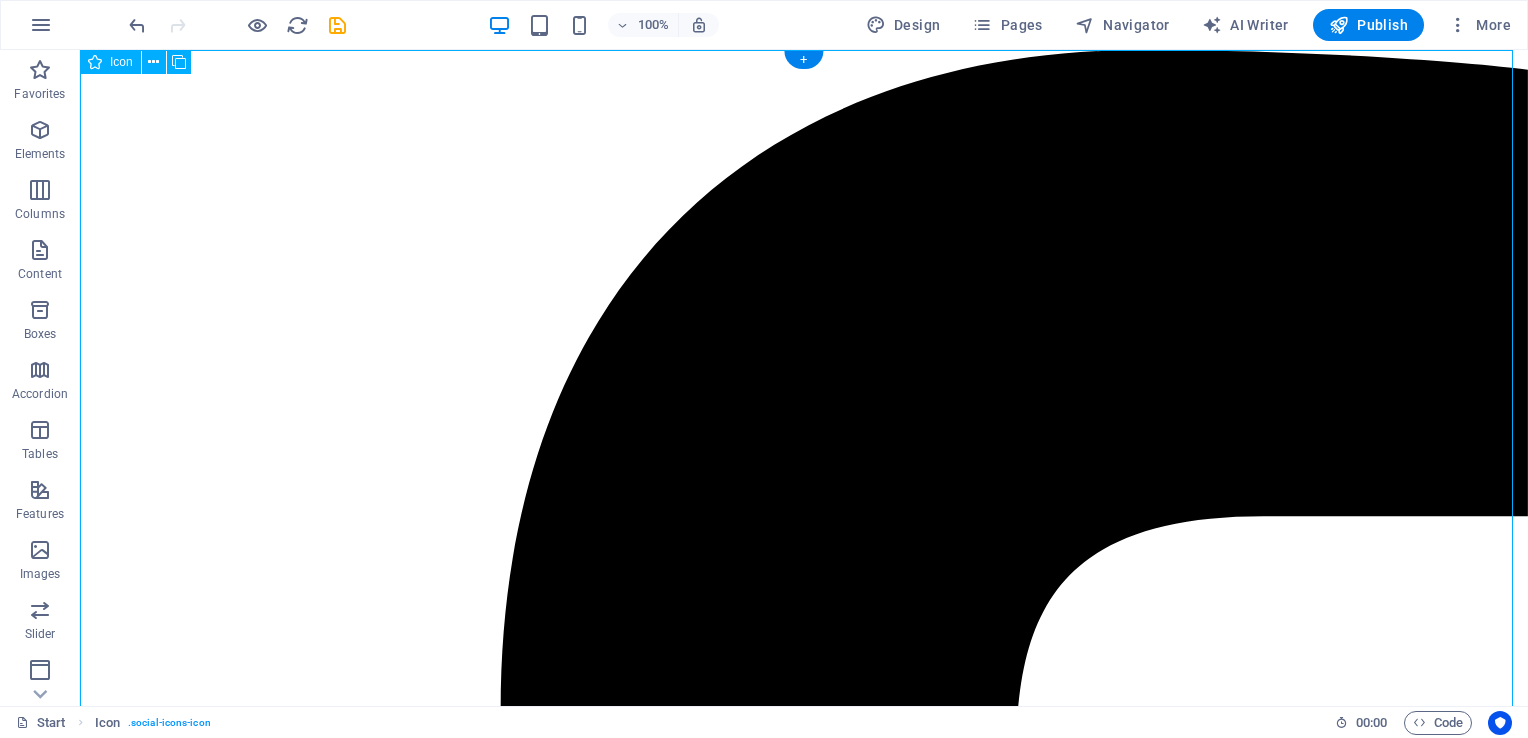 click at bounding box center (804, 1457) 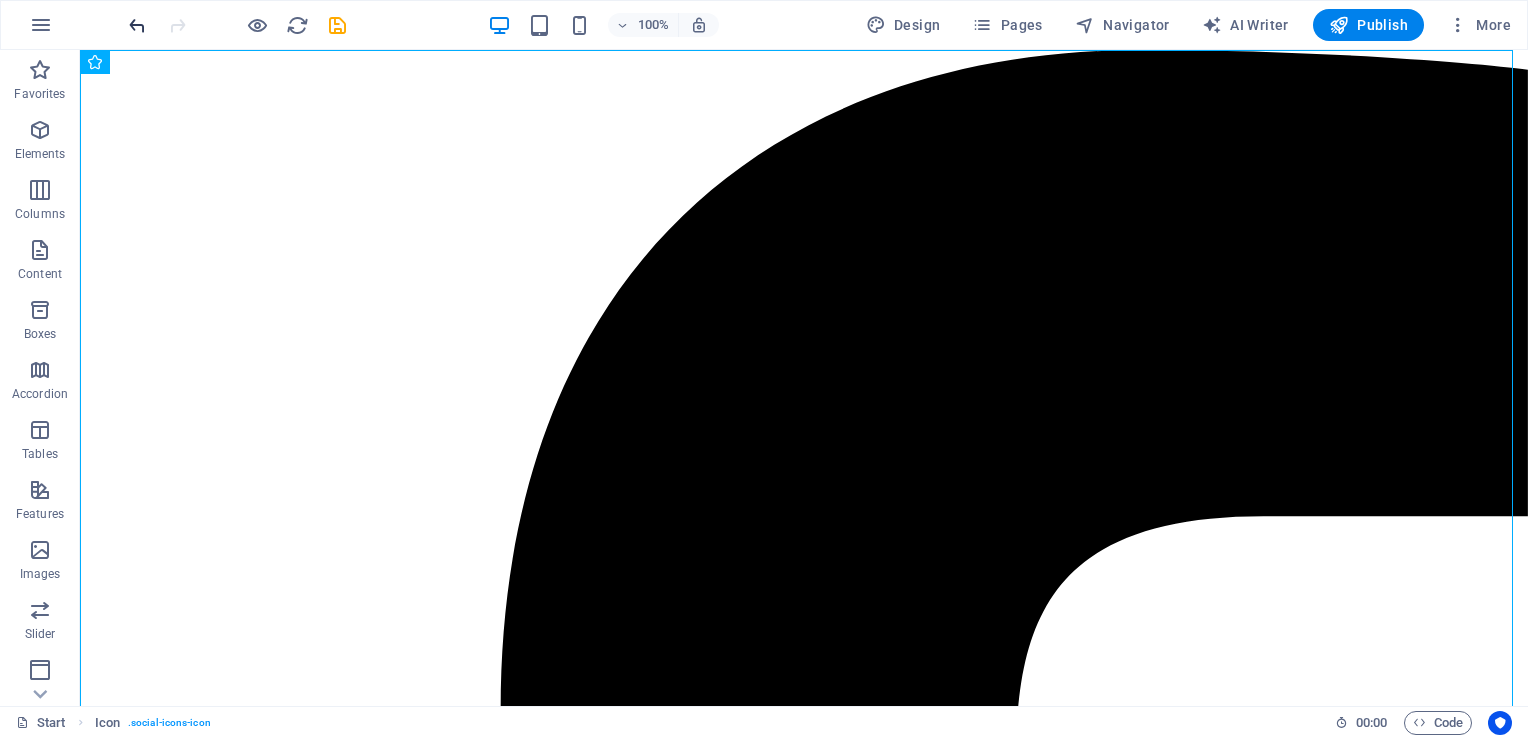 click at bounding box center [137, 25] 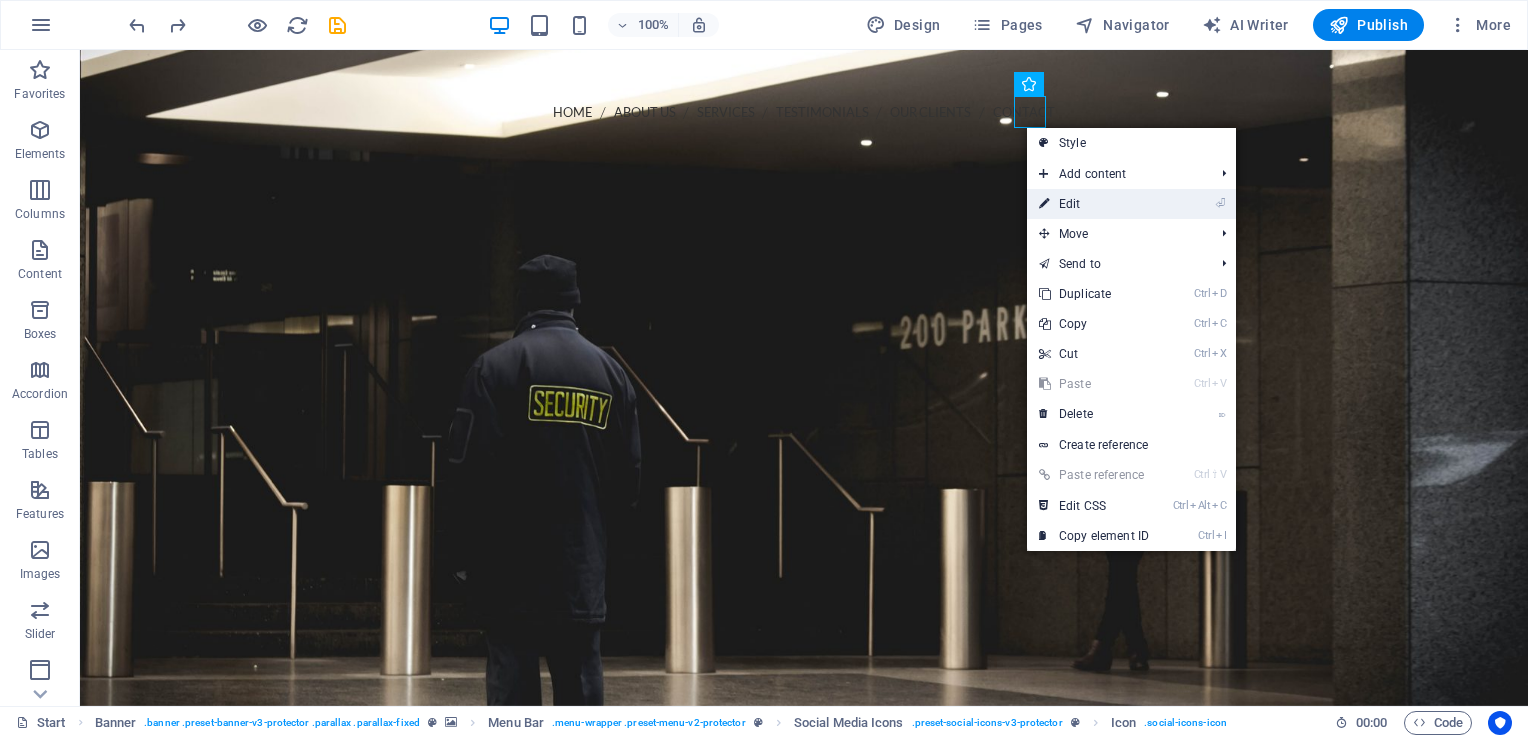 click on "⏎  Edit" at bounding box center [1094, 204] 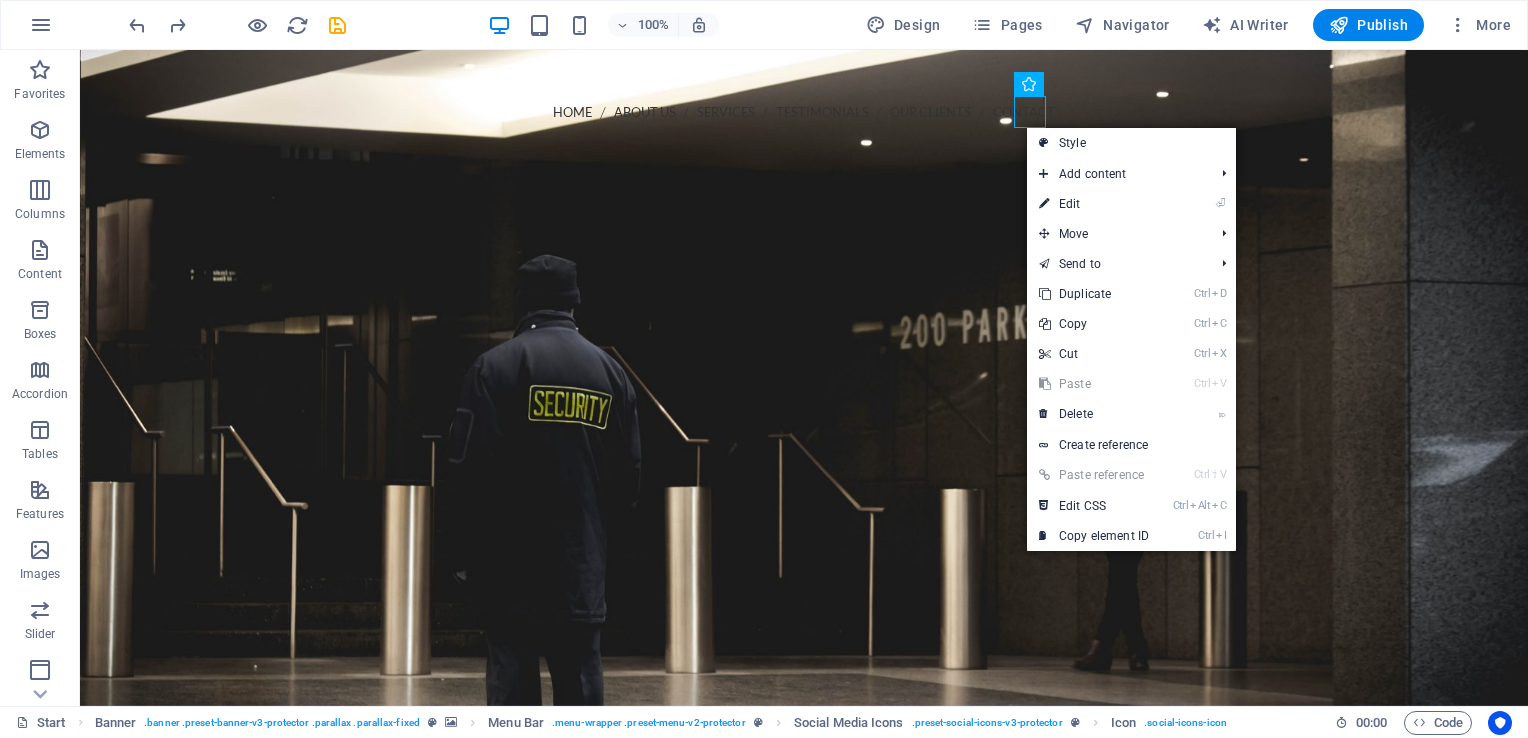 select on "xMidYMid" 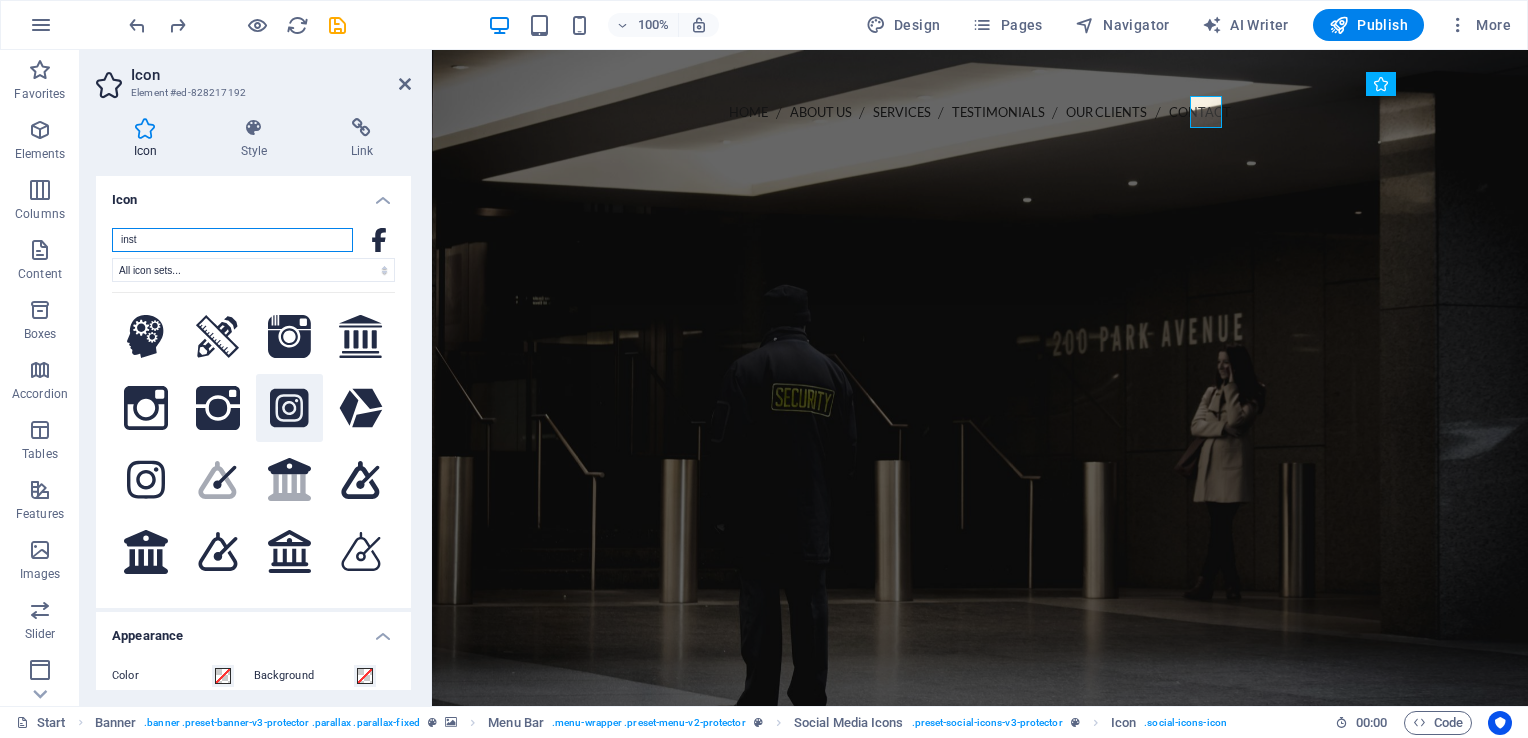type on "inst" 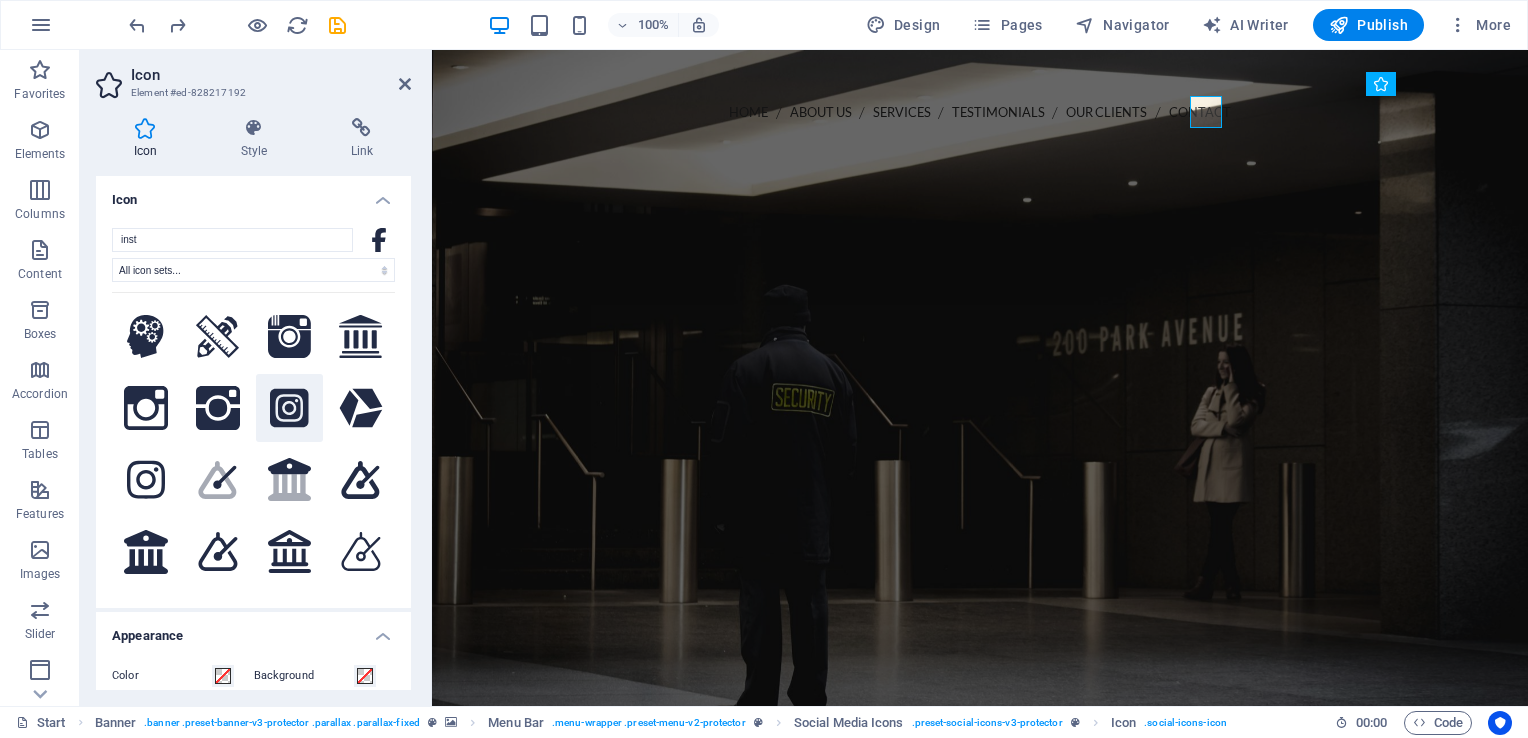 click 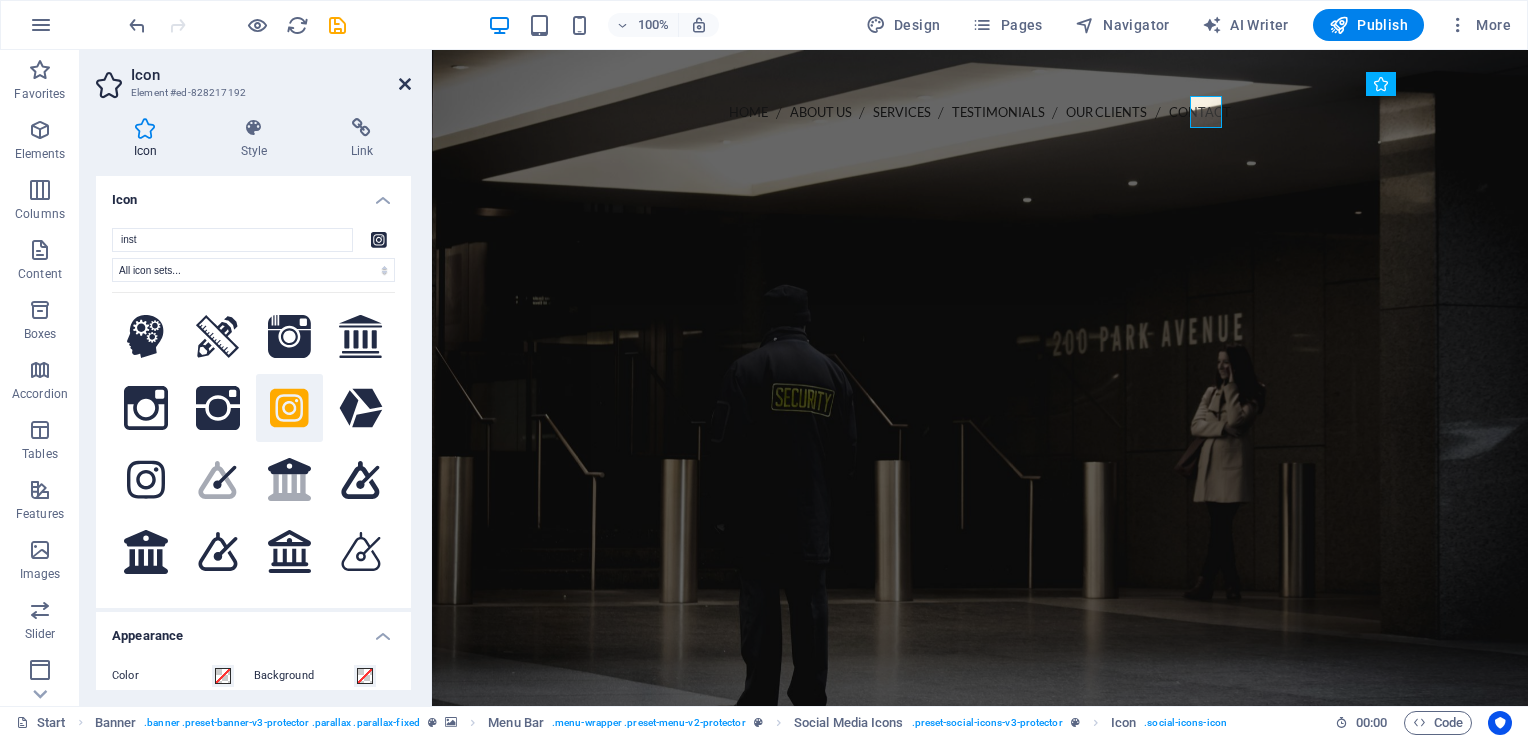 click at bounding box center [405, 84] 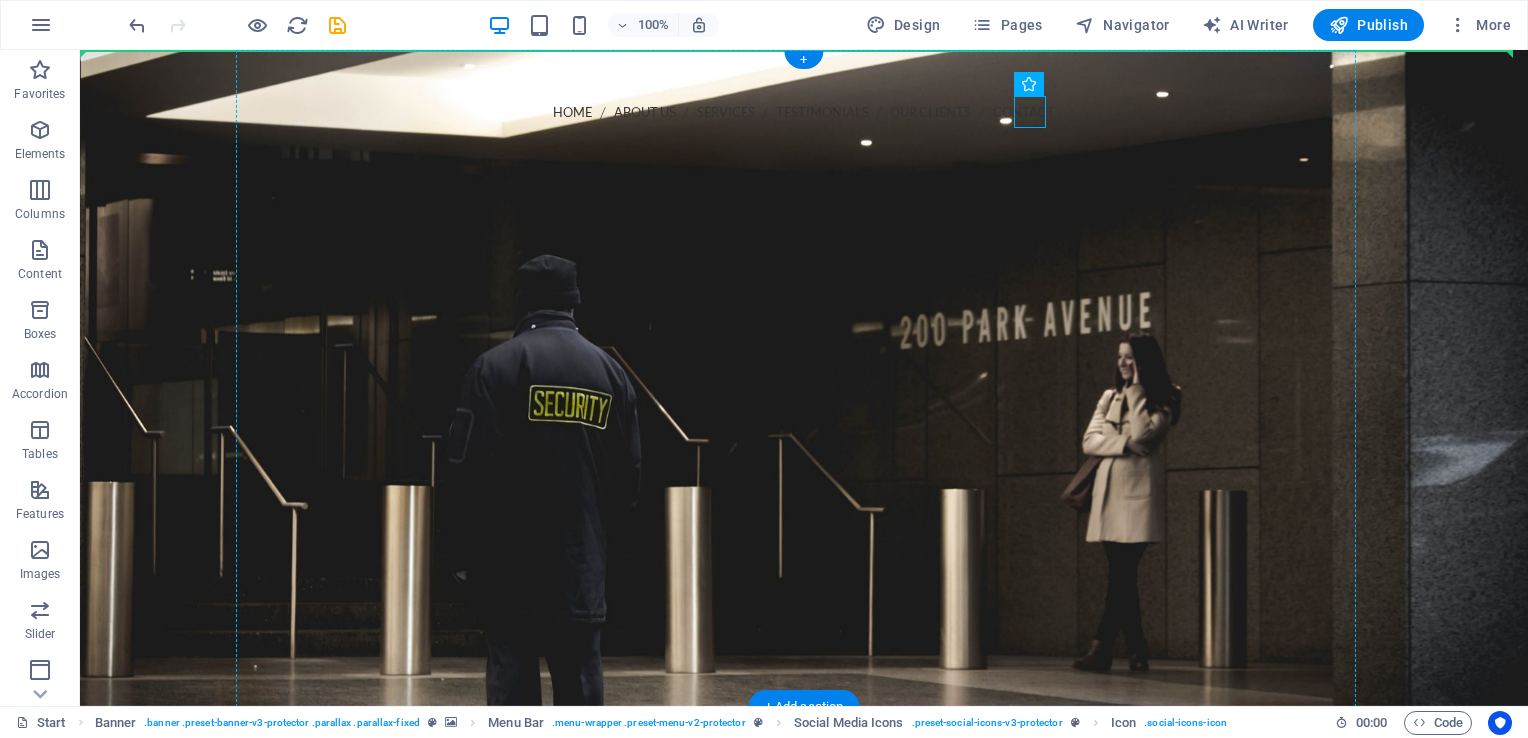 click at bounding box center (804, 151) 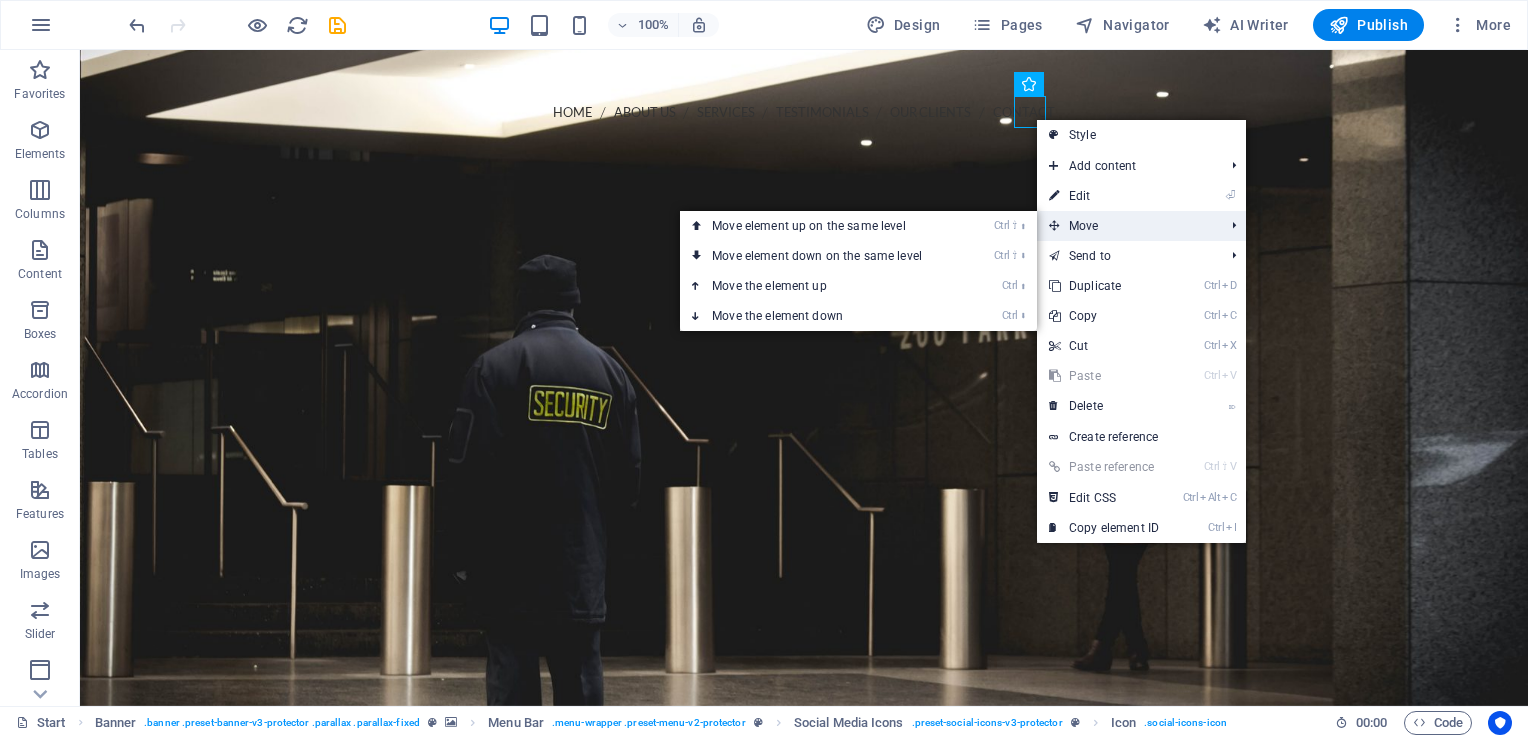 click on "Move" at bounding box center (1126, 226) 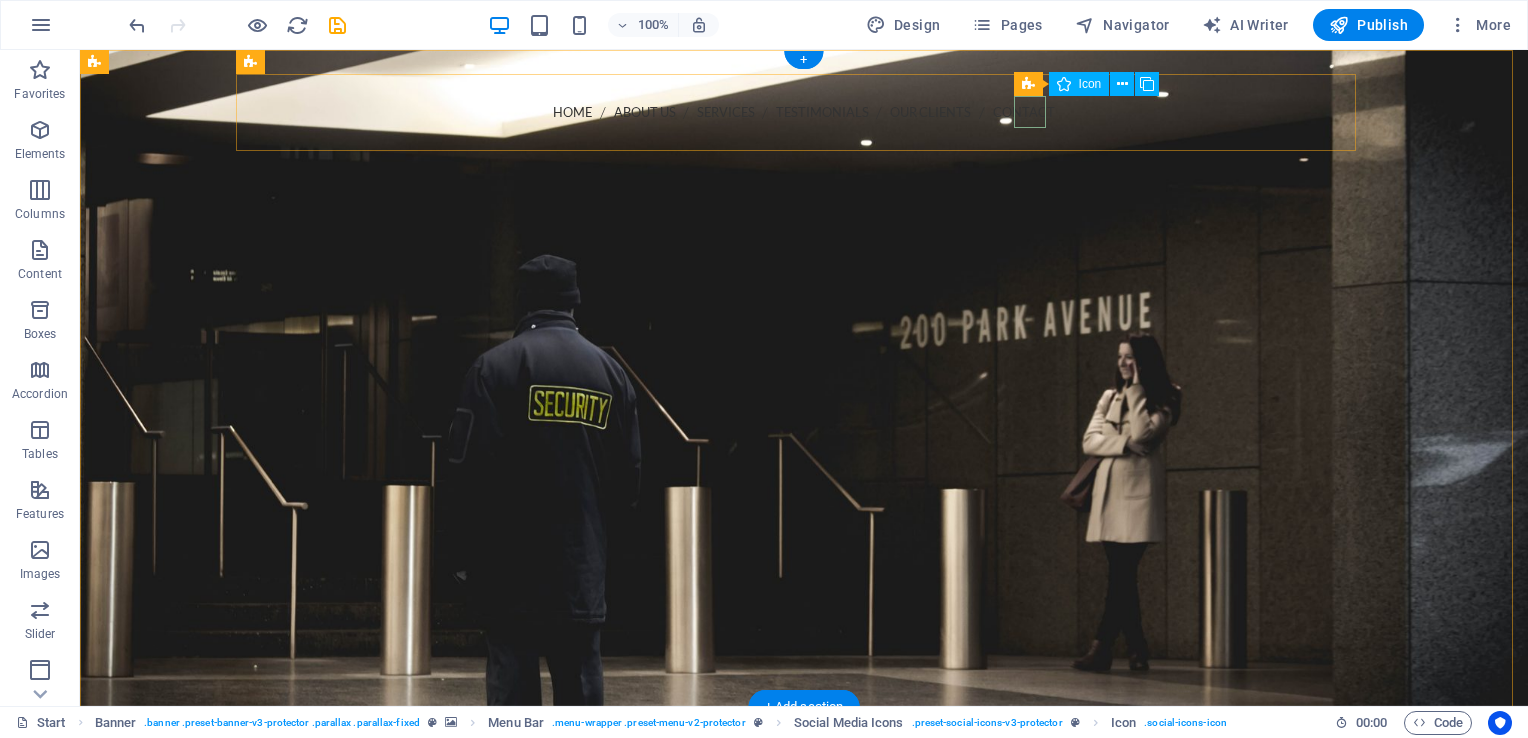 click at bounding box center (804, 151) 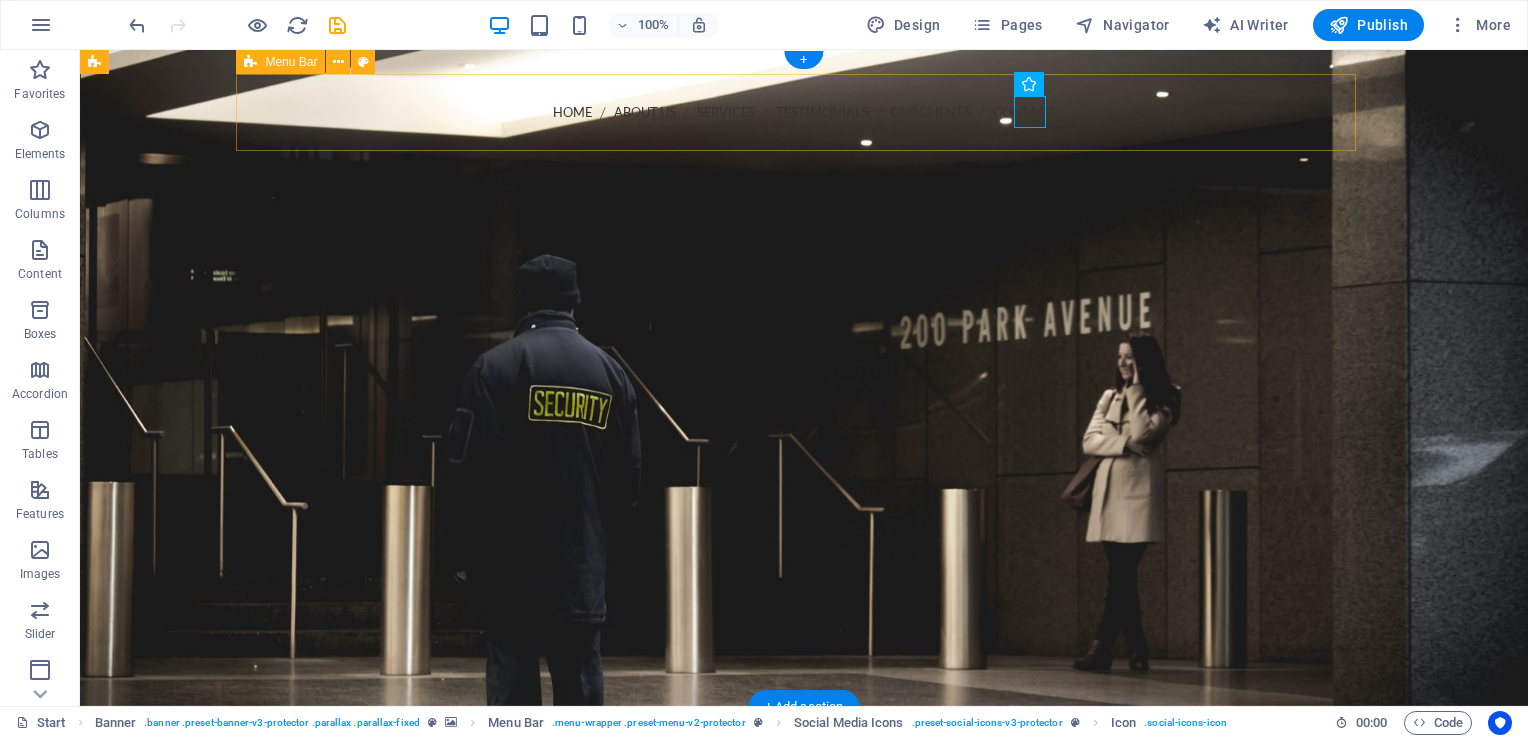 drag, startPoint x: 1044, startPoint y: 122, endPoint x: 1062, endPoint y: 118, distance: 18.439089 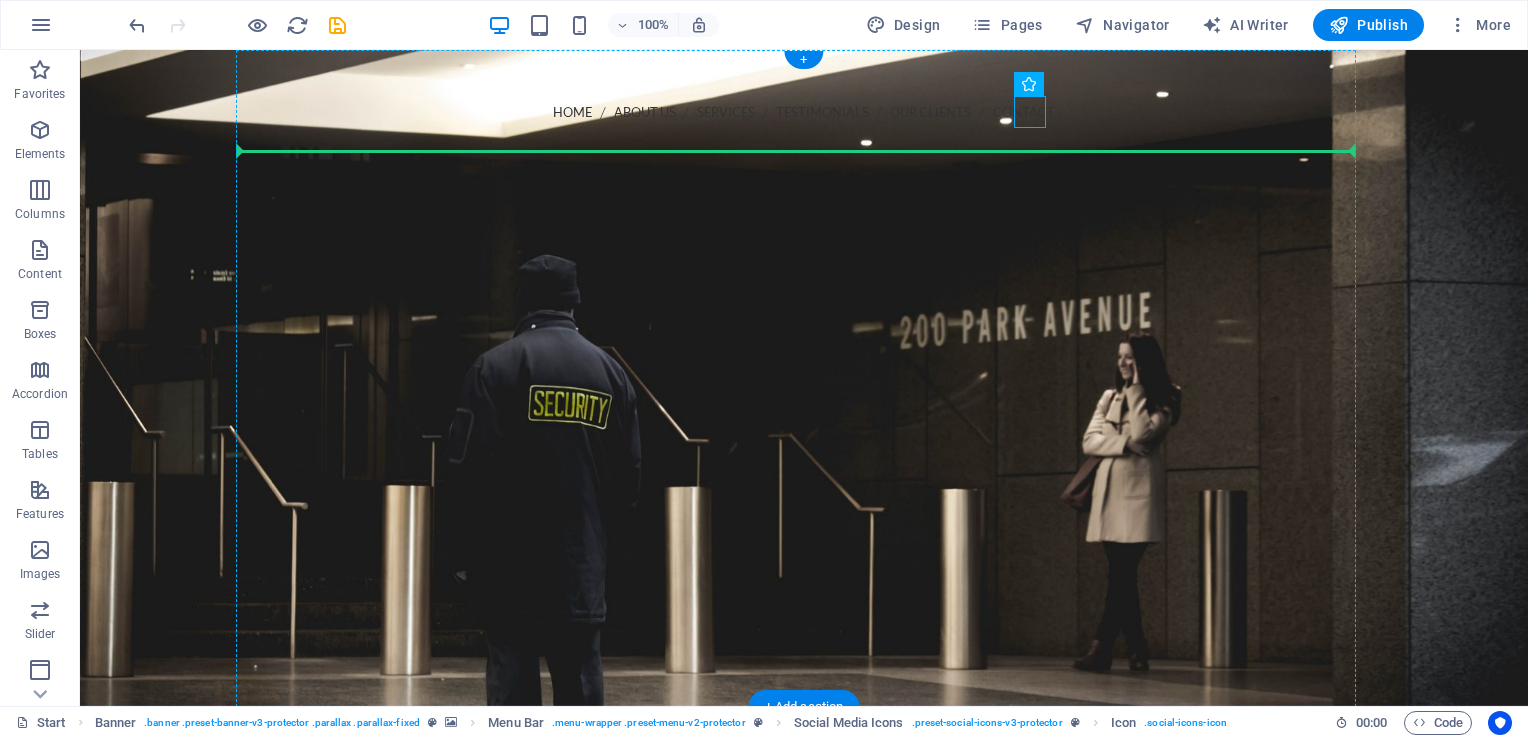 drag, startPoint x: 1032, startPoint y: 109, endPoint x: 1120, endPoint y: 114, distance: 88.14193 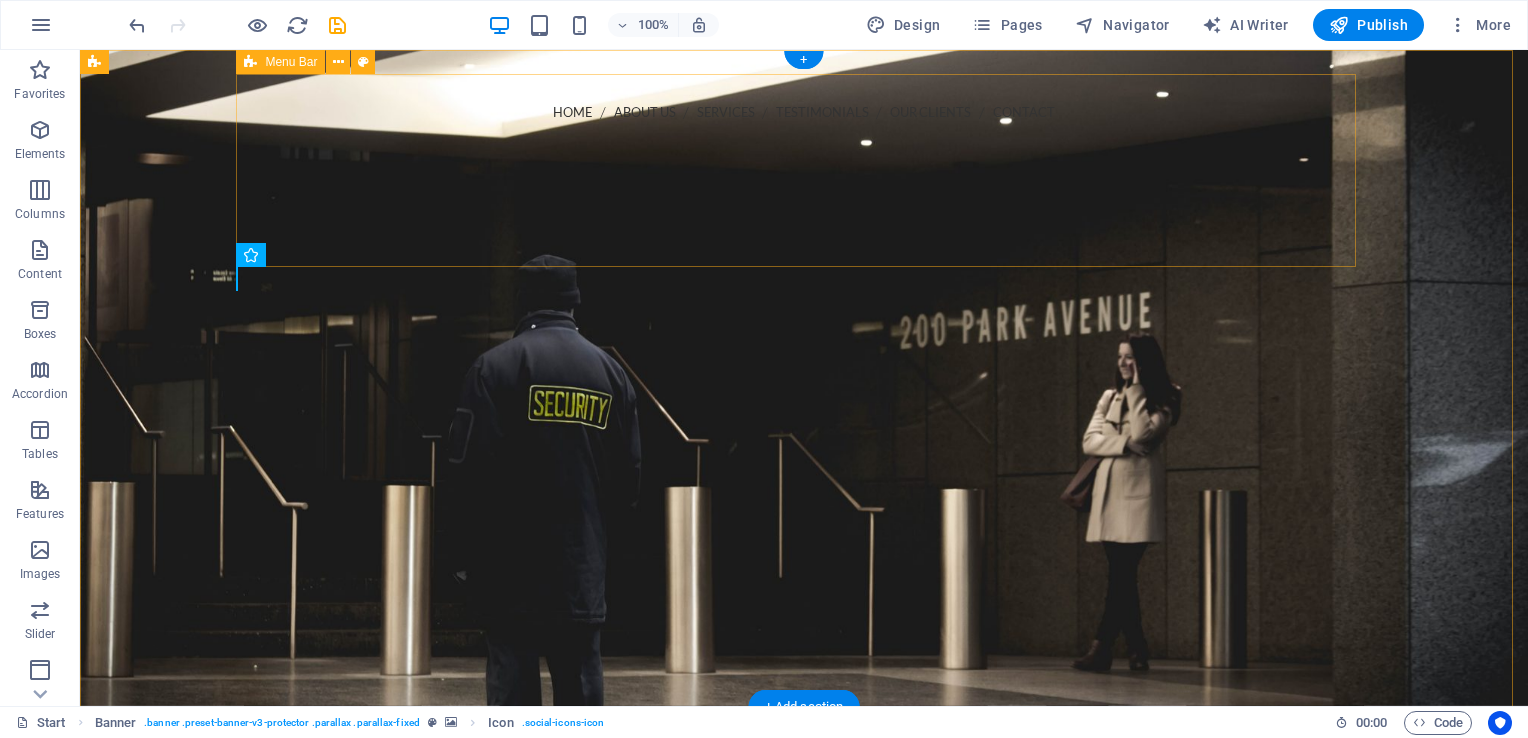 click on "Home About us Services Testimonials Our Clients Contact Drop content here or  Add elements  Paste clipboard Menu" at bounding box center [804, 195] 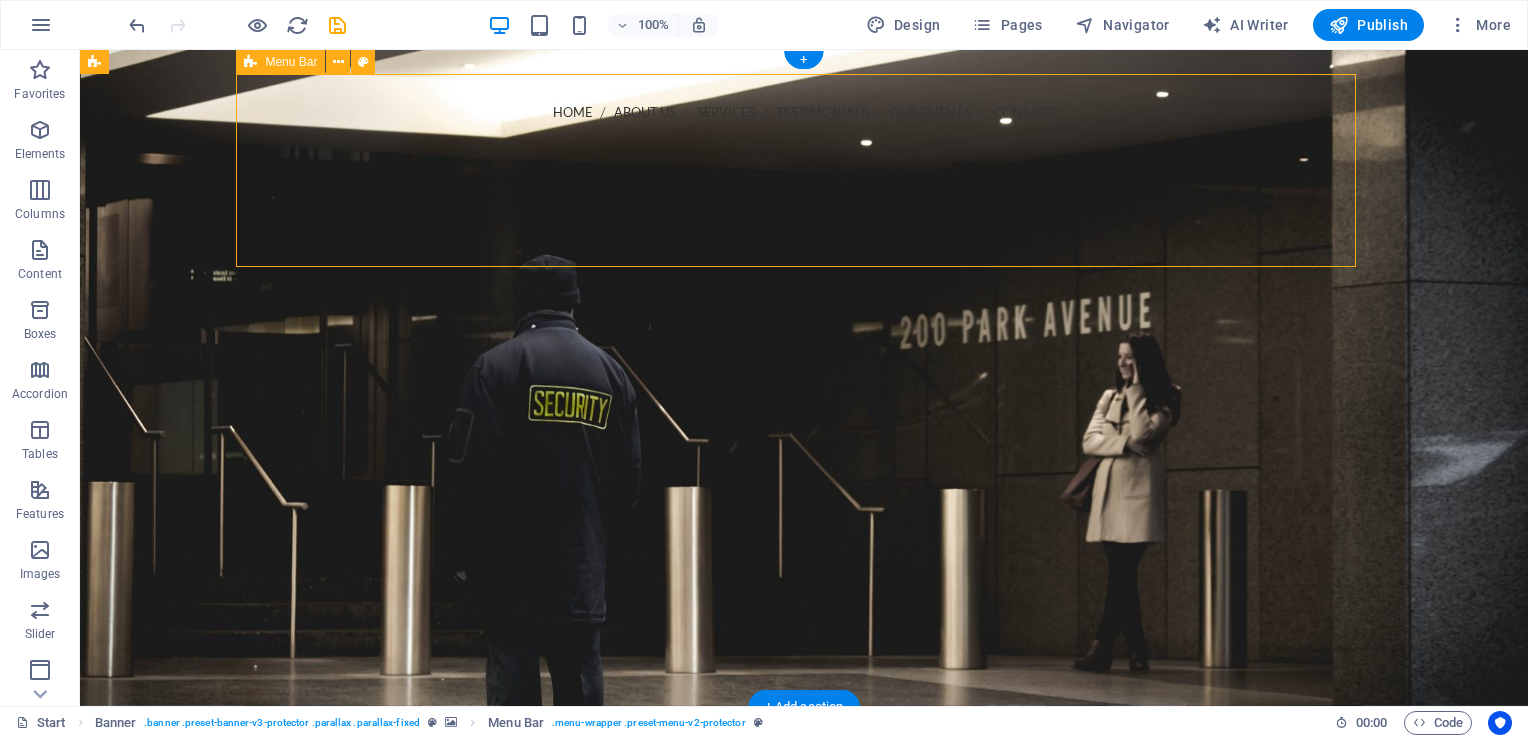 click at bounding box center (804, 378) 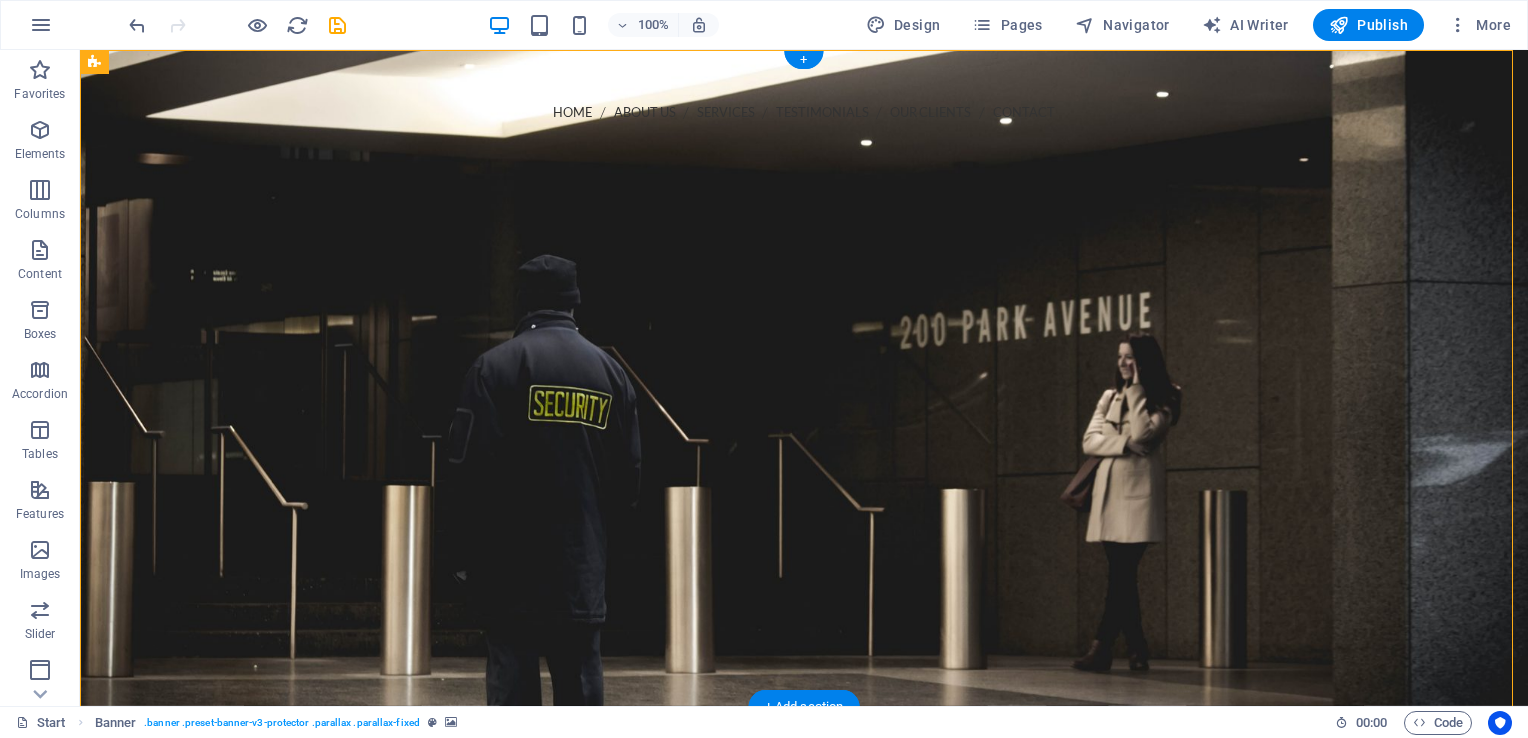 click at bounding box center [804, 378] 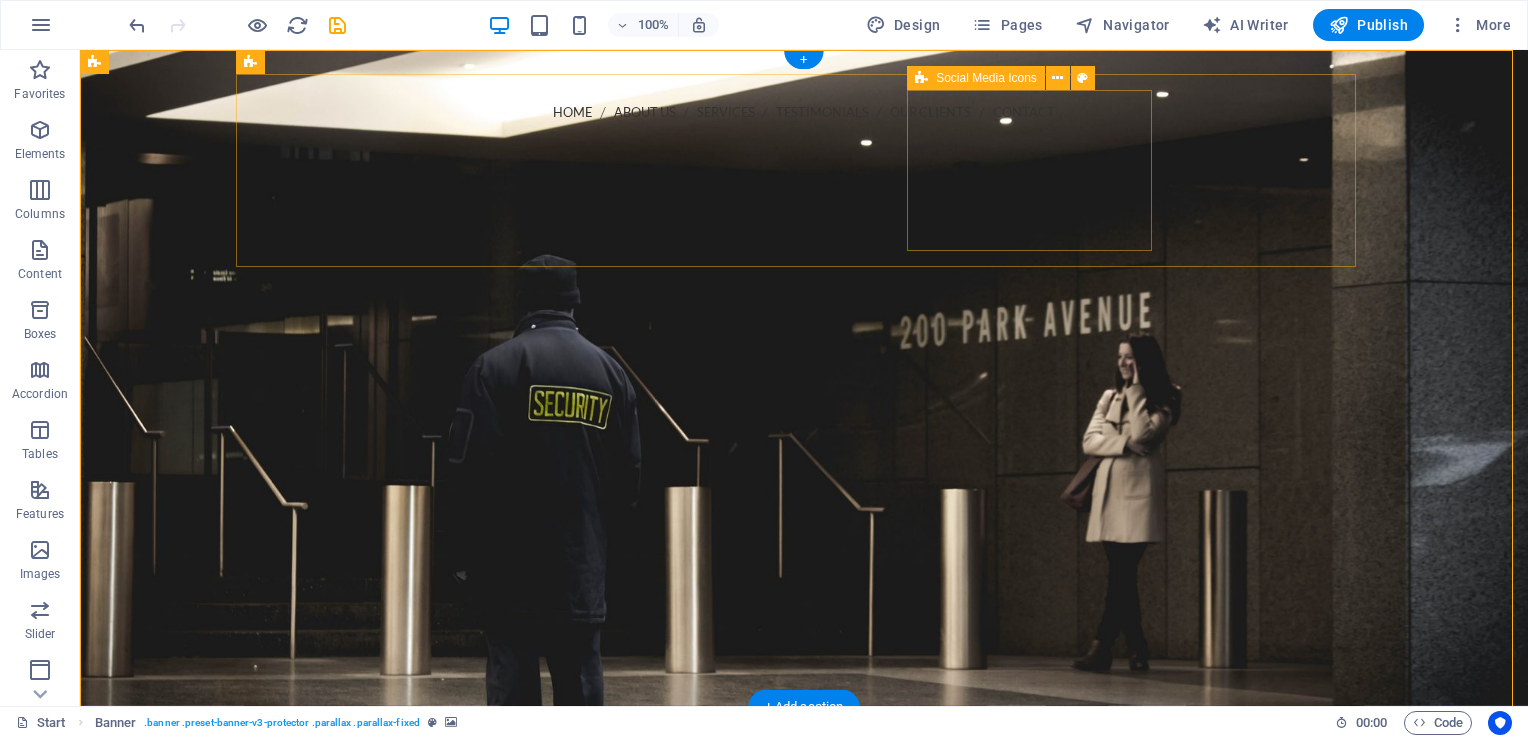 click on "Social Media Icons" at bounding box center (1007, 78) 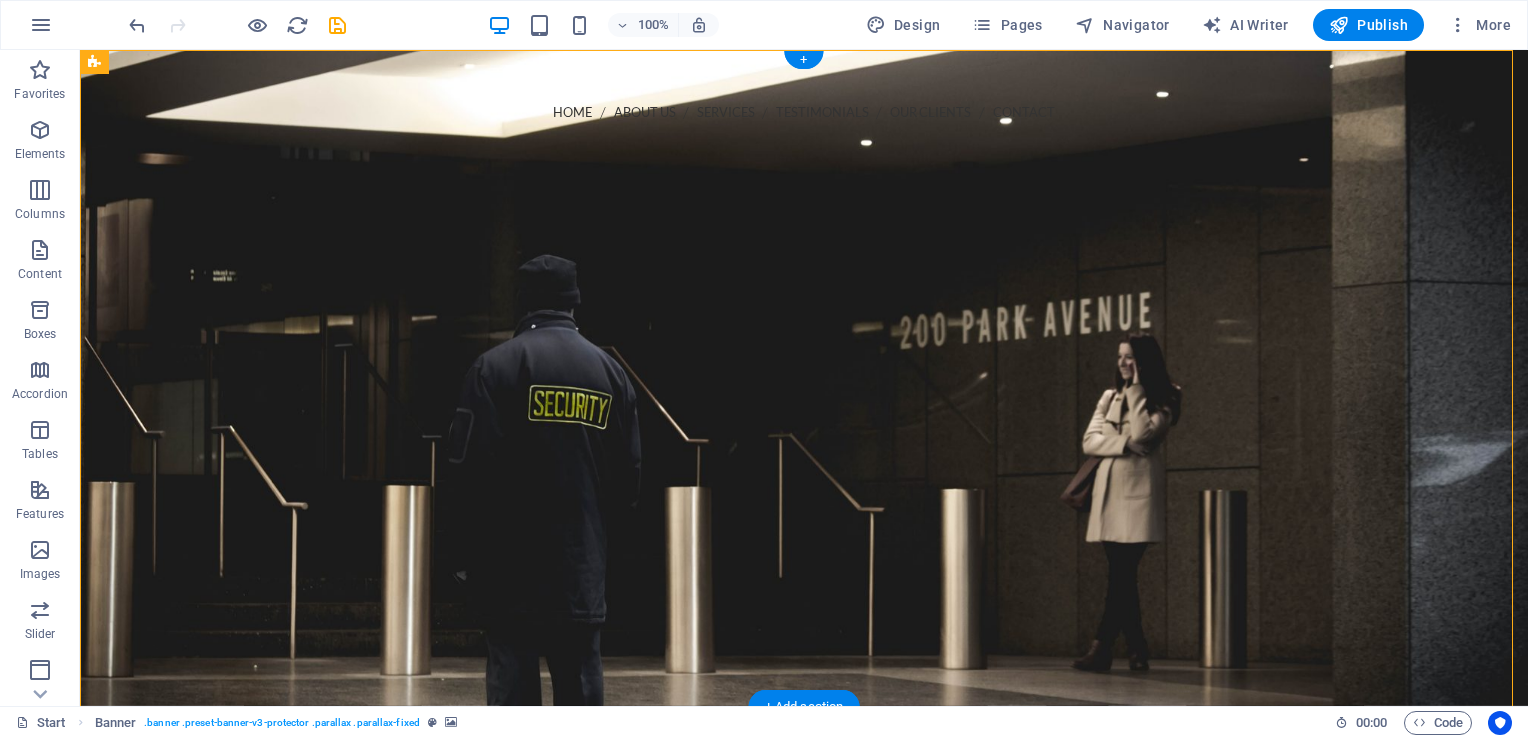 click at bounding box center (804, 378) 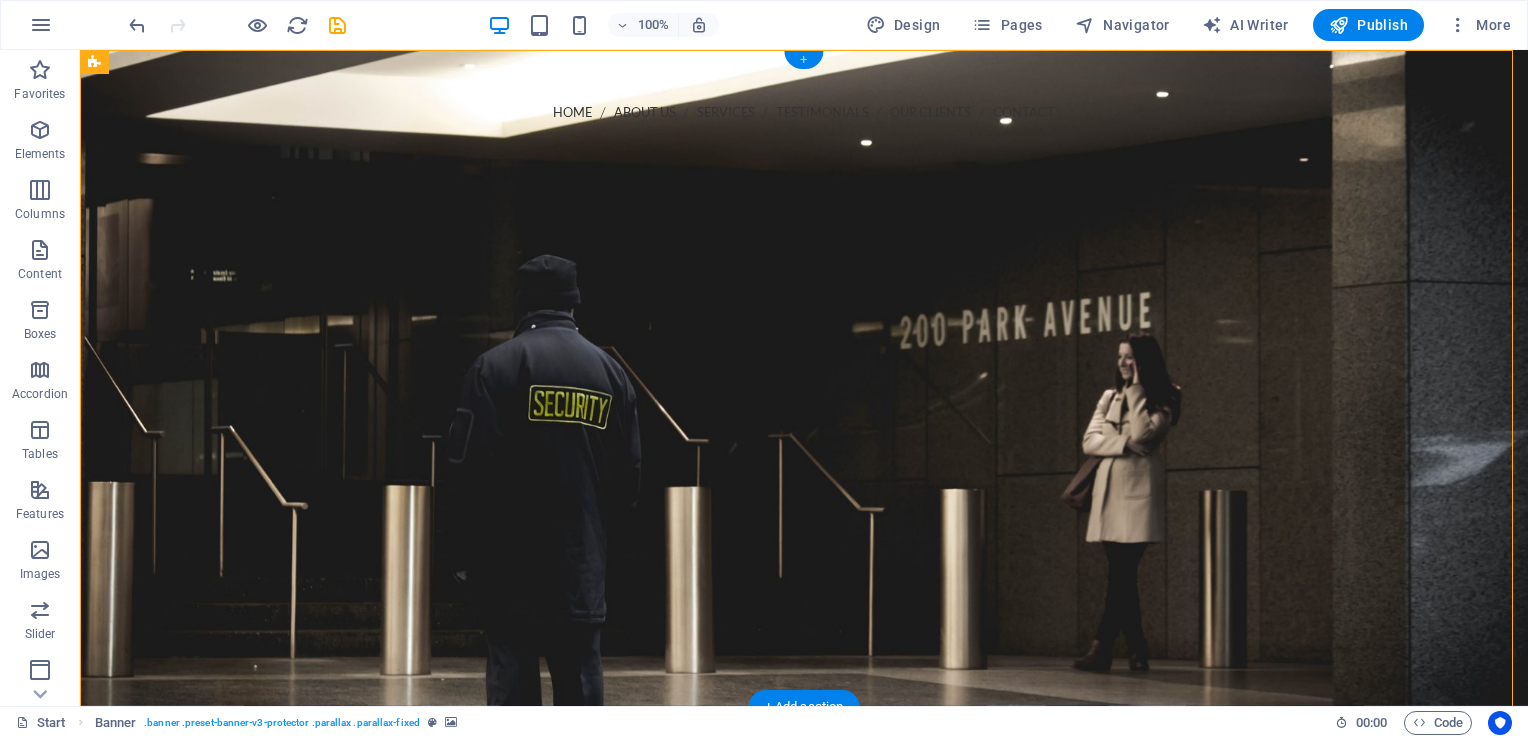 drag, startPoint x: 808, startPoint y: 58, endPoint x: 382, endPoint y: 8, distance: 428.92422 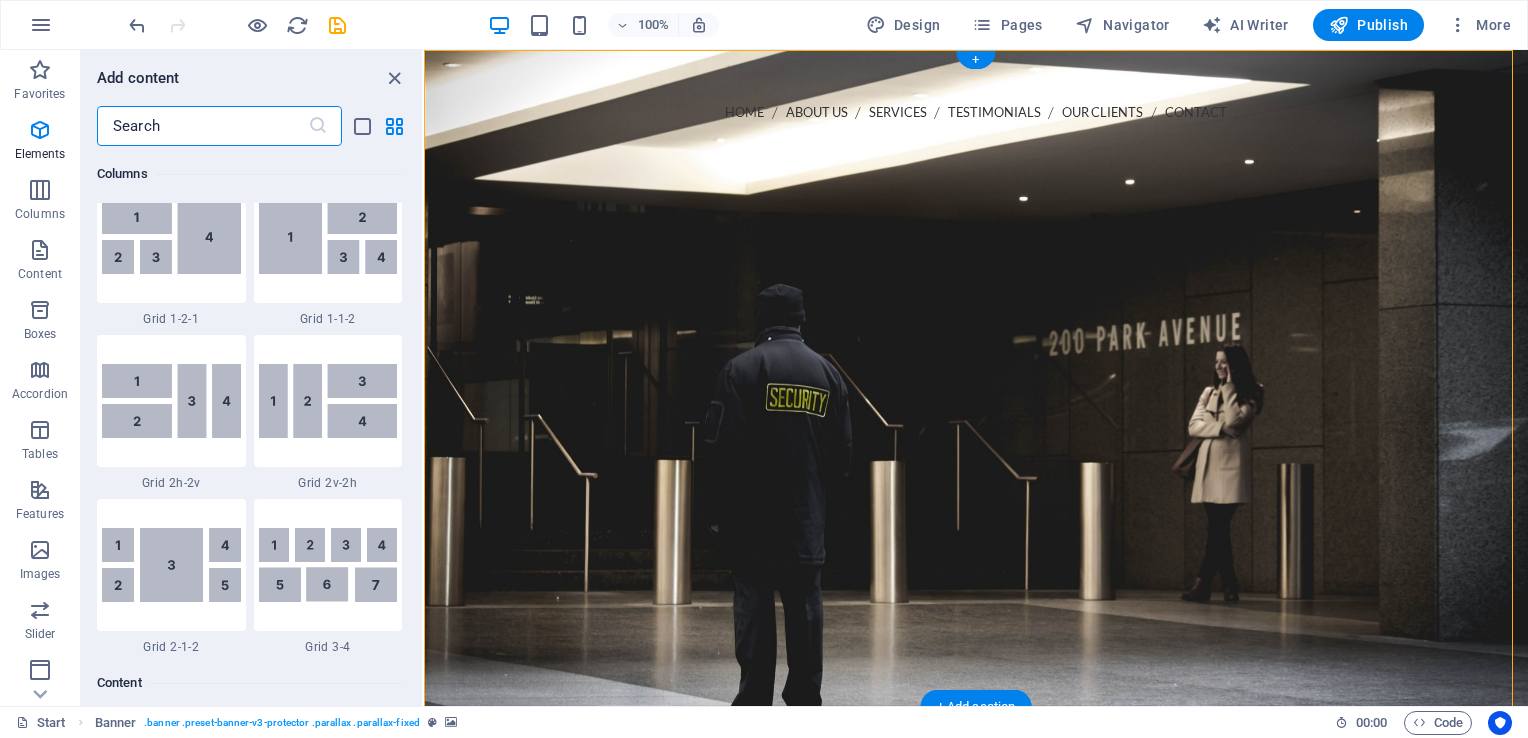 scroll, scrollTop: 3499, scrollLeft: 0, axis: vertical 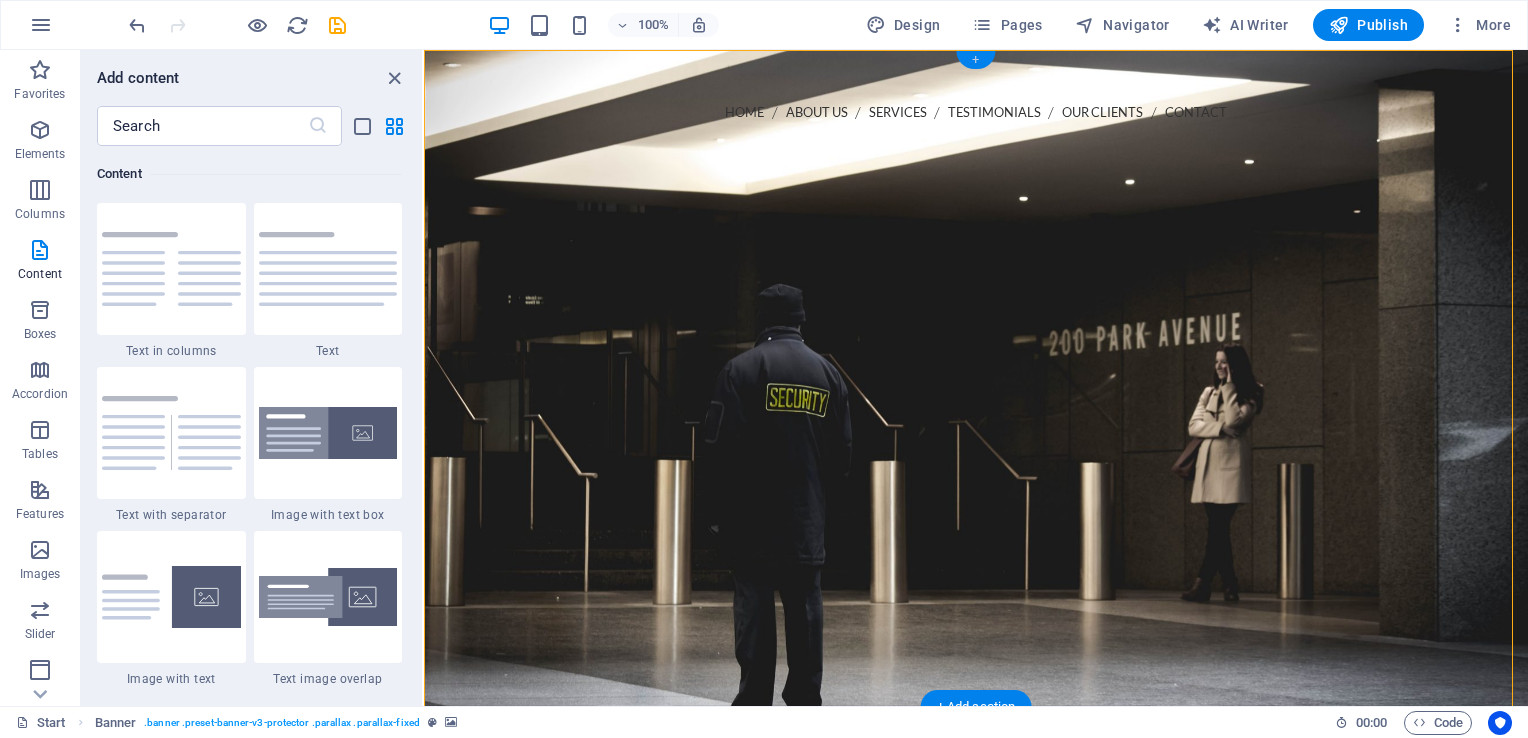 click on "+" at bounding box center (975, 60) 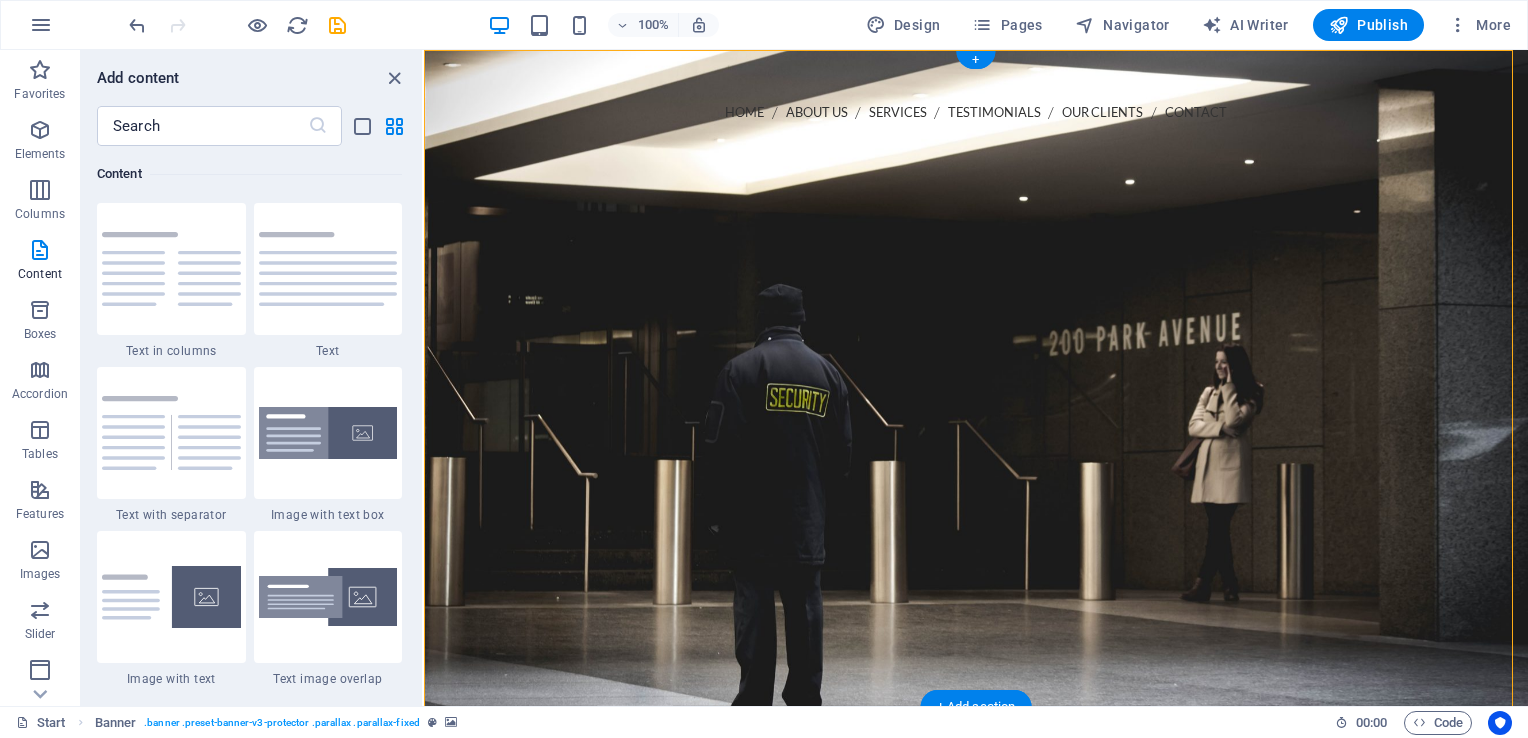 click at bounding box center [976, 378] 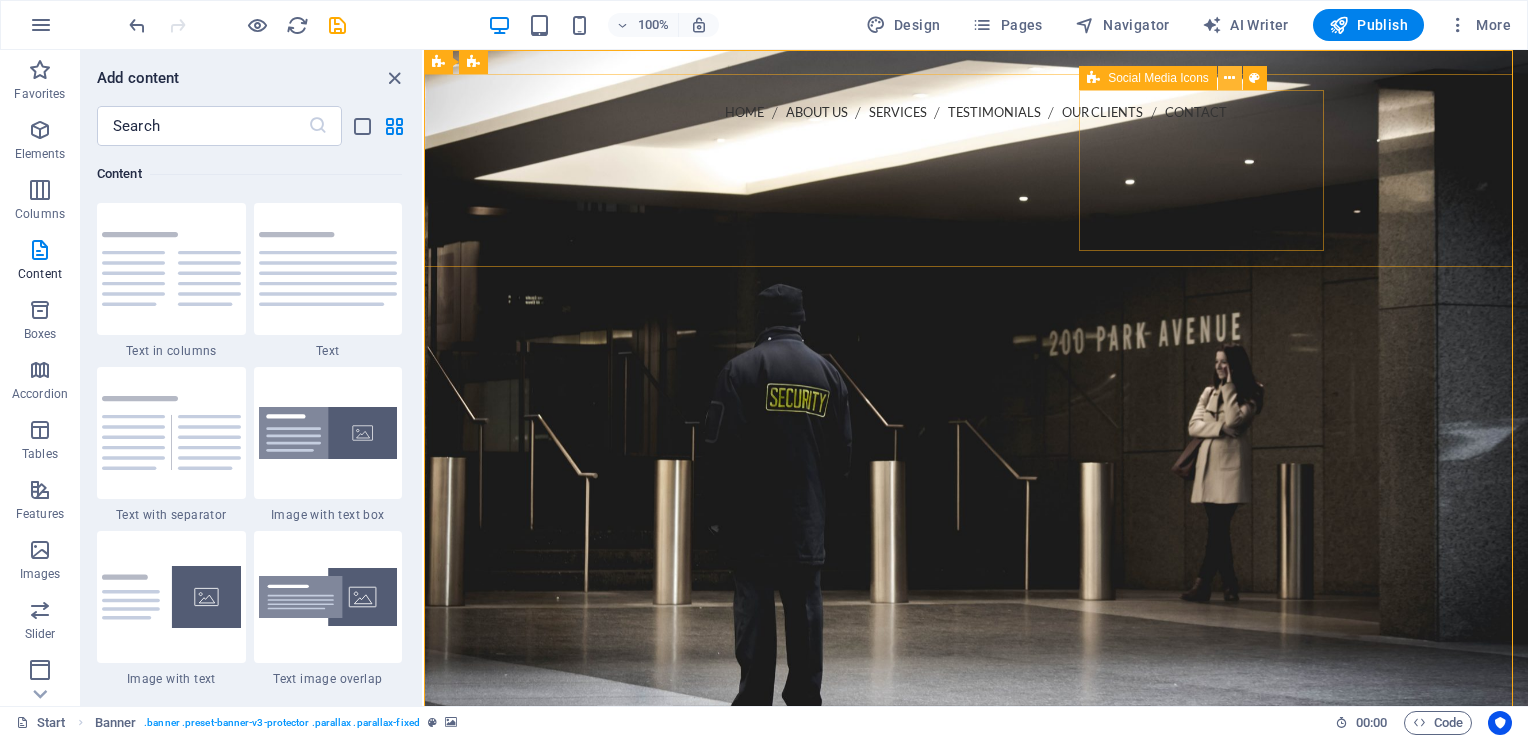 click at bounding box center (1229, 78) 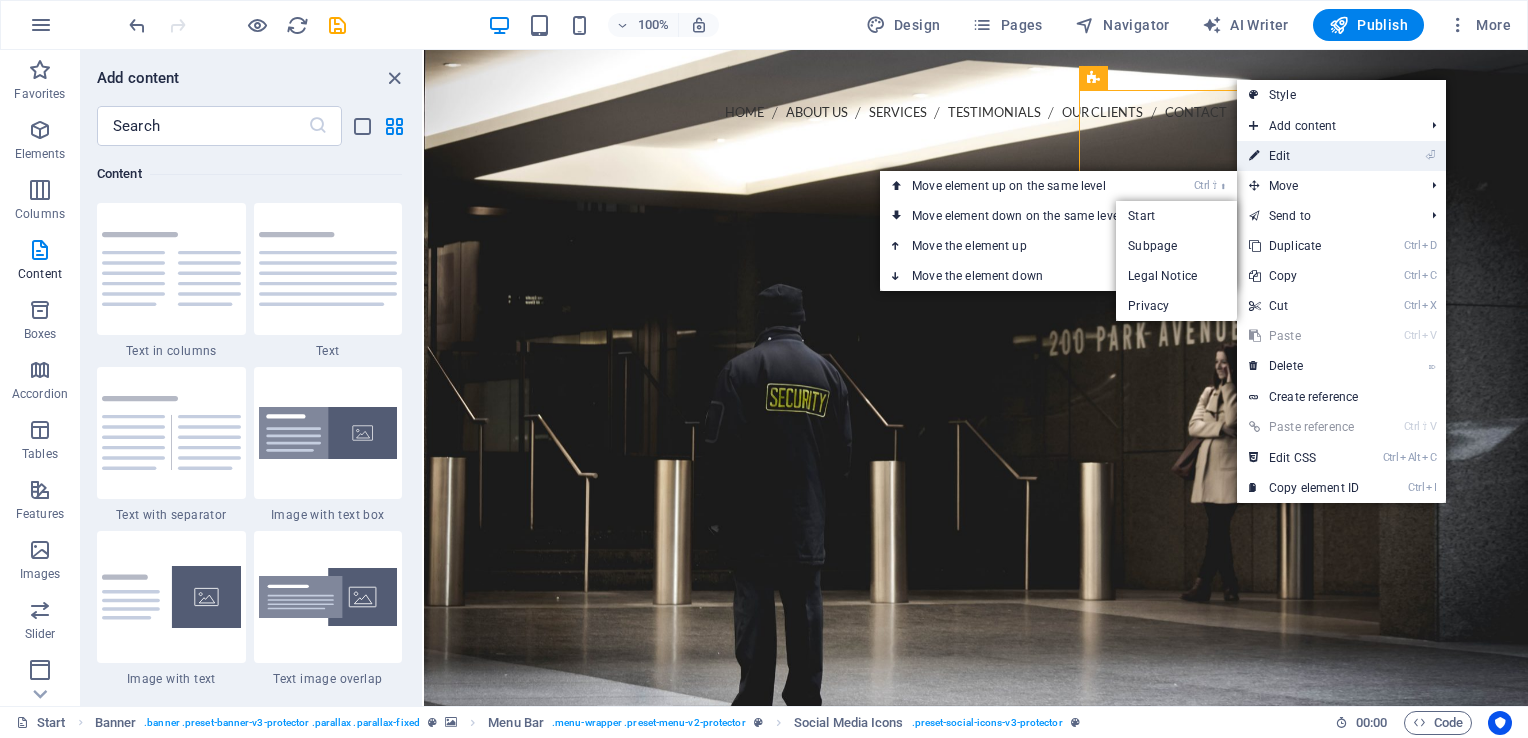 click on "⏎  Edit" at bounding box center [1304, 156] 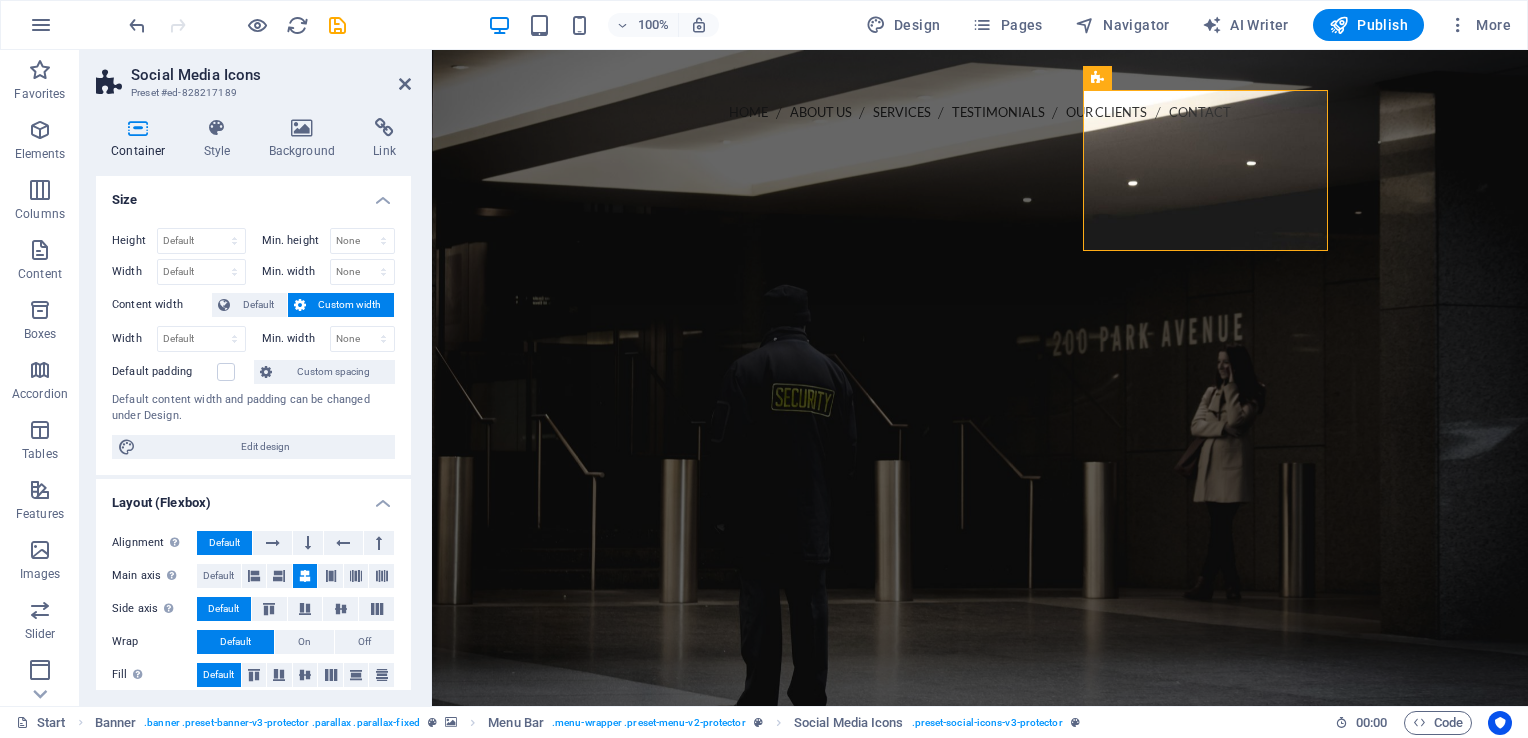 click at bounding box center (980, 378) 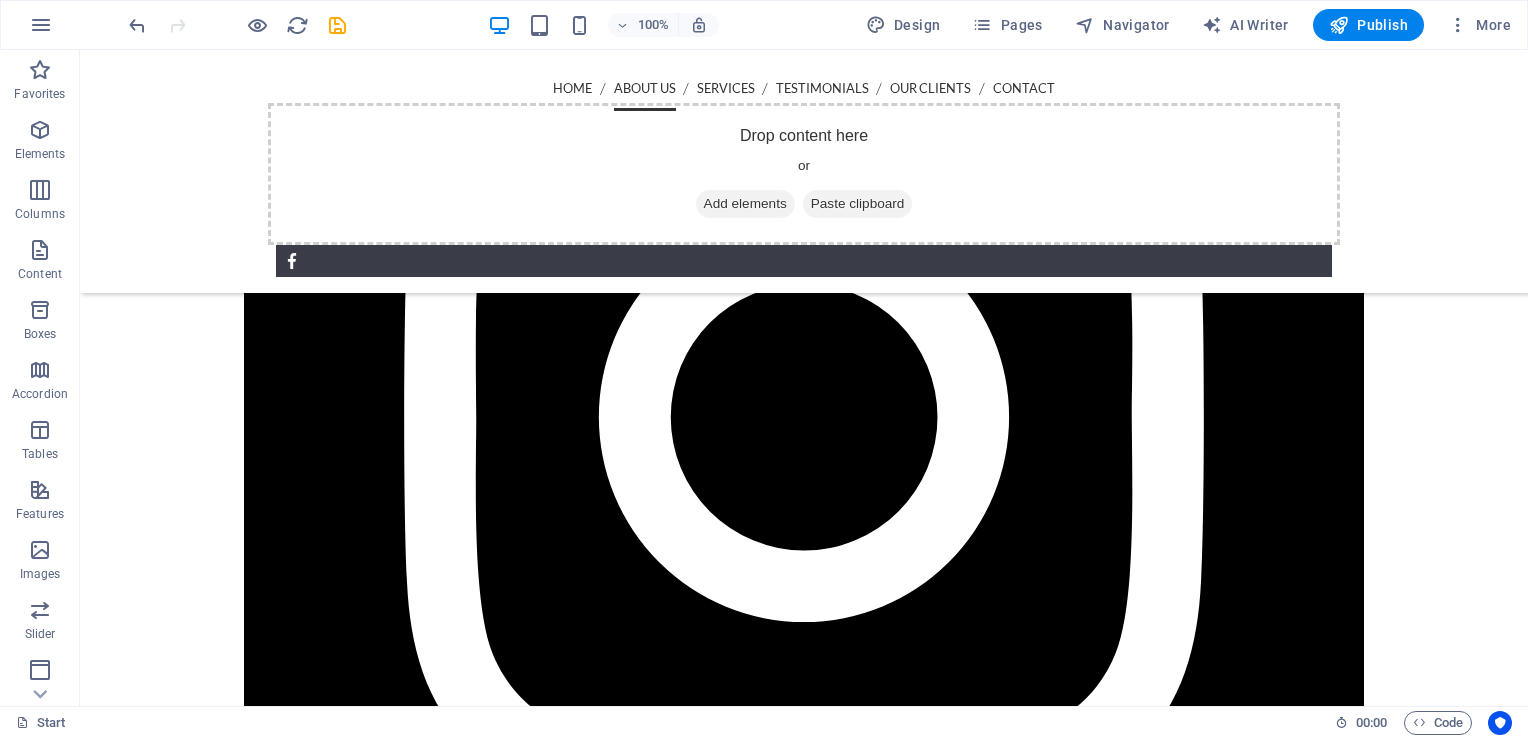 scroll, scrollTop: 0, scrollLeft: 0, axis: both 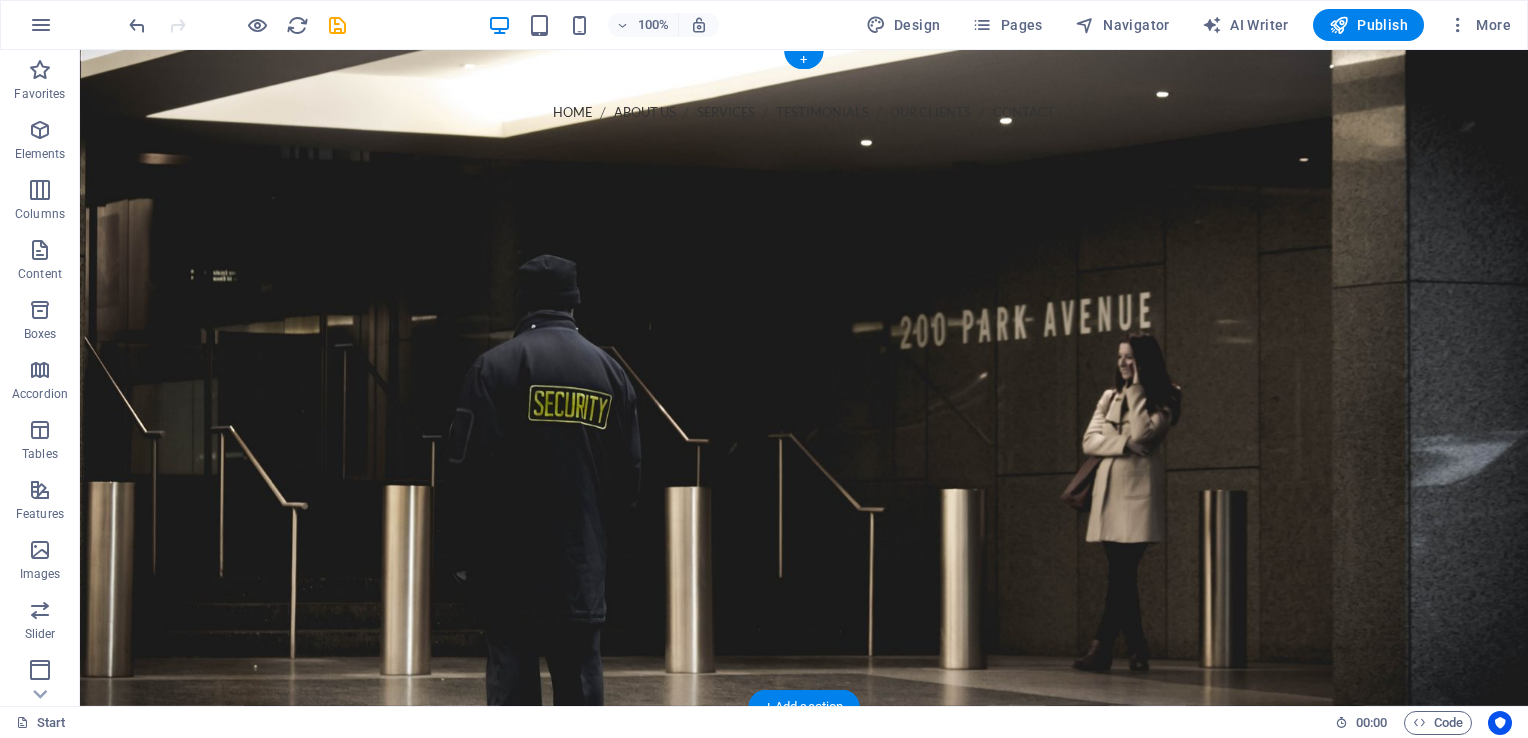 click at bounding box center (804, 378) 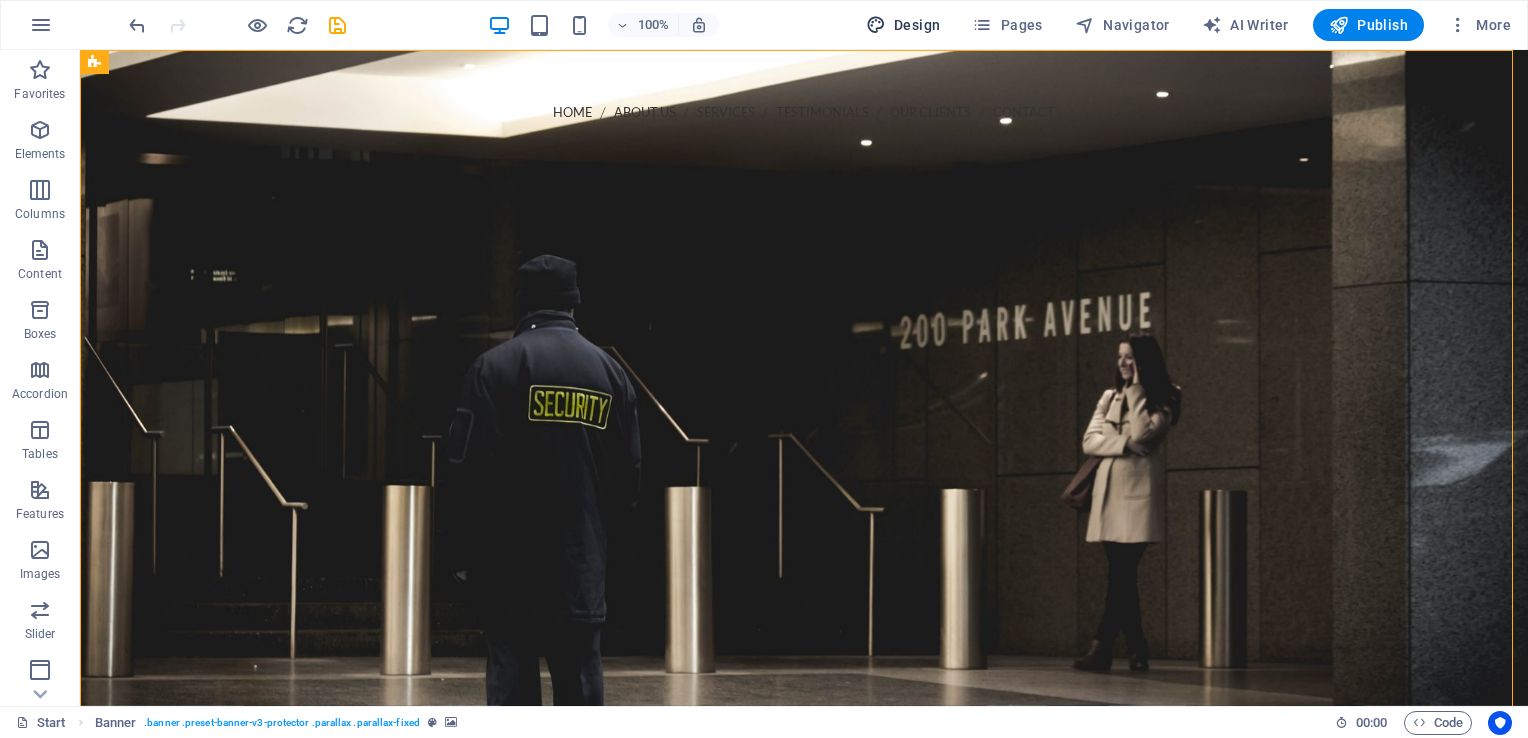 drag, startPoint x: 900, startPoint y: 15, endPoint x: 908, endPoint y: 23, distance: 11.313708 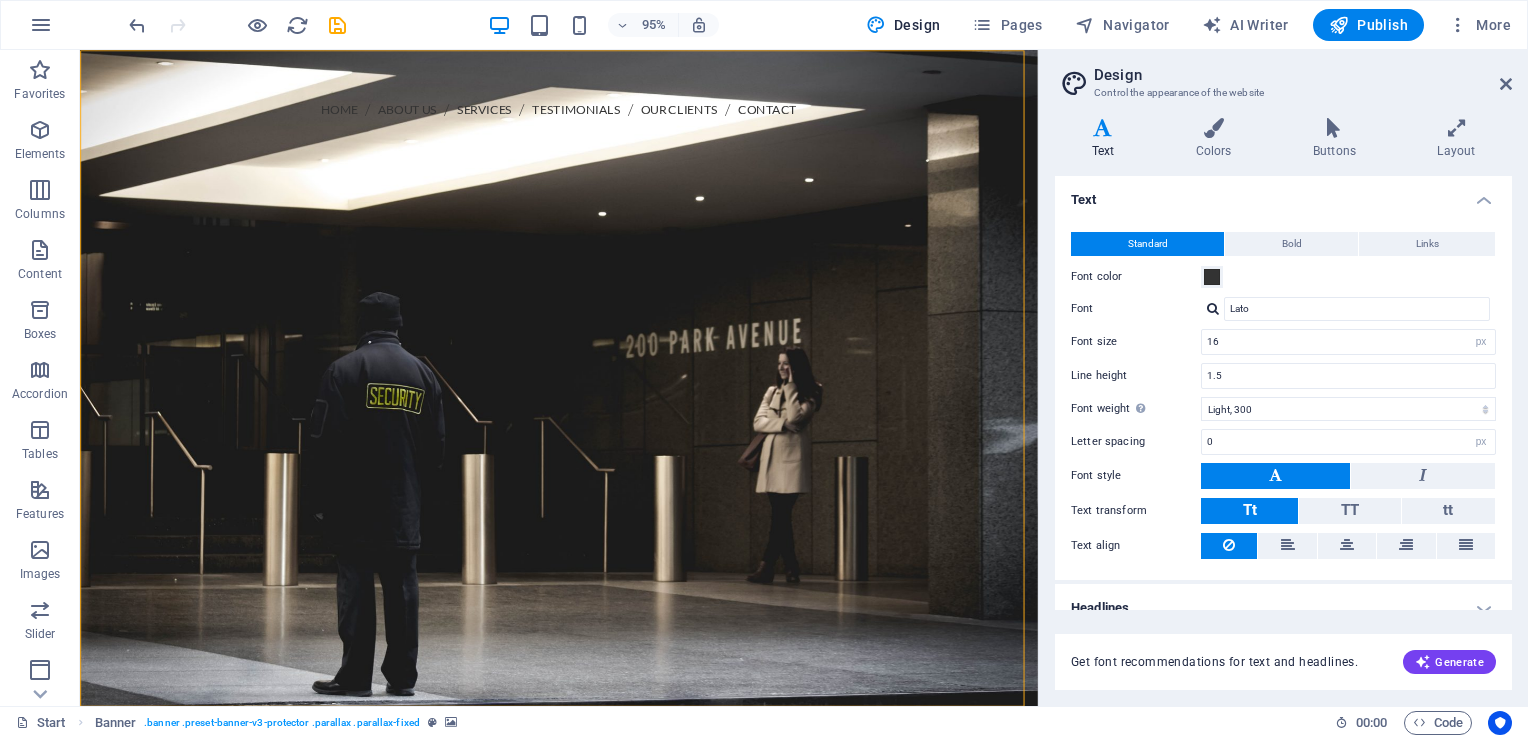 drag, startPoint x: 107, startPoint y: 16, endPoint x: 121, endPoint y: 18, distance: 14.142136 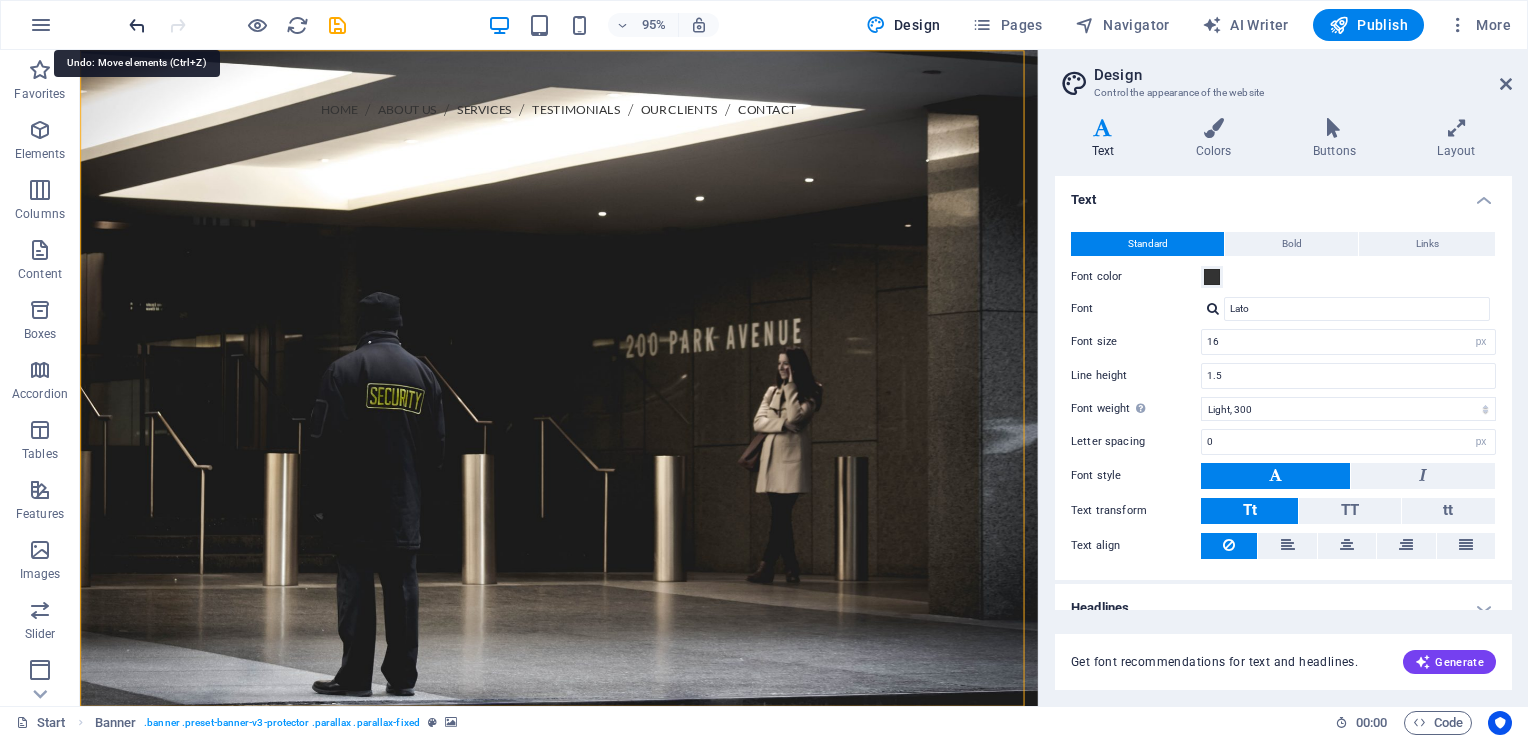 click at bounding box center [137, 25] 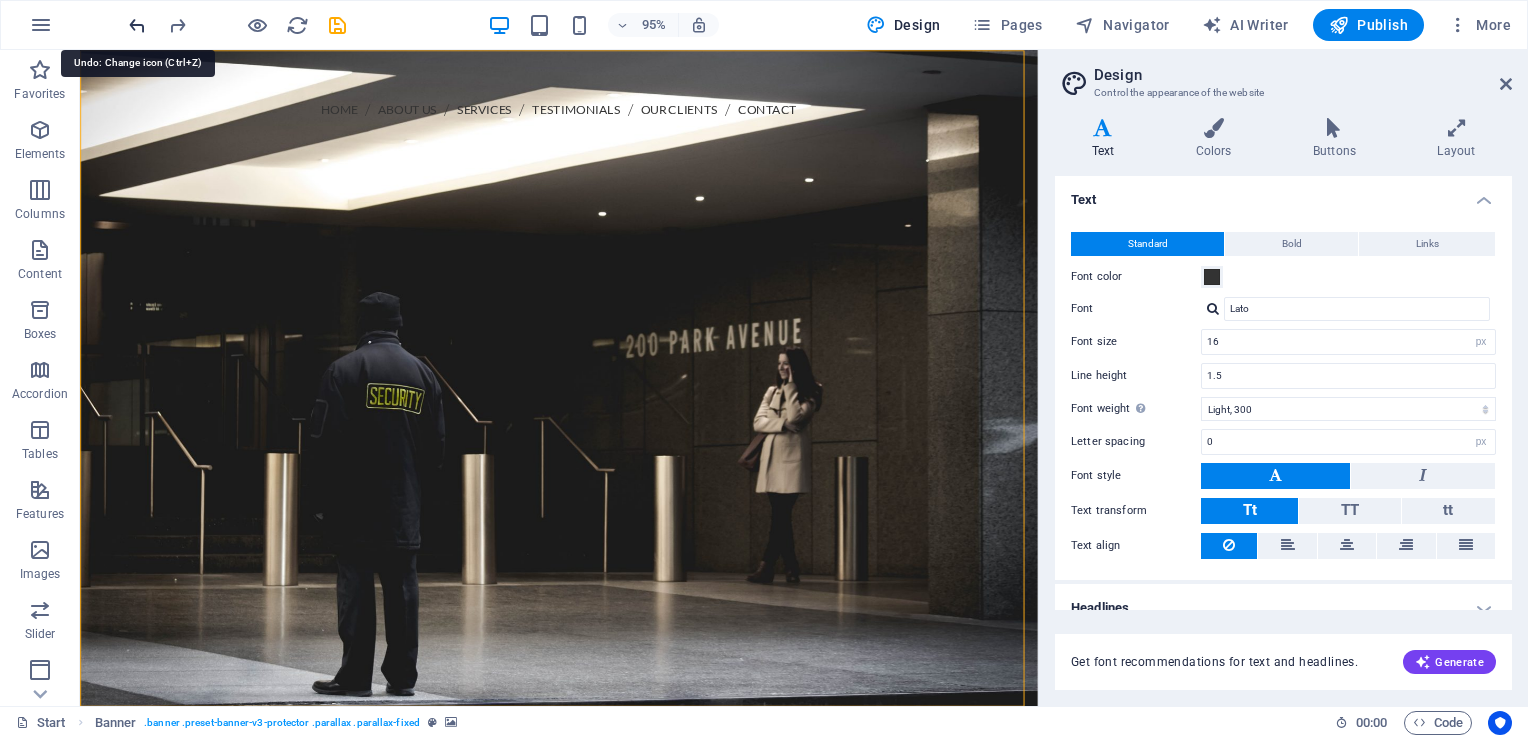 click at bounding box center (137, 25) 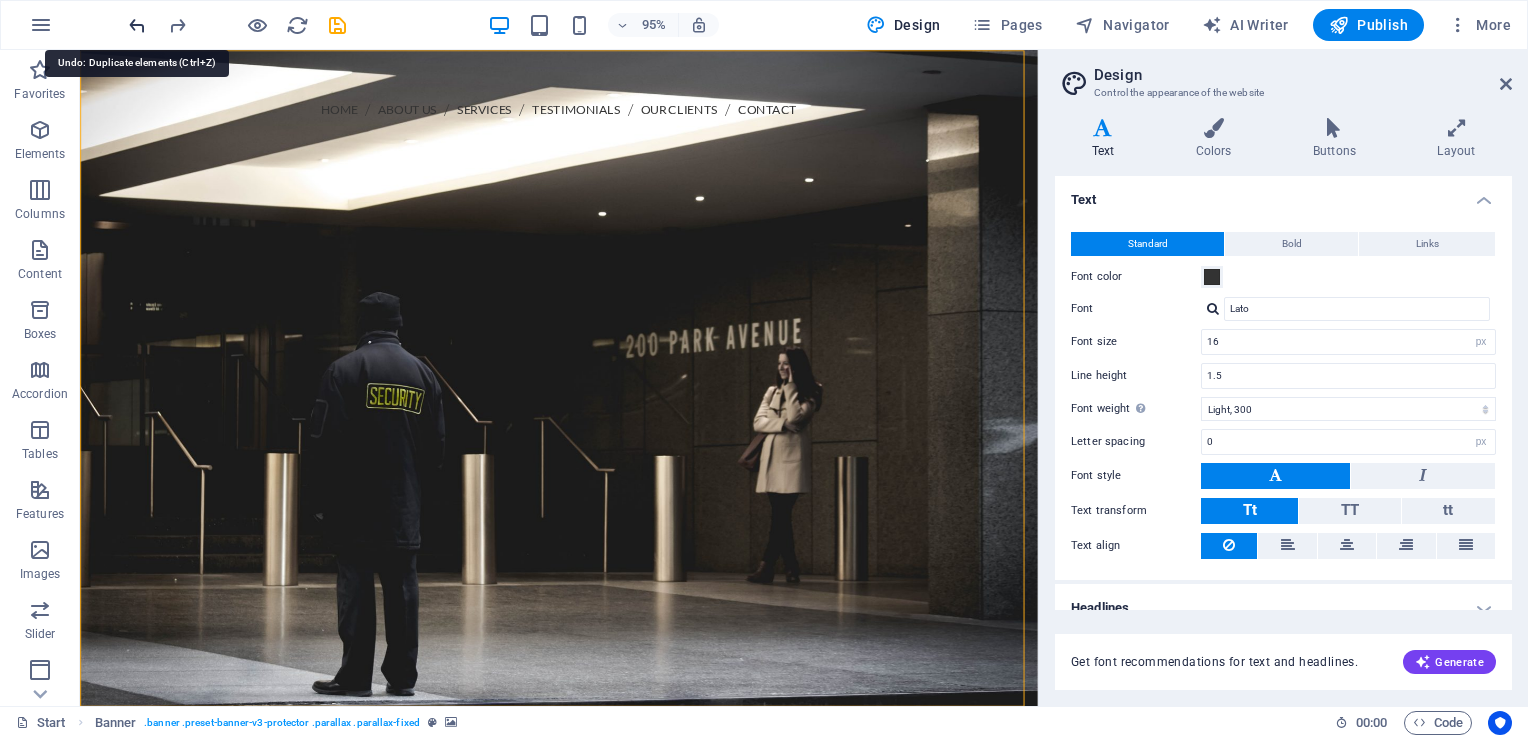 click at bounding box center (137, 25) 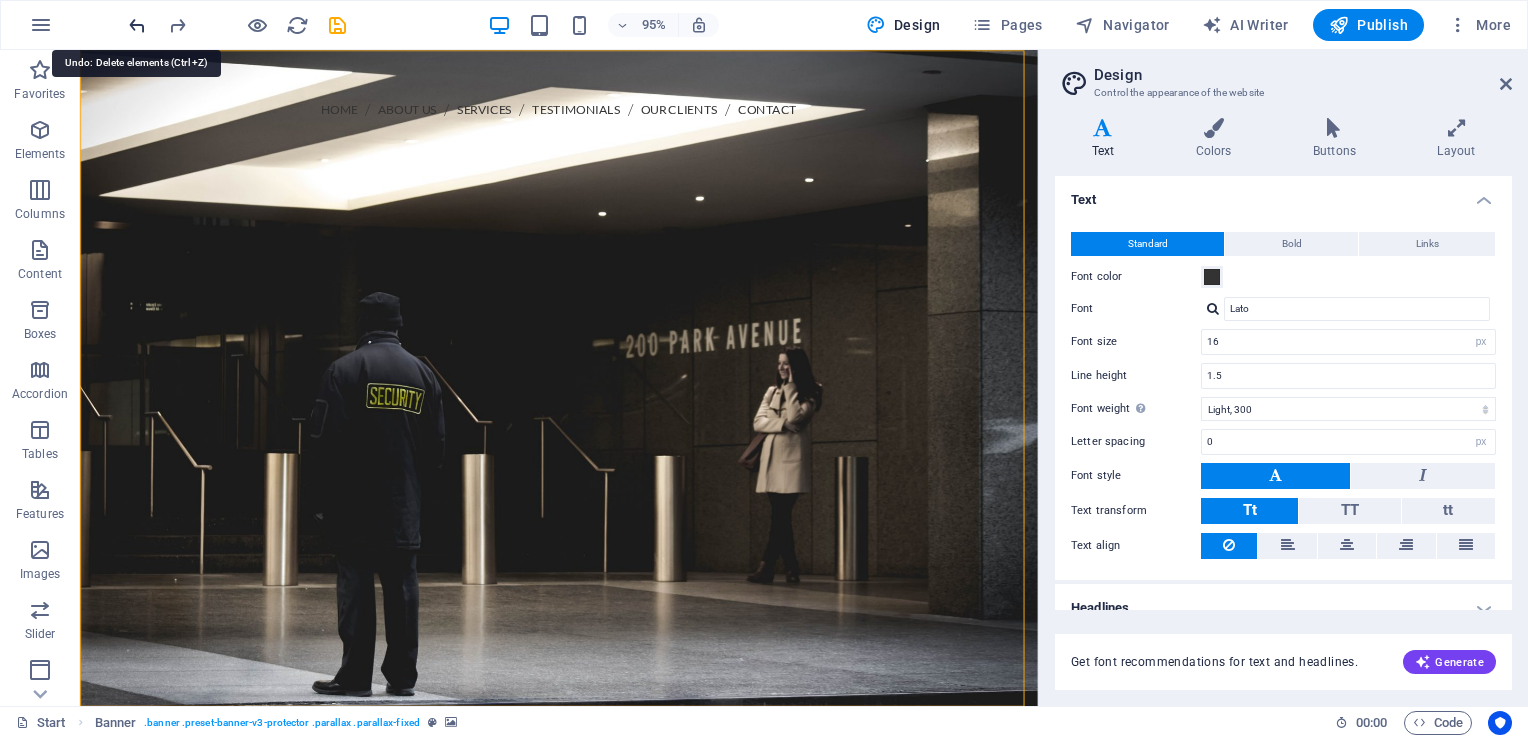click at bounding box center [137, 25] 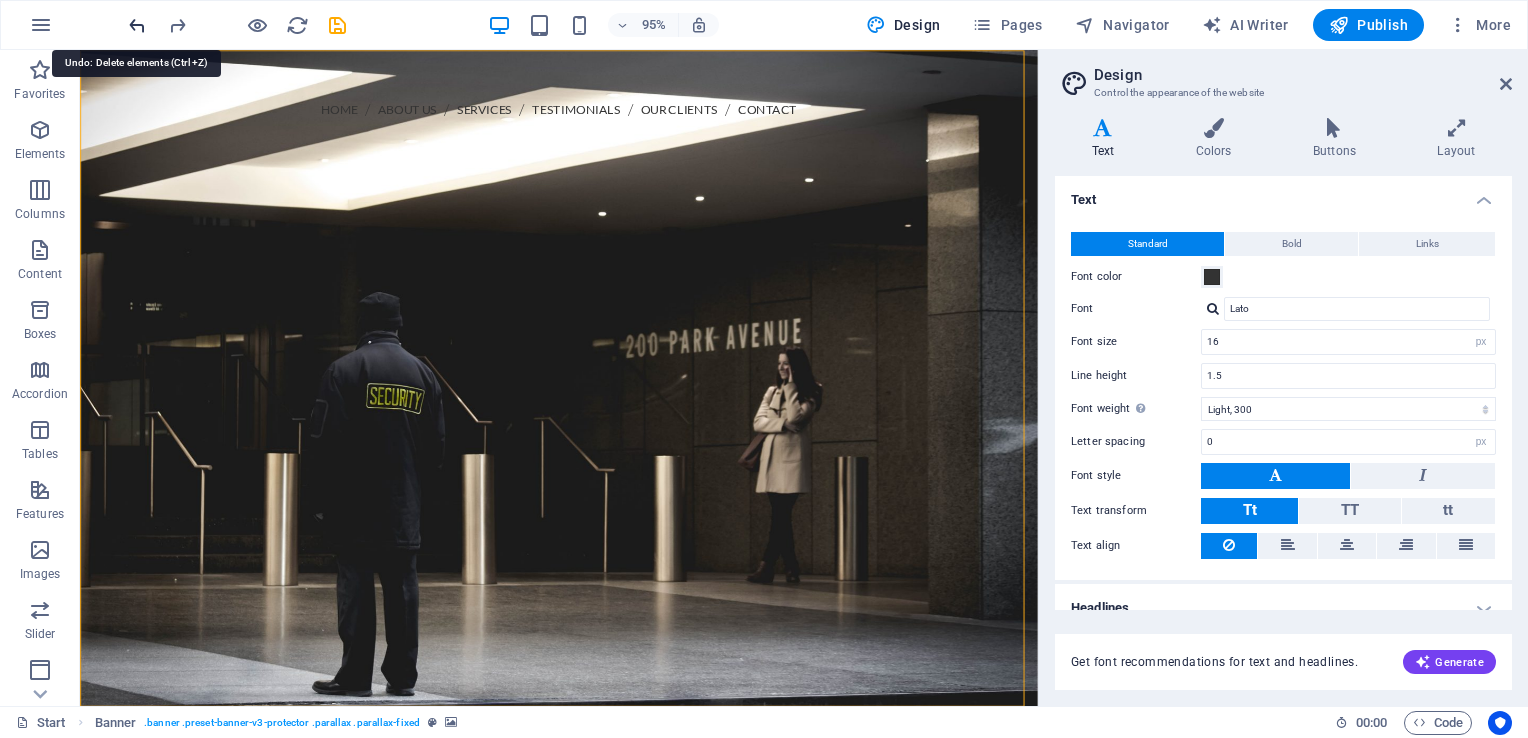click at bounding box center [137, 25] 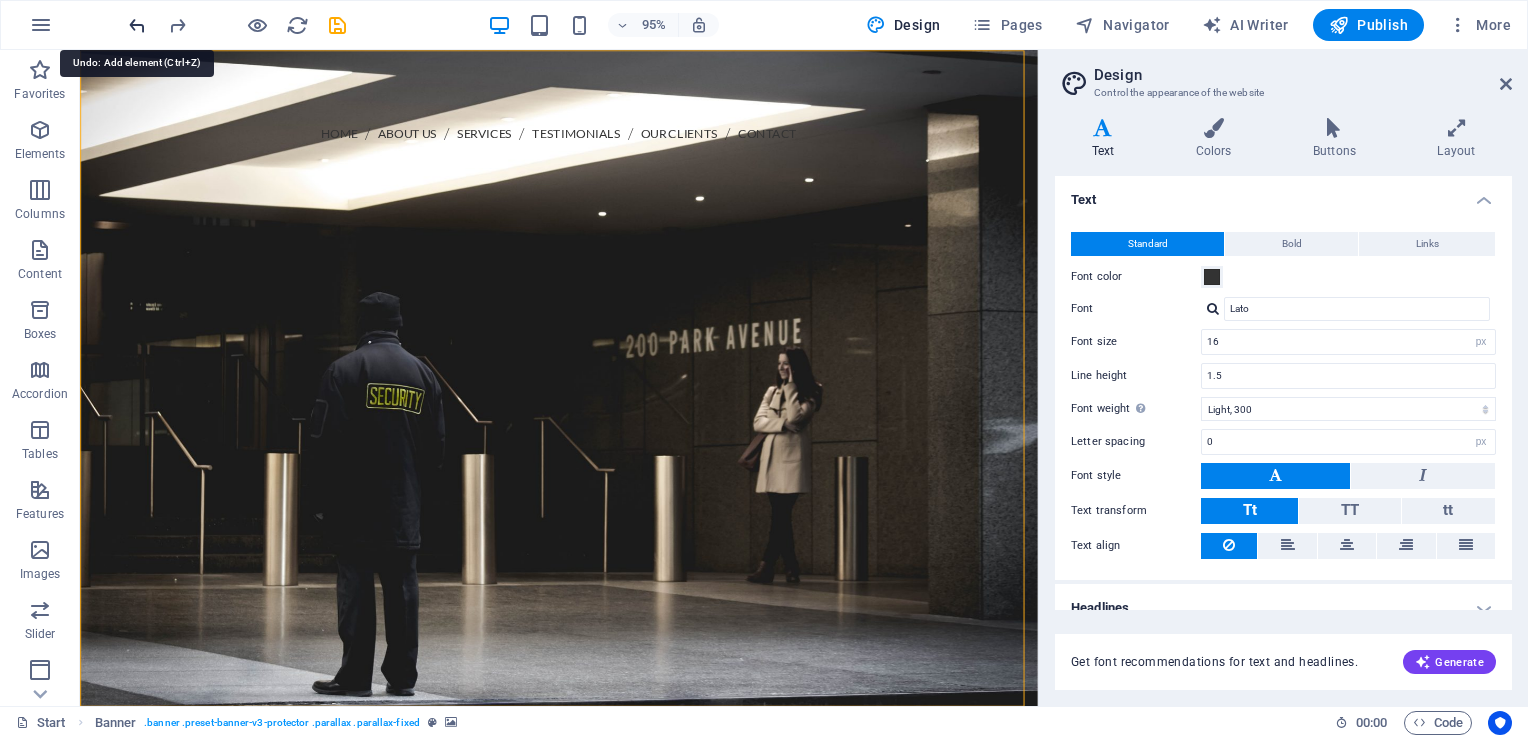 click at bounding box center (137, 25) 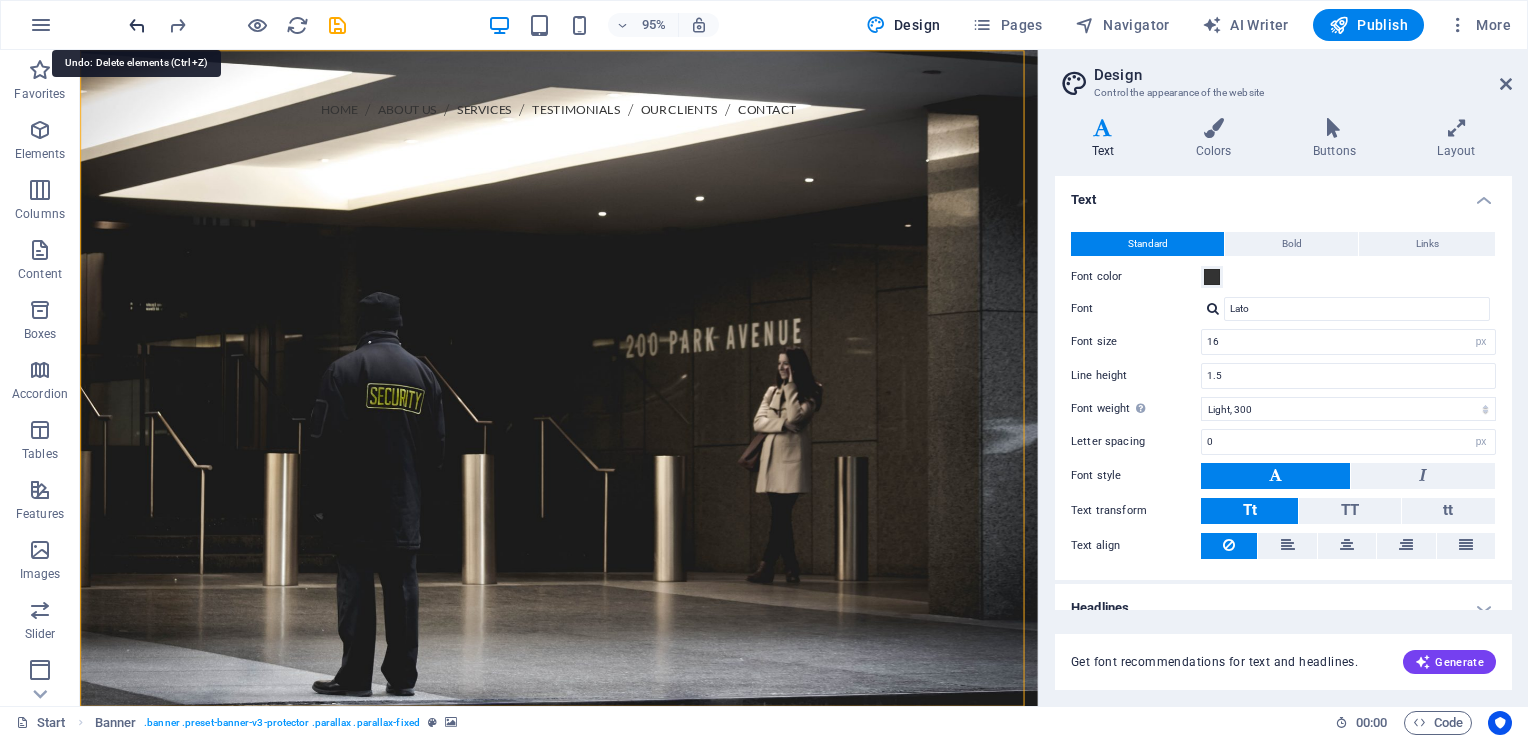 click at bounding box center (137, 25) 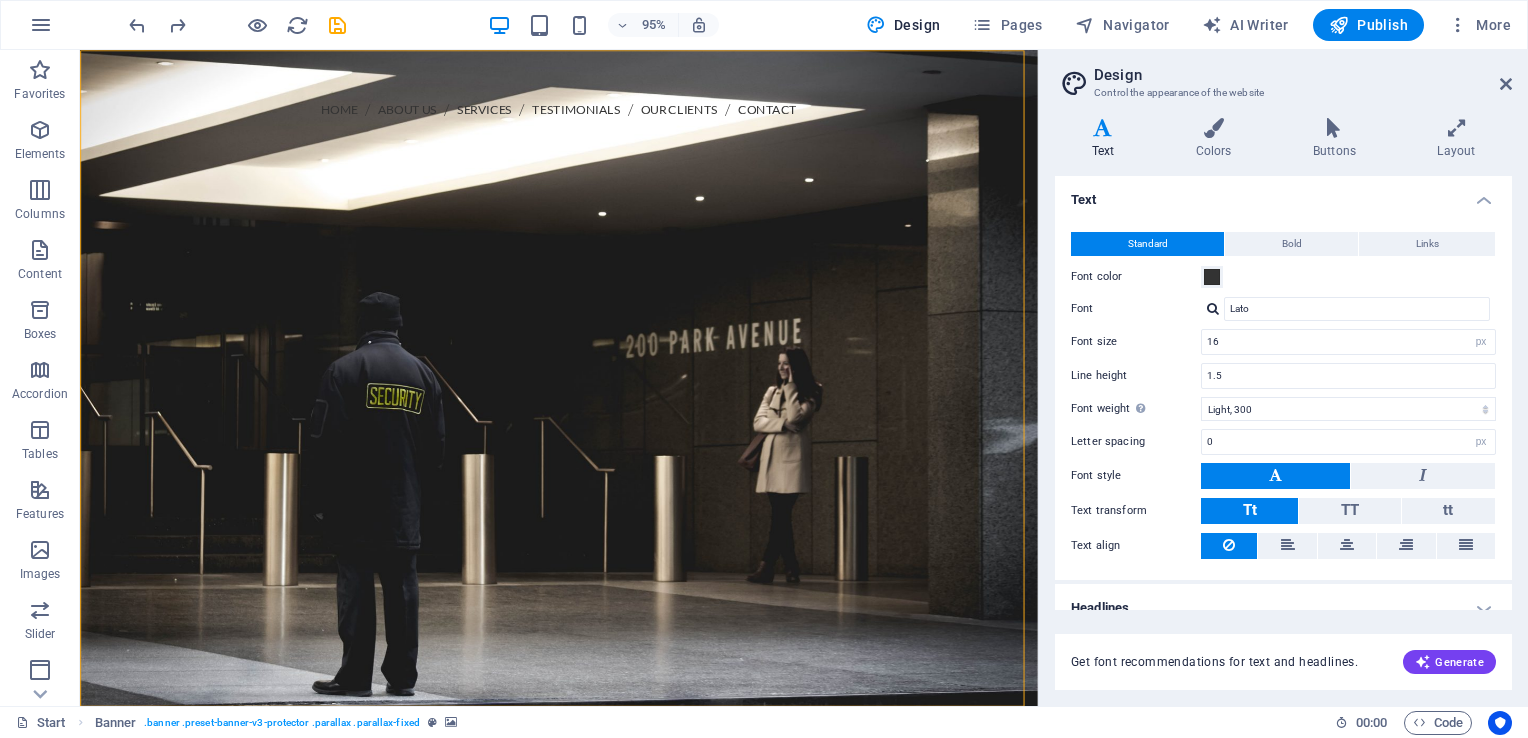 click on "Design Control the appearance of the website Variants  Text  Colors  Buttons  Layout Text Standard Bold Links Font color Font Lato Font size 16 rem px Line height 1.5 Font weight To display the font weight correctly, it may need to be enabled.  Manage Fonts Thin, 100 Extra-light, 200 Light, 300 Regular, 400 Medium, 500 Semi-bold, 600 Bold, 700 Extra-bold, 800 Black, 900 Letter spacing 0 rem px Font style Text transform Tt TT tt Text align Font weight To display the font weight correctly, it may need to be enabled.  Manage Fonts Thin, 100 Extra-light, 200 Light, 300 Regular, 400 Medium, 500 Semi-bold, 600 Bold, 700 Extra-bold, 800 Black, 900 Default Hover / Active Font color Font color Decoration None Decoration None Transition duration 0.3 s Transition function Ease Ease In Ease Out Ease In/Ease Out Linear Headlines All H1 / Textlogo H2 H3 H4 H5 H6 Font color Font Lato Line height 1.5 Font weight To display the font weight correctly, it may need to be enabled.  Manage Fonts Thin, 100 Extra-light, 200 0 rem px" at bounding box center [1283, 378] 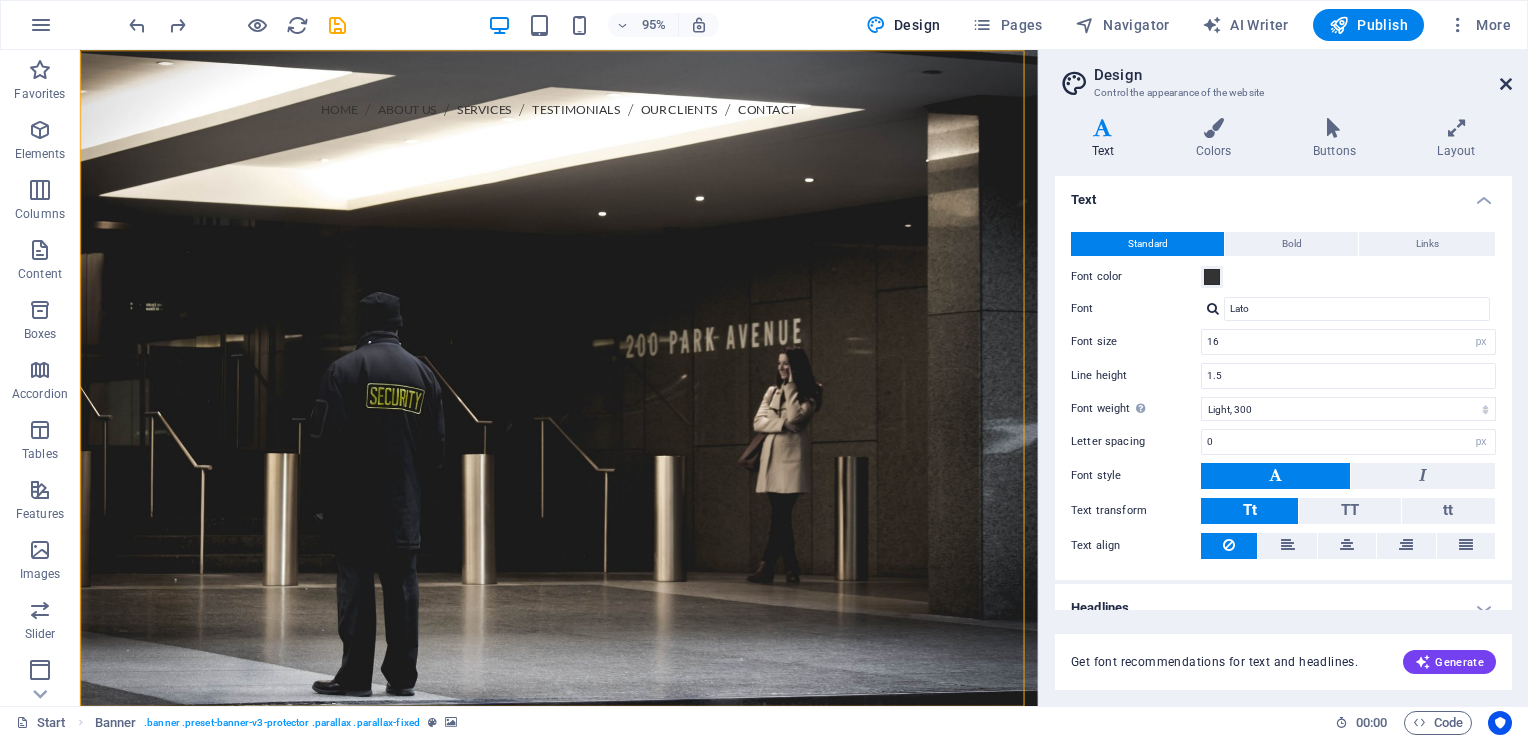 click at bounding box center [1506, 84] 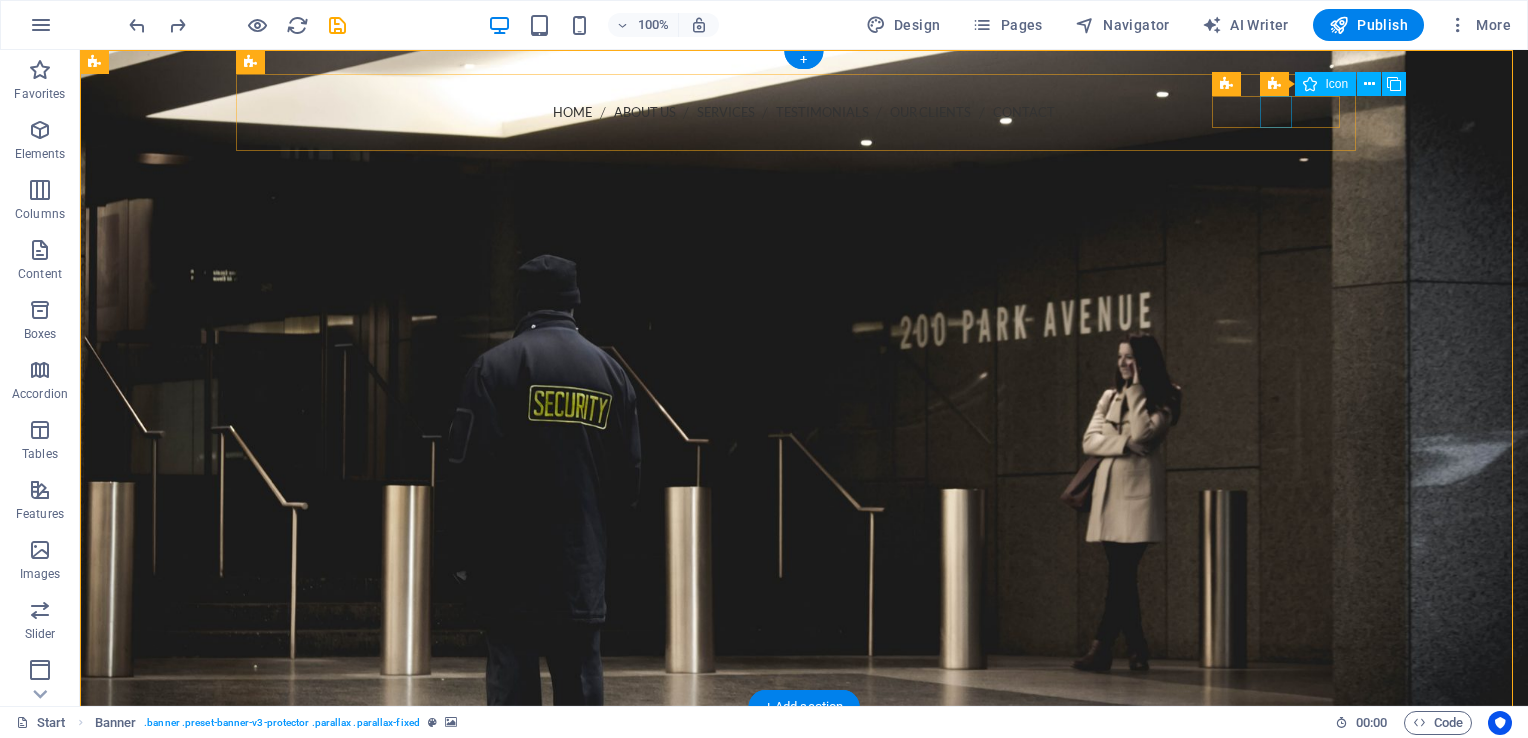 click at bounding box center (804, 191) 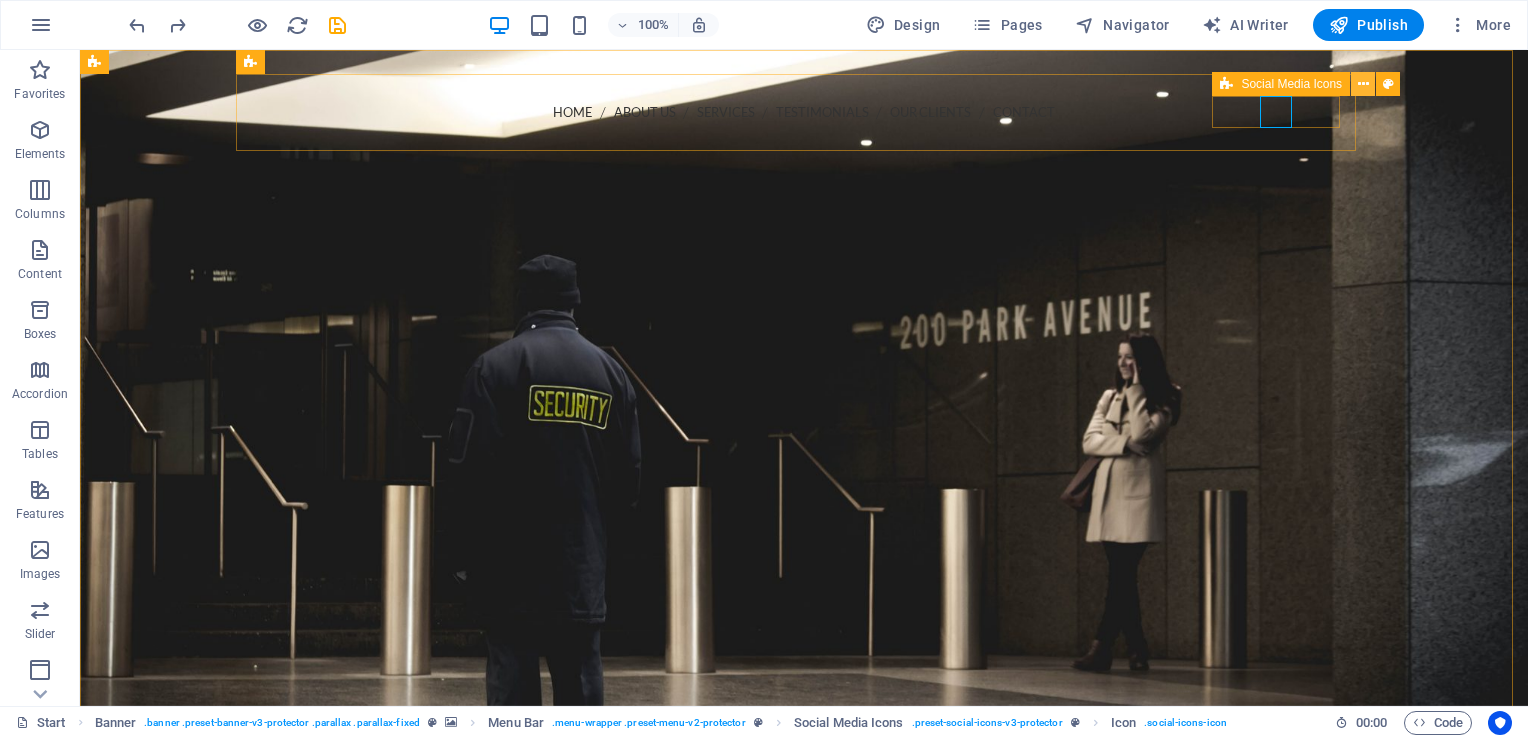 click at bounding box center (1363, 84) 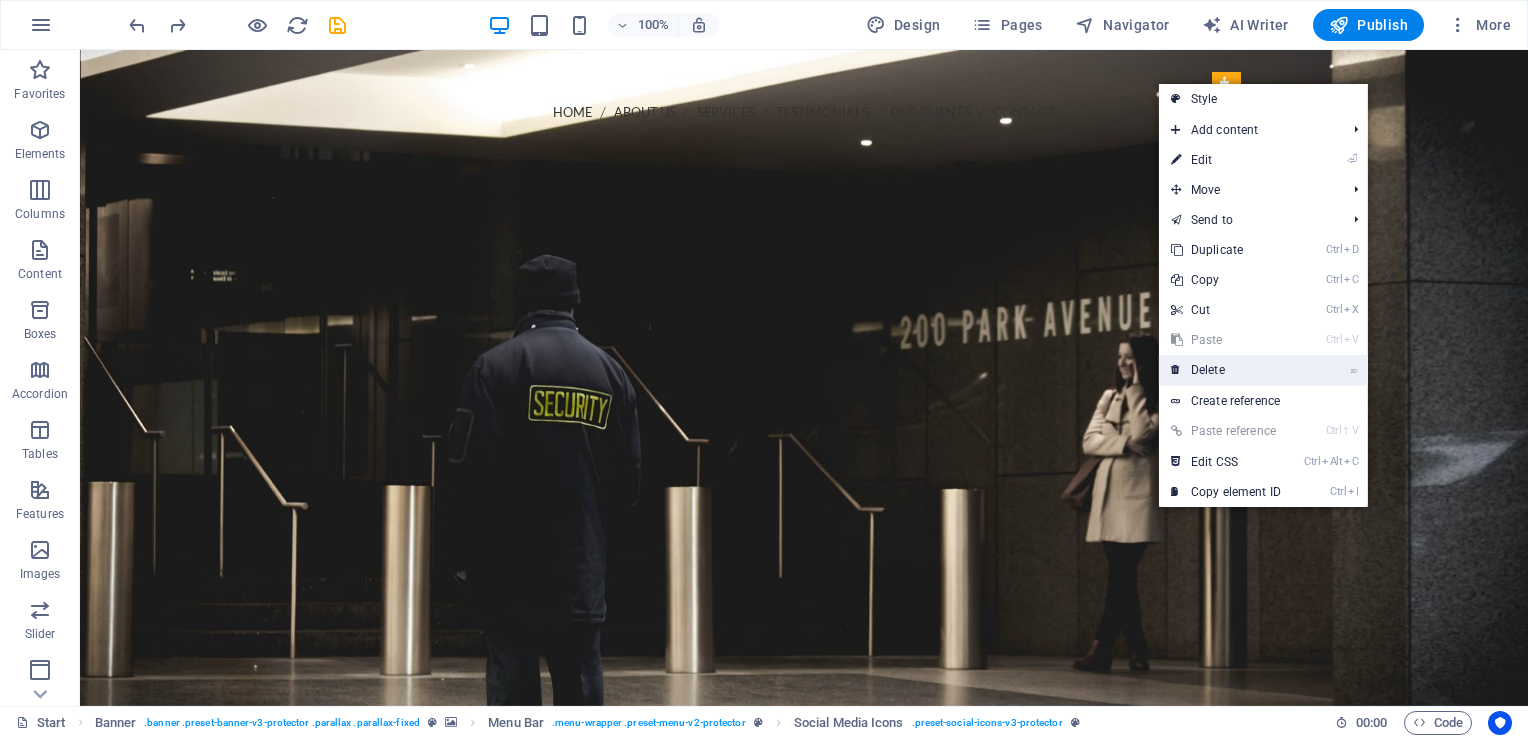 click on "⌦  Delete" at bounding box center (1226, 370) 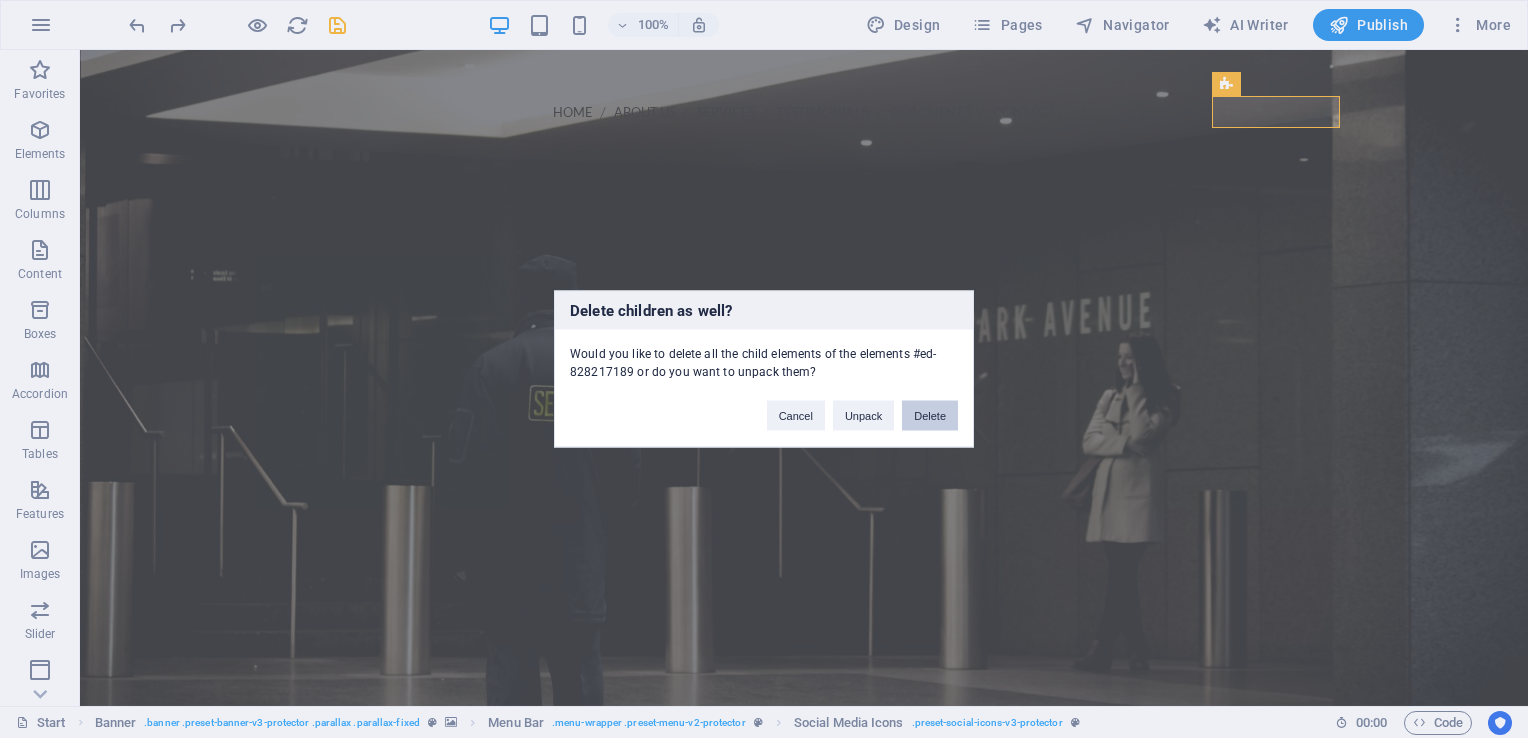 click on "Delete" at bounding box center [930, 416] 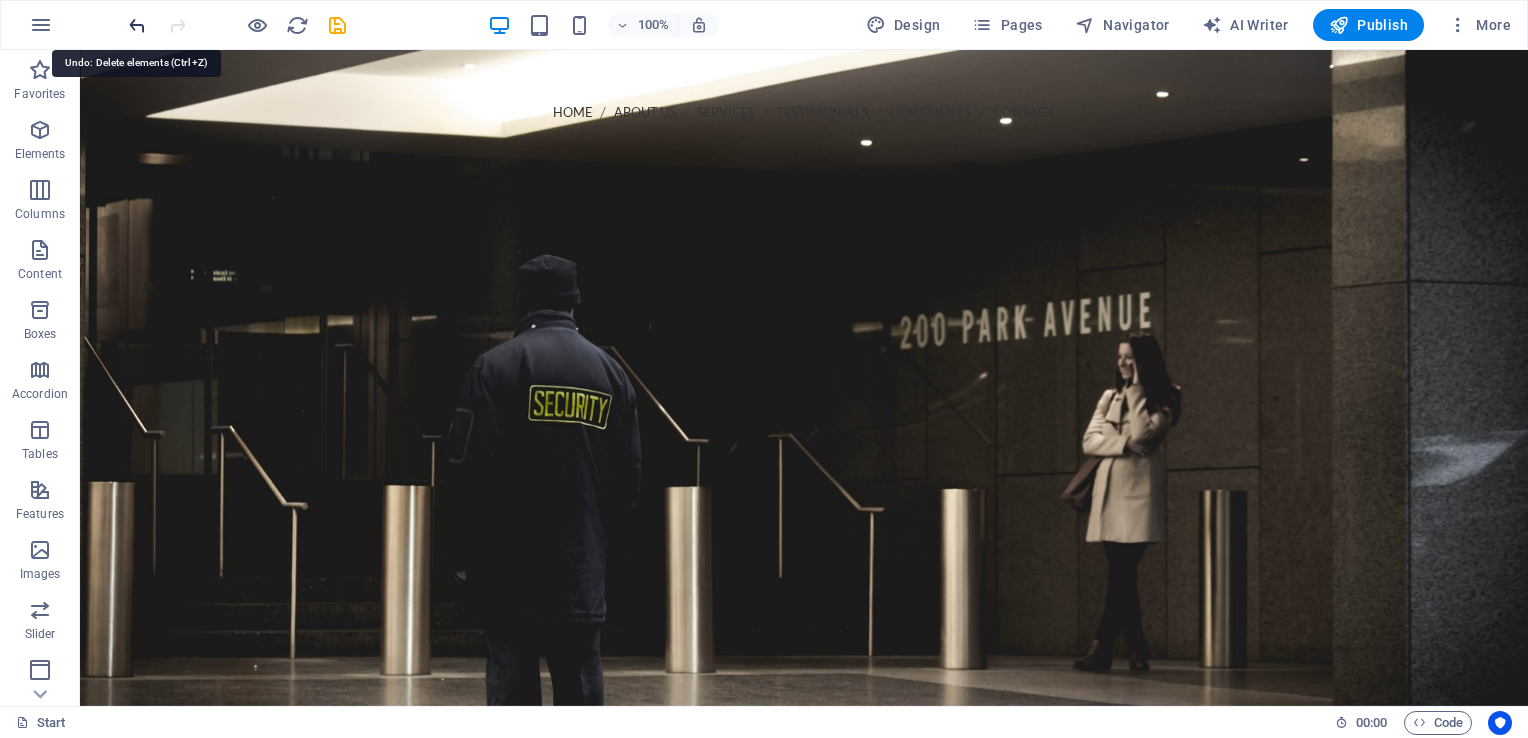 click at bounding box center (137, 25) 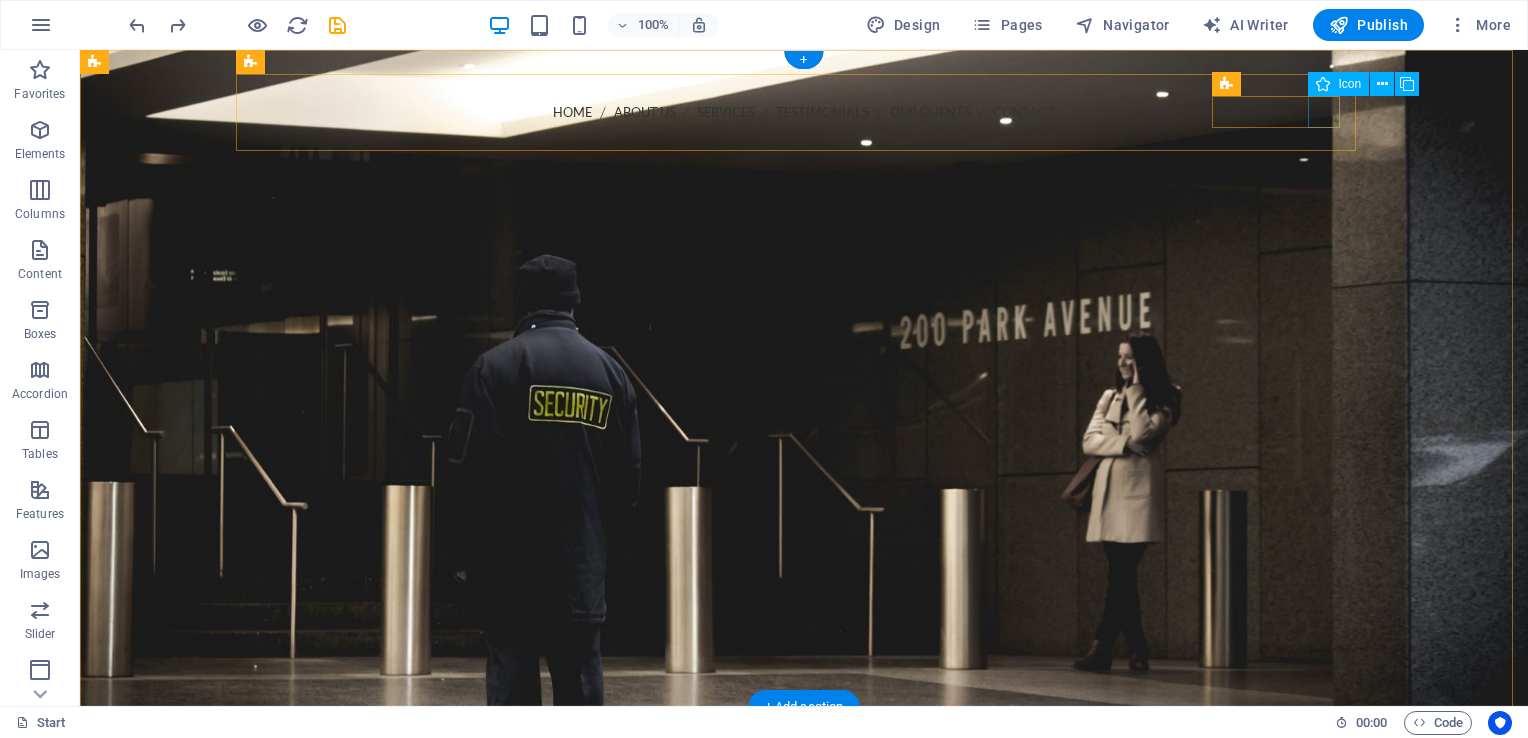 click at bounding box center [804, 231] 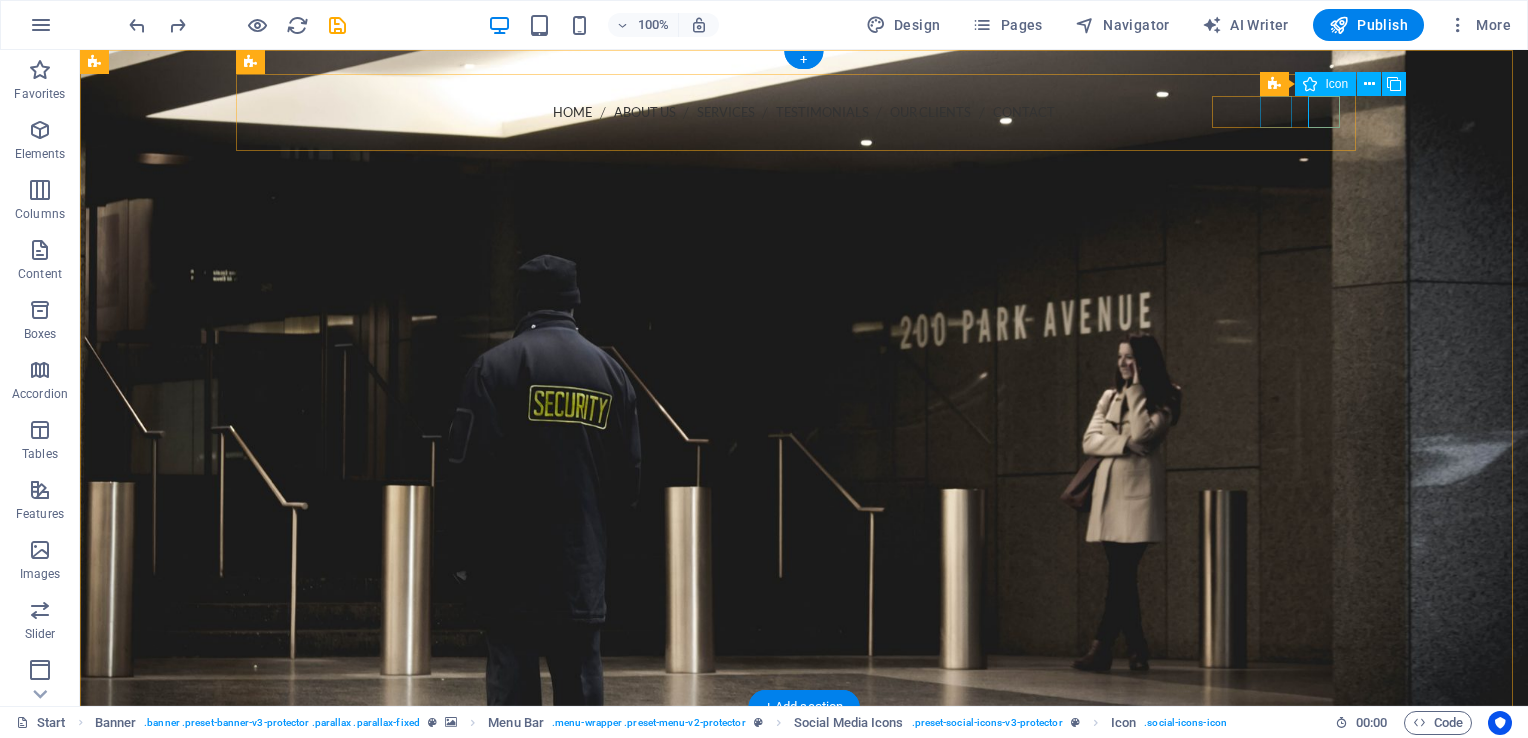 click at bounding box center (804, 191) 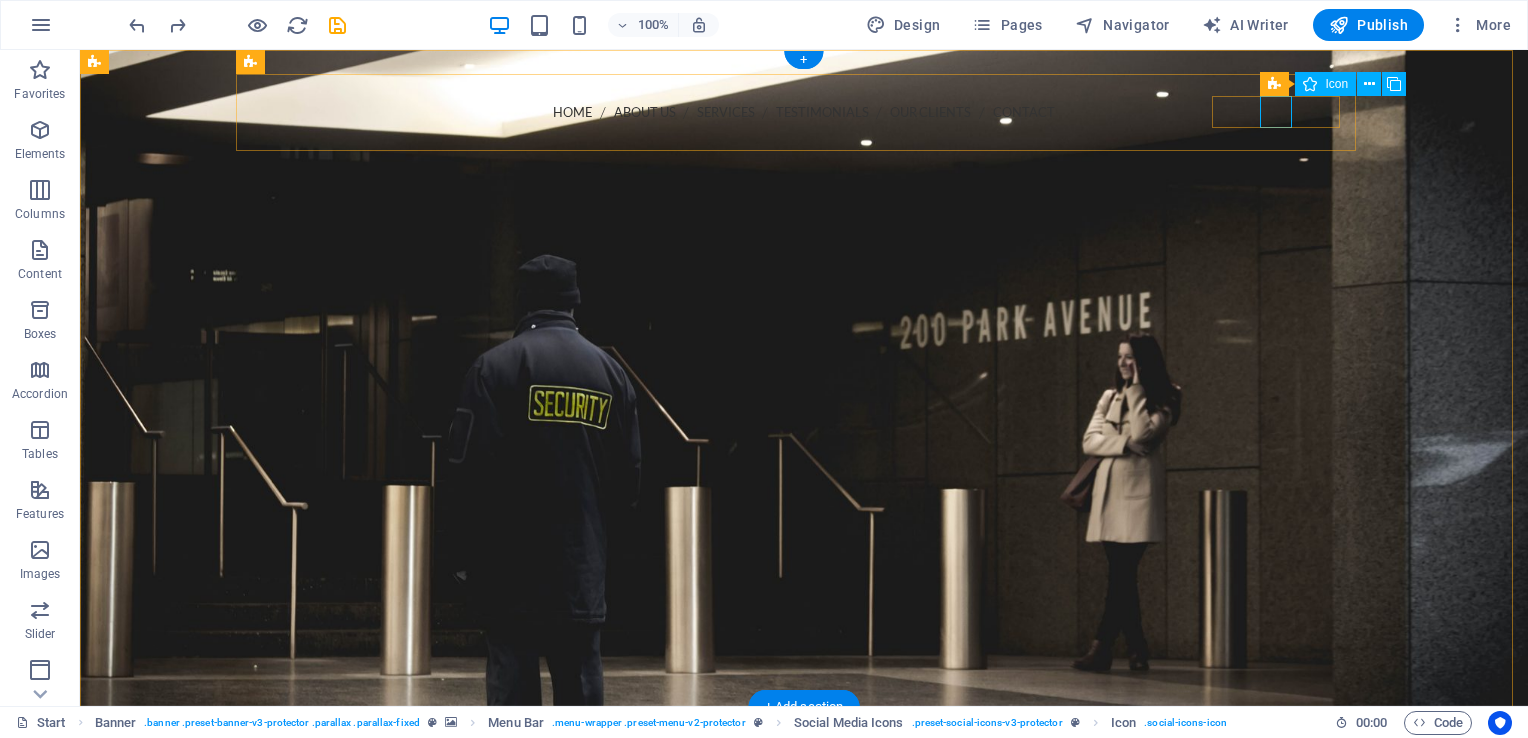 click at bounding box center [804, 191] 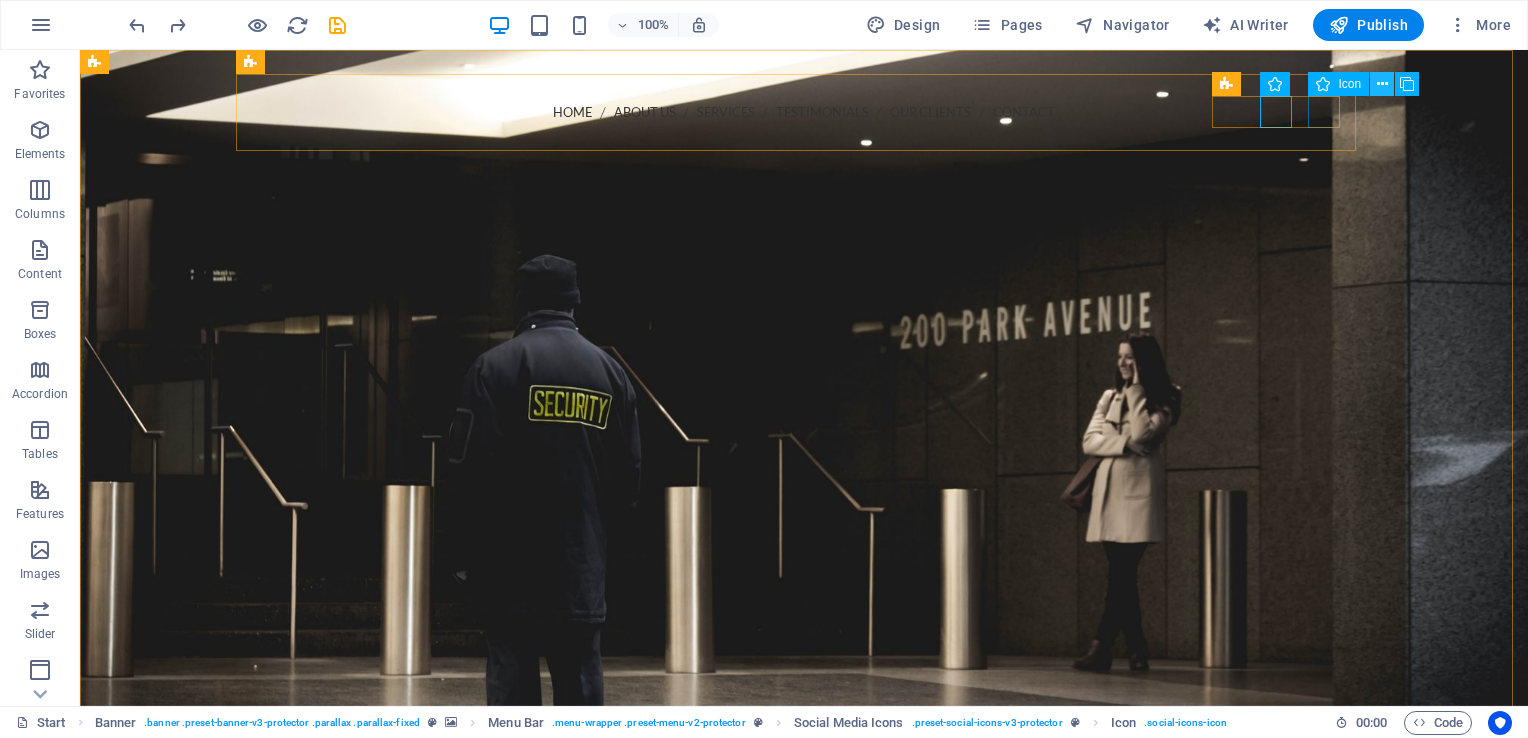 click at bounding box center (1382, 84) 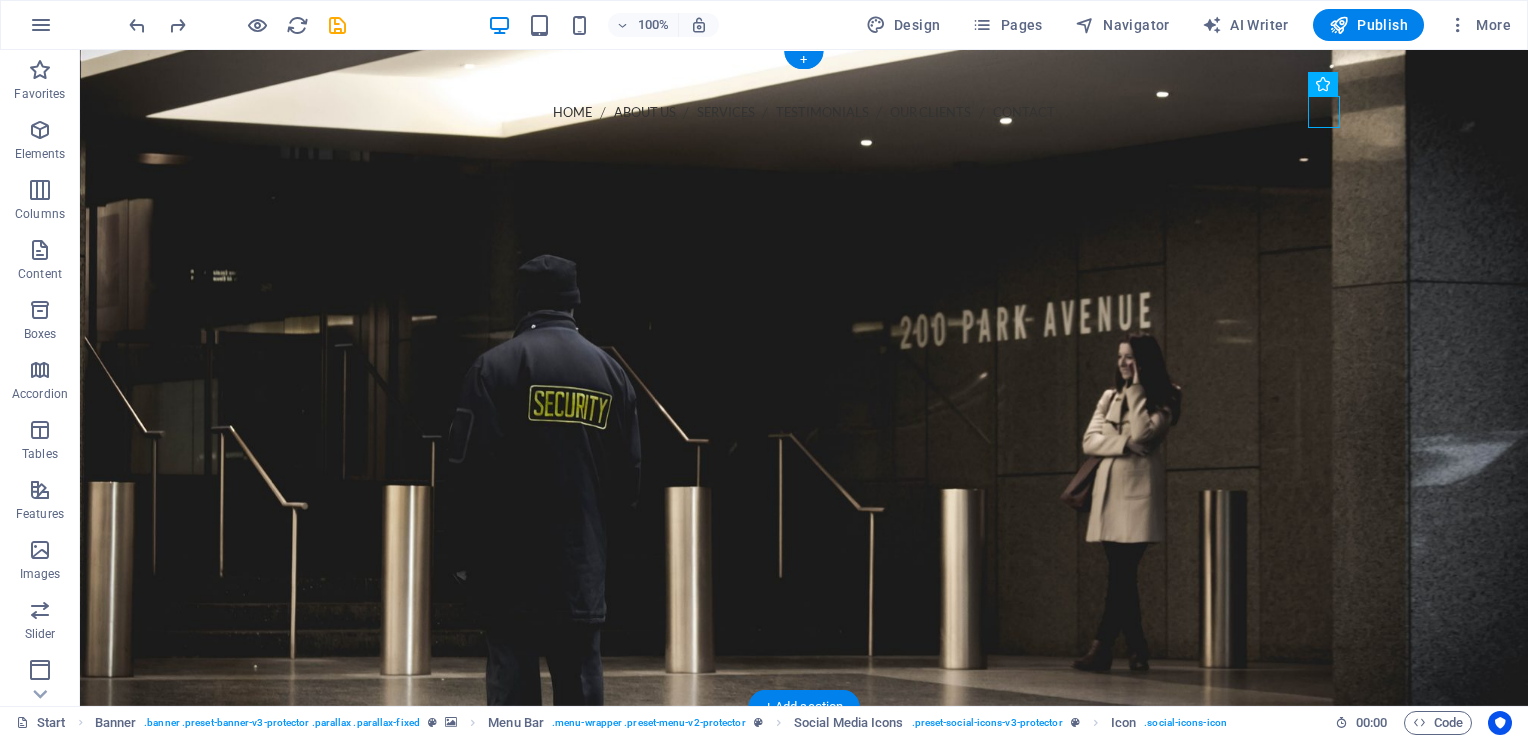 click at bounding box center (804, 378) 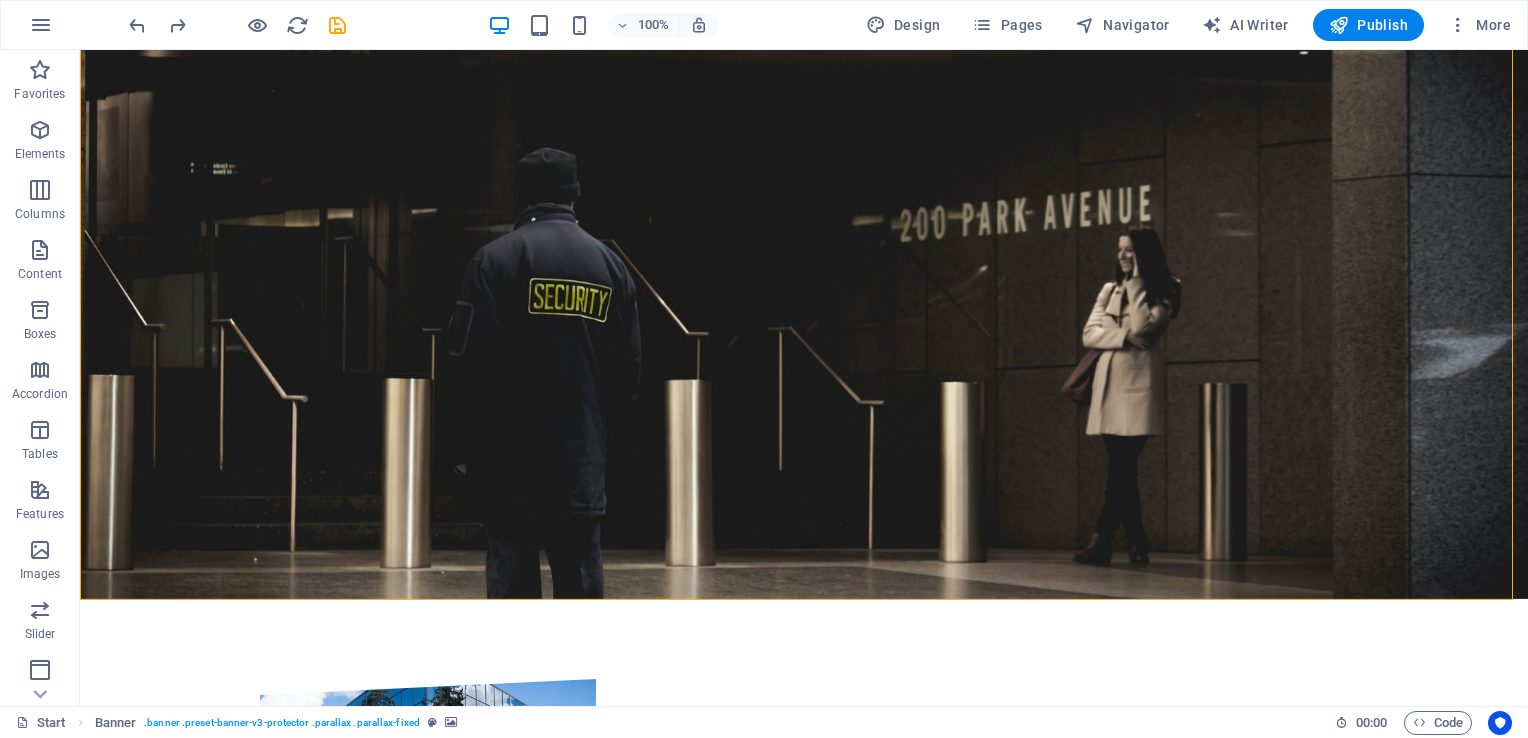 scroll, scrollTop: 0, scrollLeft: 0, axis: both 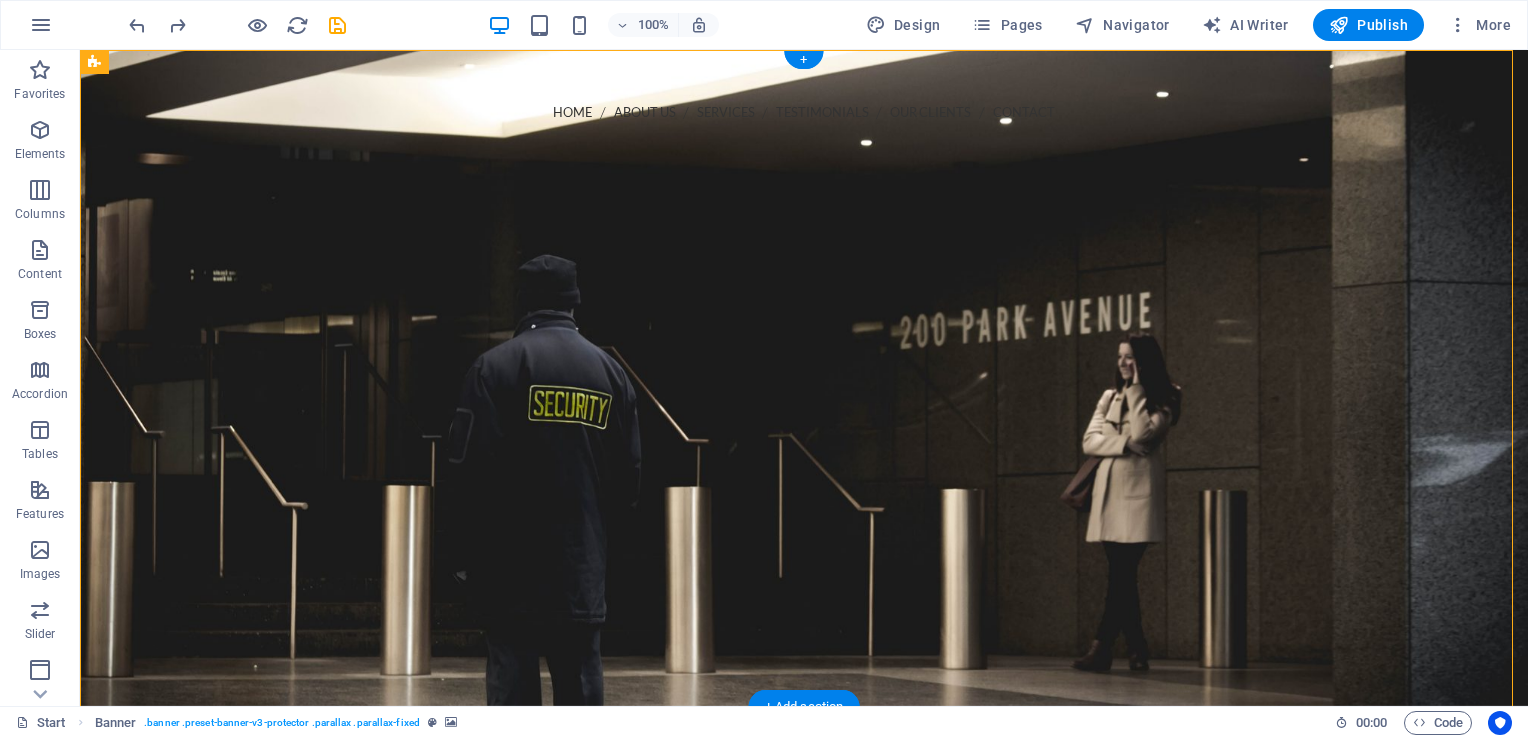 drag, startPoint x: 125, startPoint y: 74, endPoint x: 615, endPoint y: 326, distance: 551.00275 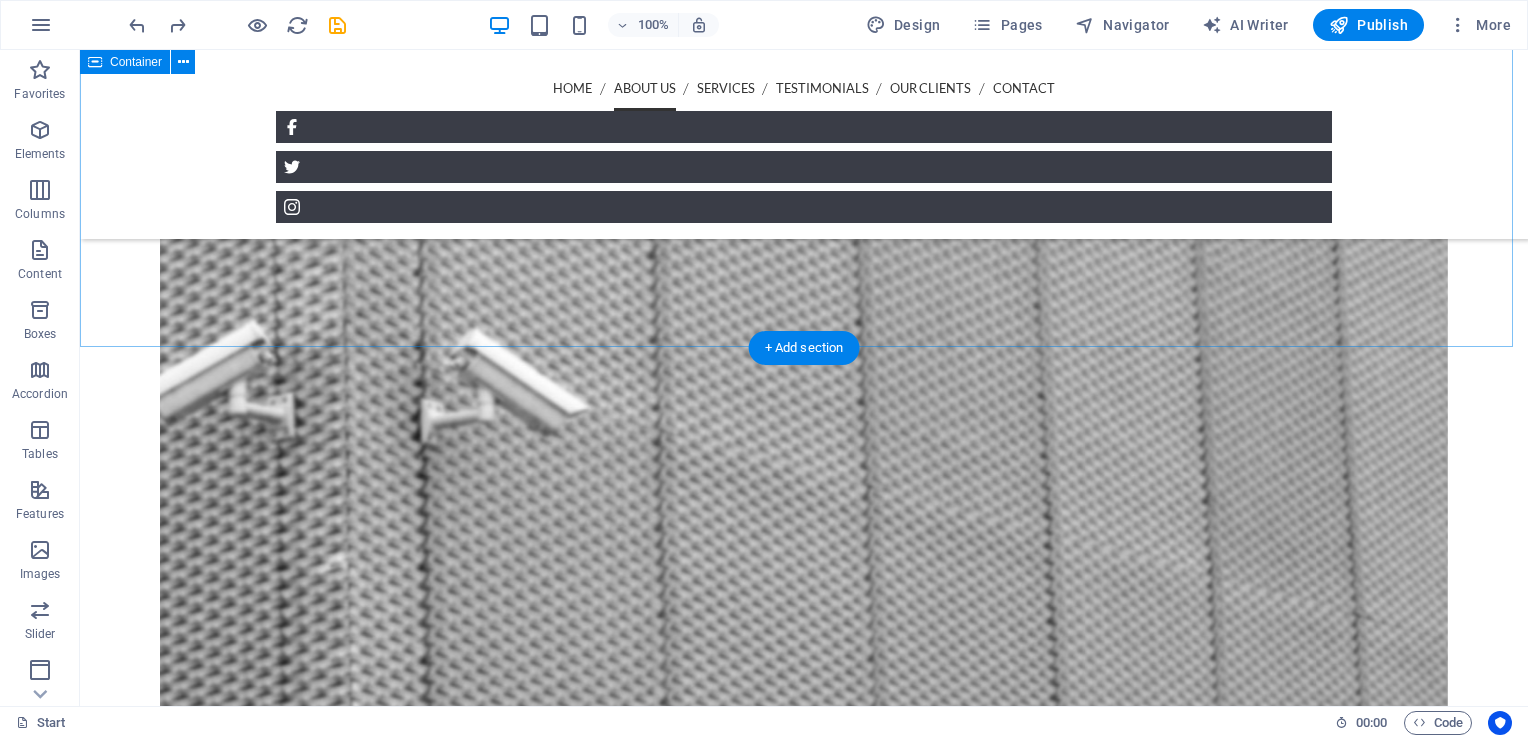 scroll, scrollTop: 1319, scrollLeft: 0, axis: vertical 